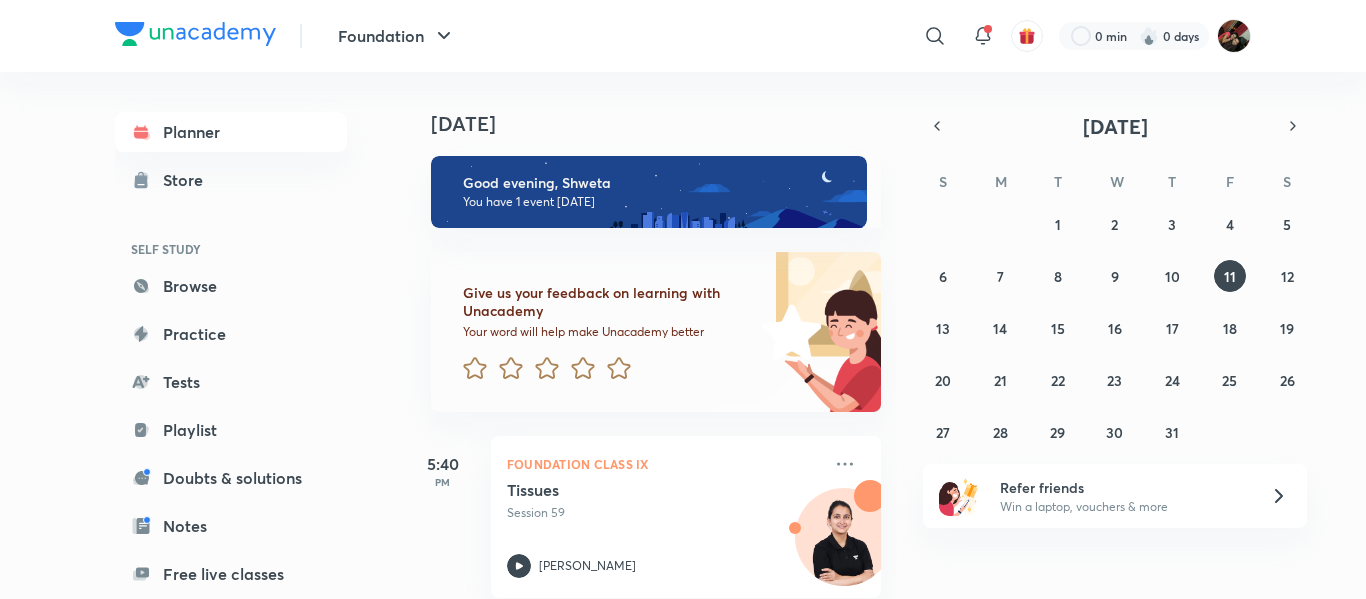 scroll, scrollTop: 0, scrollLeft: 0, axis: both 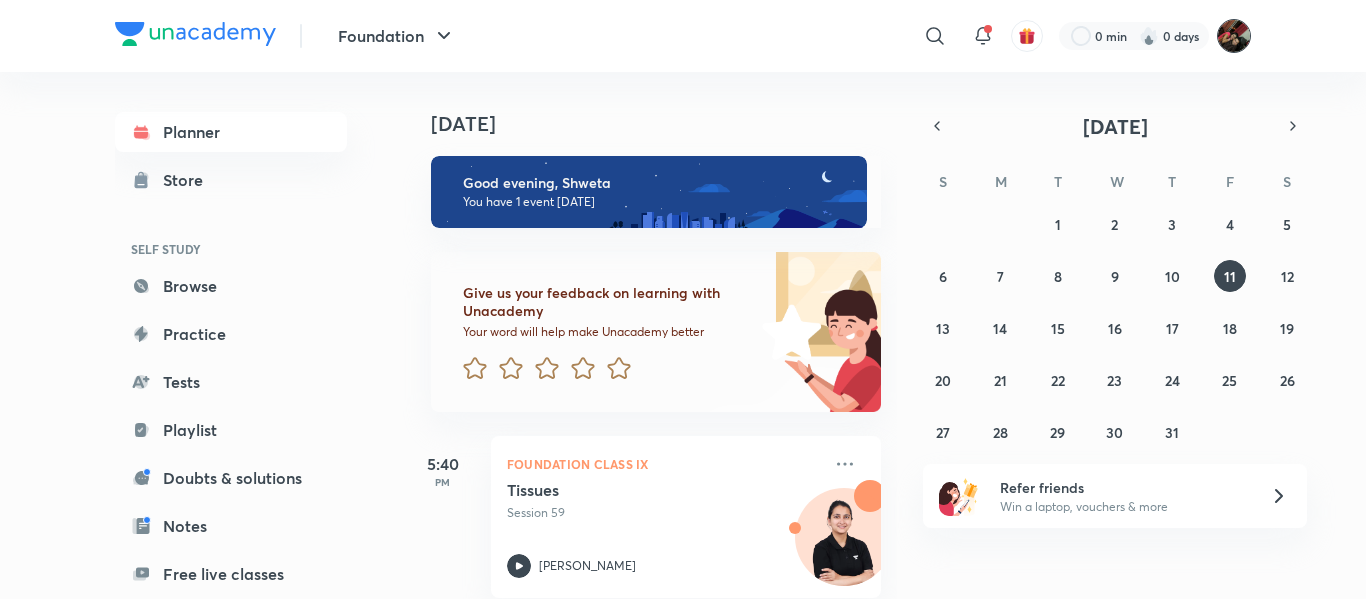 click at bounding box center [1234, 36] 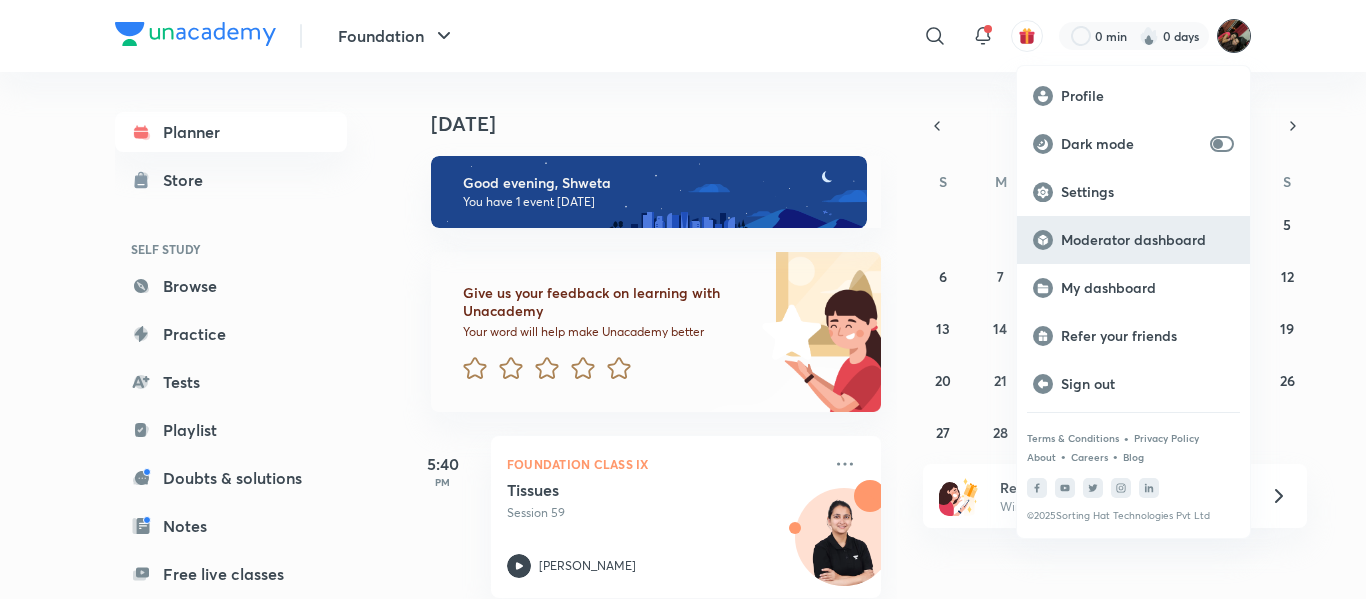click on "Moderator dashboard" at bounding box center (1133, 240) 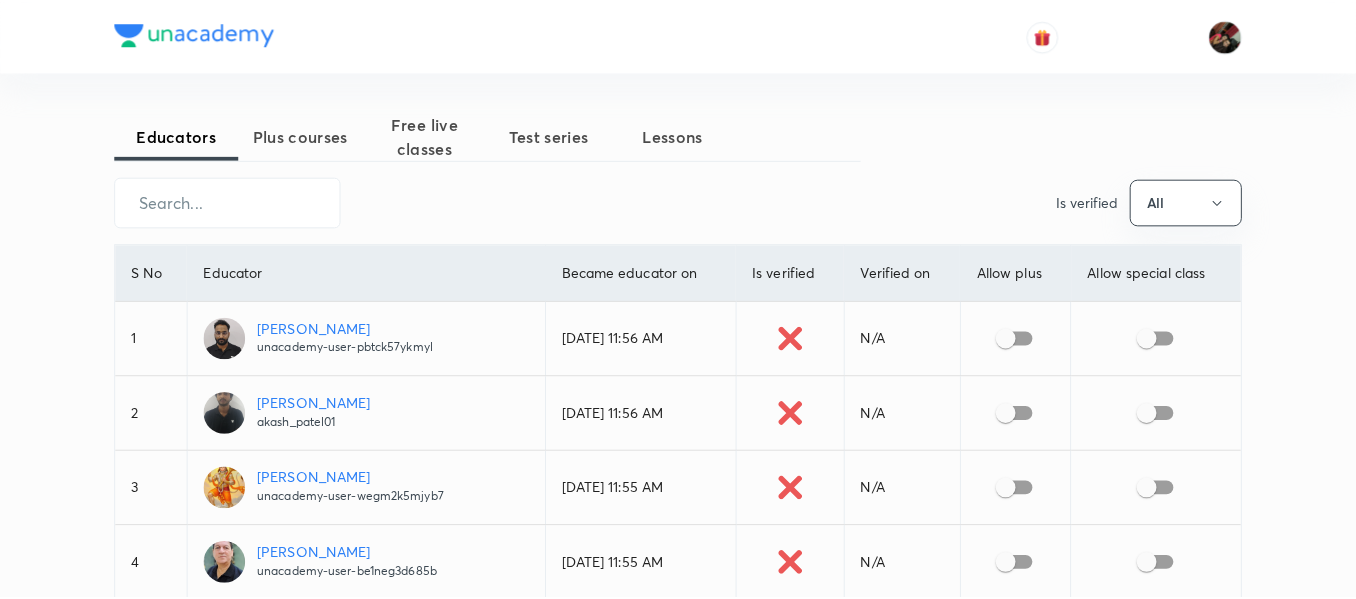 scroll, scrollTop: 0, scrollLeft: 0, axis: both 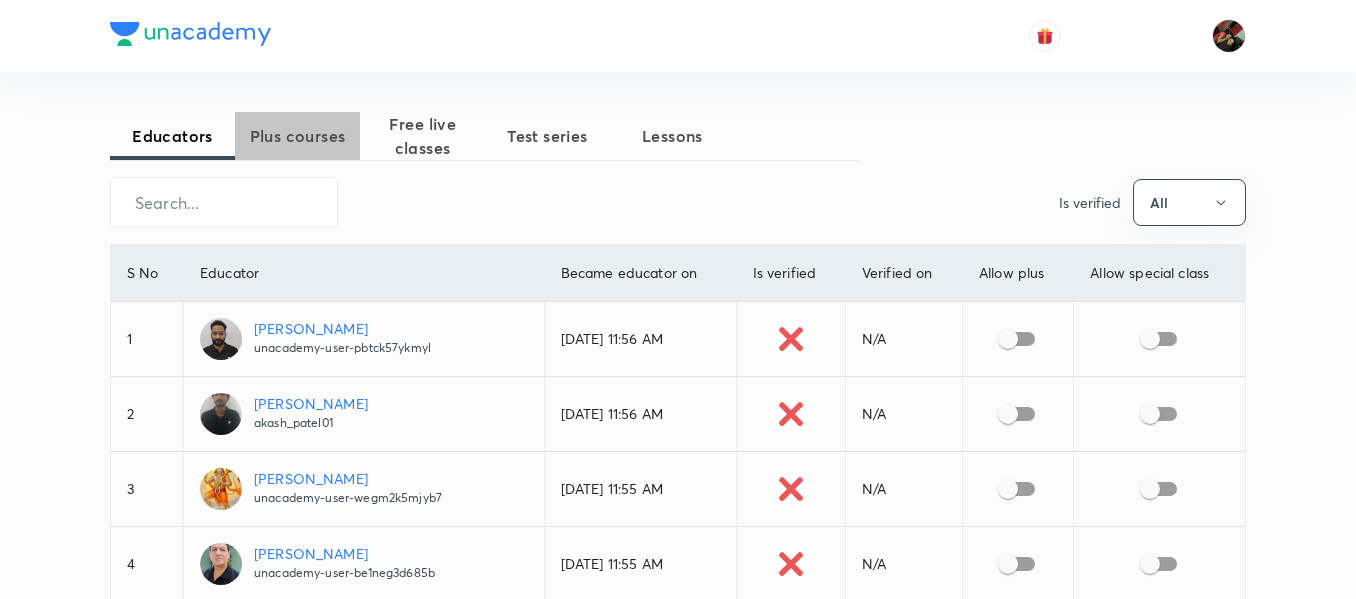 click on "Plus courses" at bounding box center (297, 136) 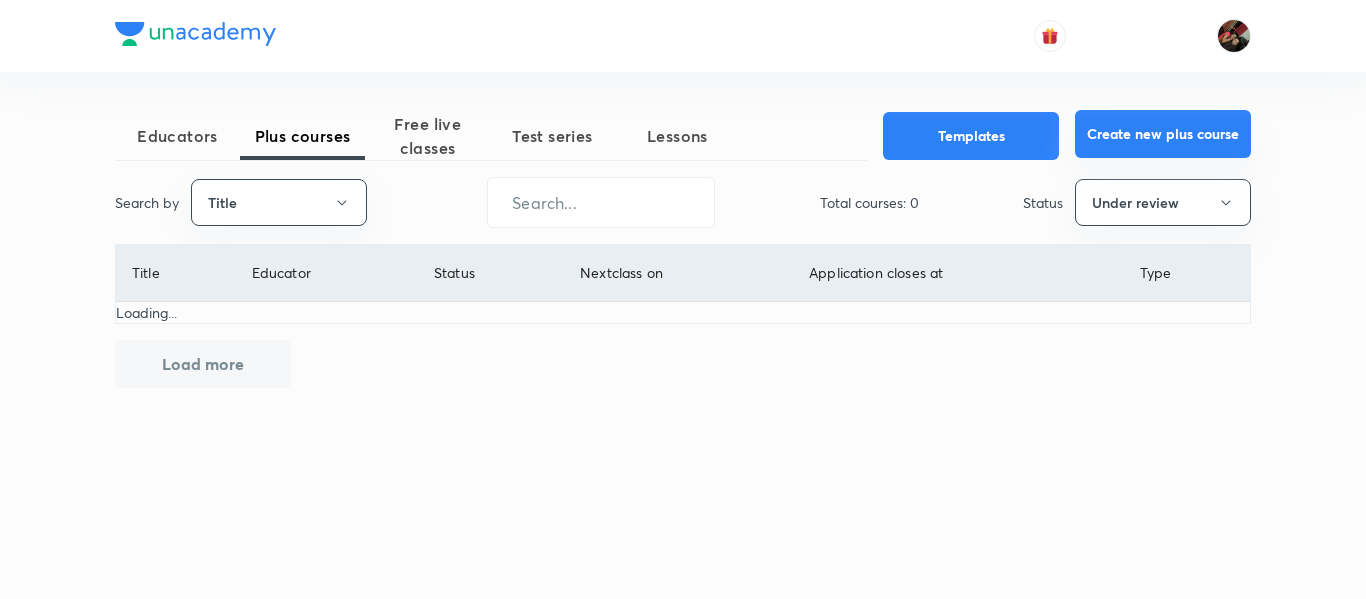 click on "Create new plus course" at bounding box center [1163, 134] 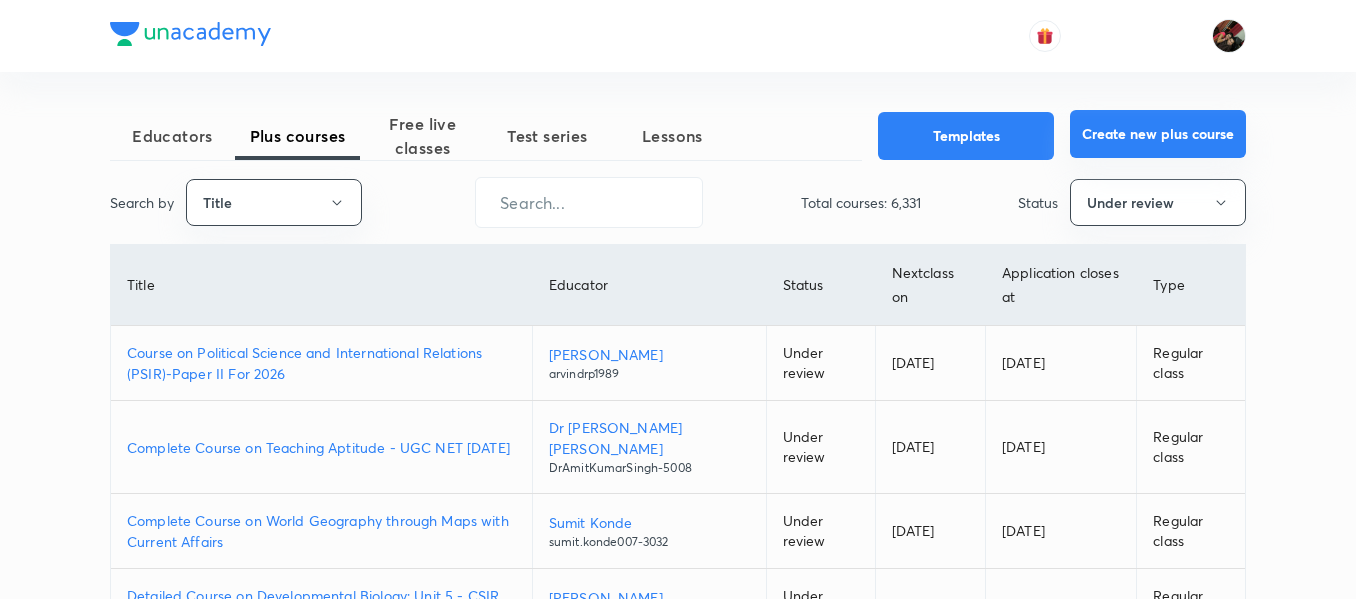 click on "Create new plus course" at bounding box center [1158, 134] 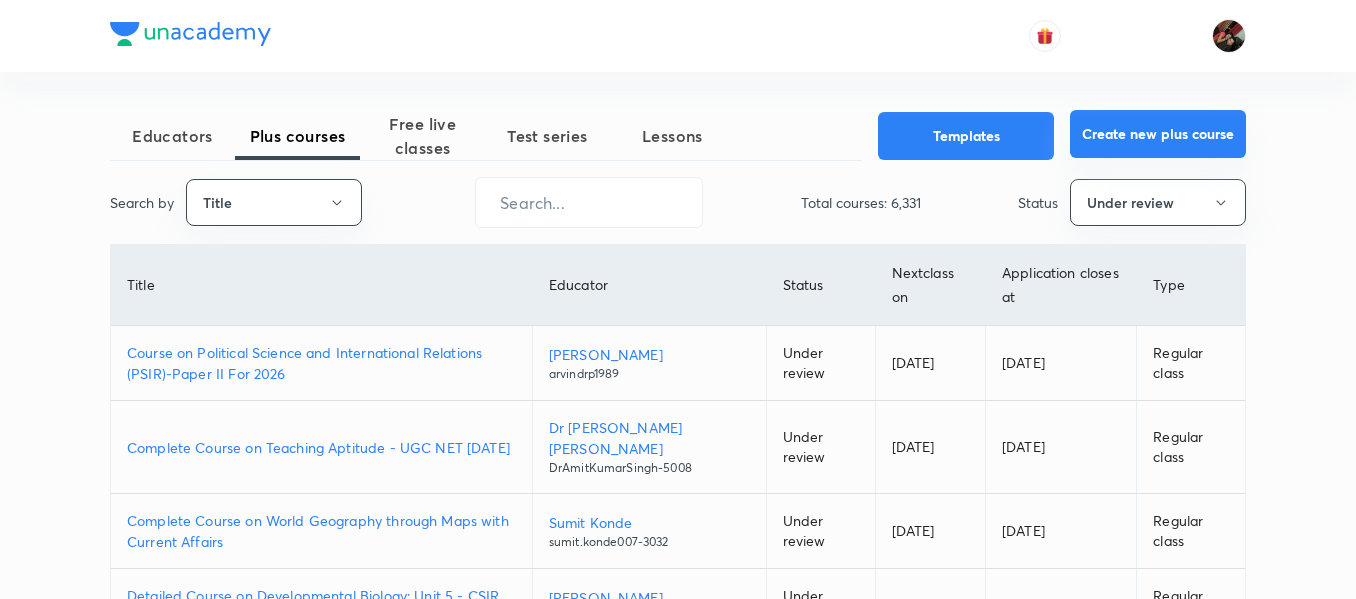 click on "Create new plus course" at bounding box center [1158, 134] 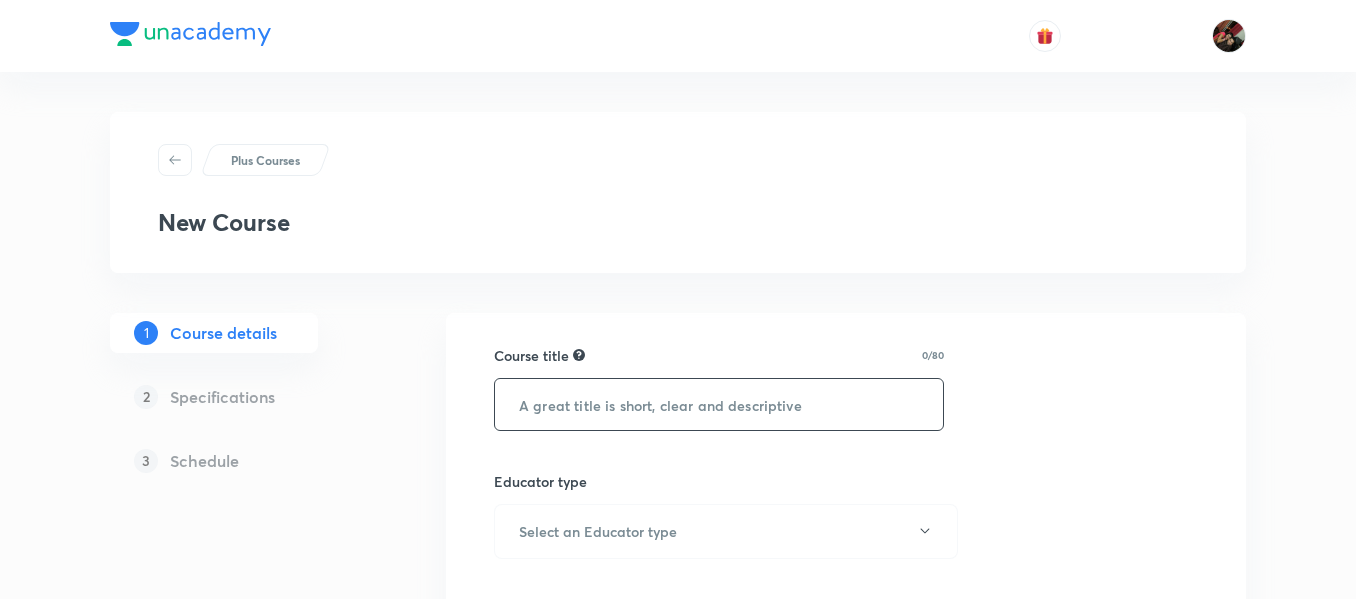 scroll, scrollTop: 0, scrollLeft: 0, axis: both 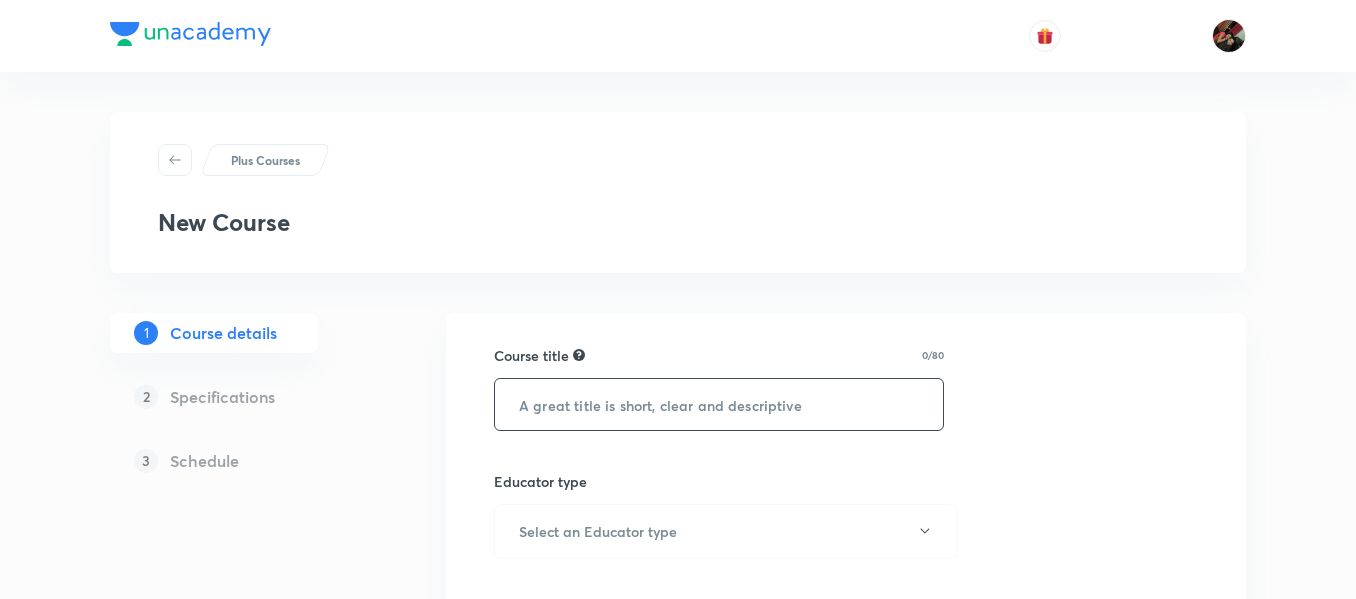 drag, startPoint x: 546, startPoint y: 391, endPoint x: 544, endPoint y: -121, distance: 512.0039 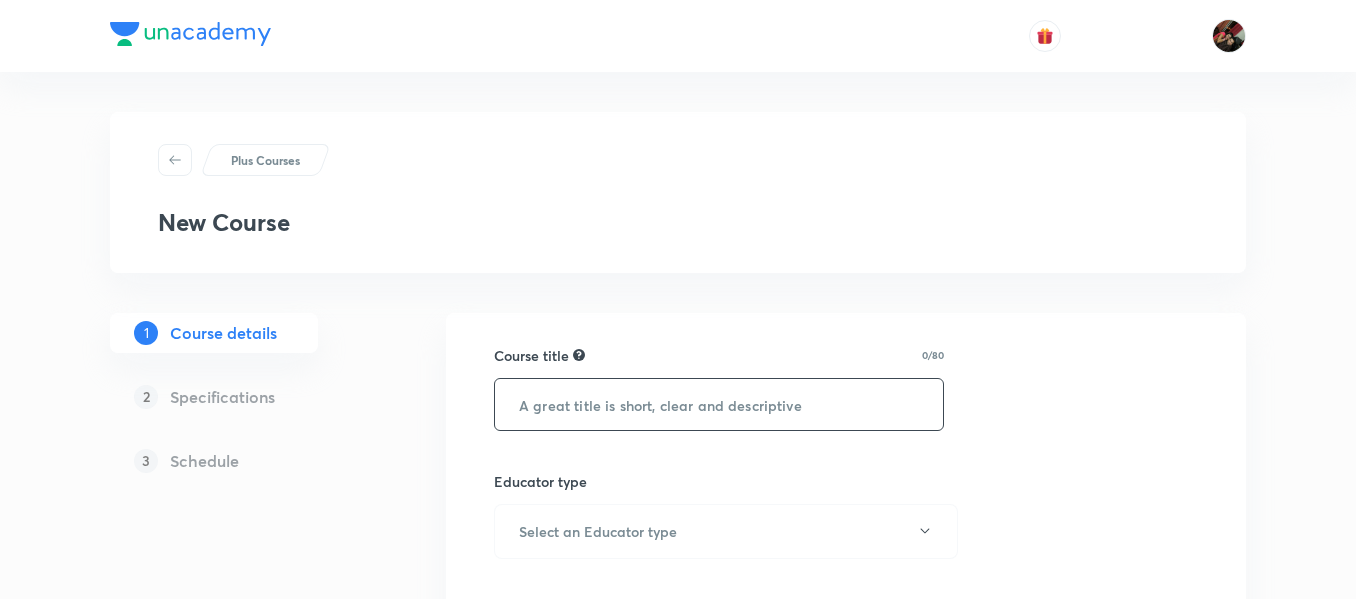 paste on "Course On Biology for Foundation Class X 1 2026" 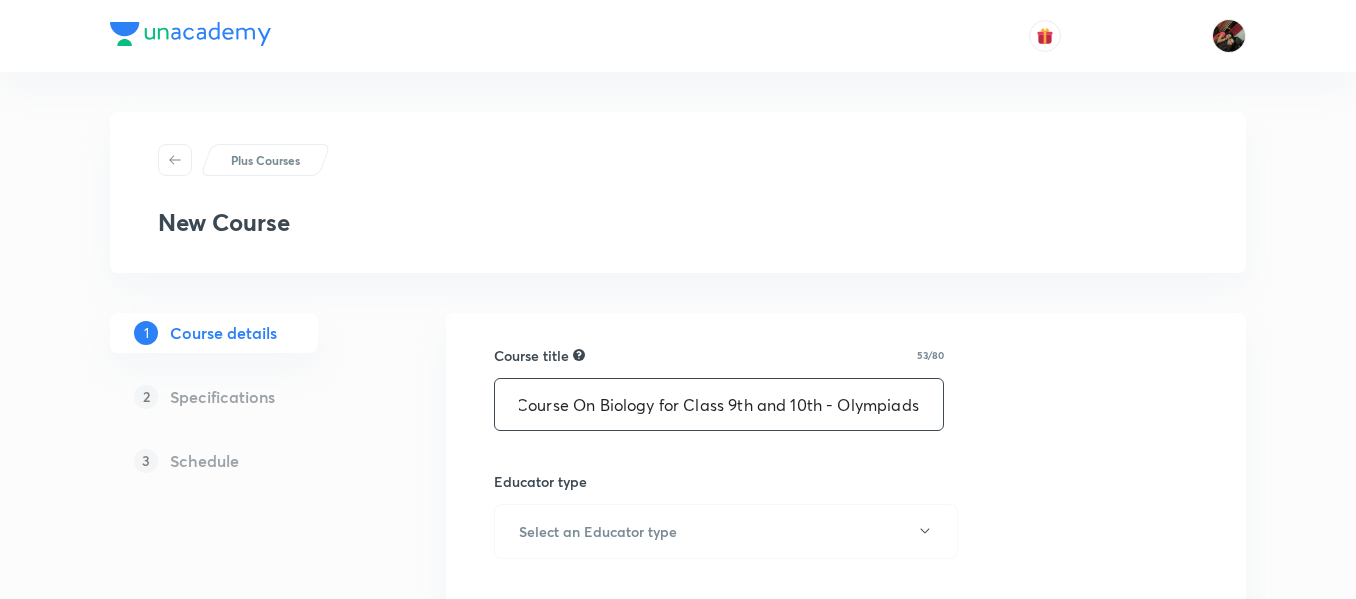 scroll, scrollTop: 0, scrollLeft: 10, axis: horizontal 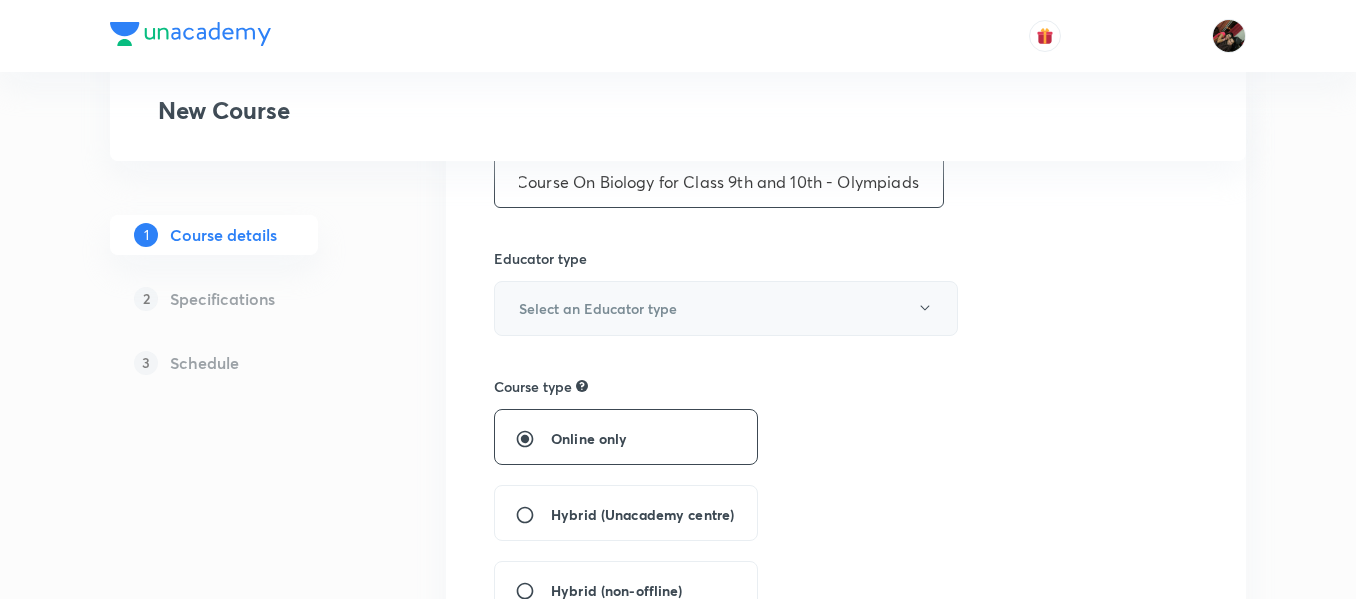 type on "Course On Biology for Class 9th and 10th - Olympiads" 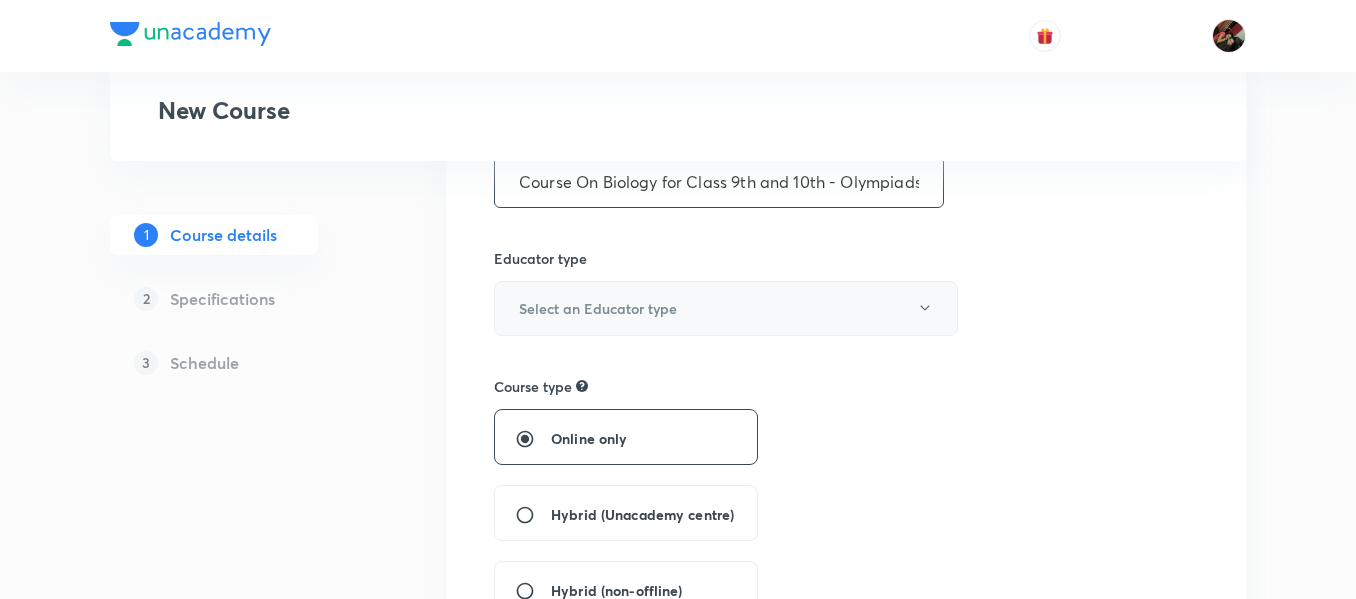 click on "Select an Educator type" at bounding box center [598, 308] 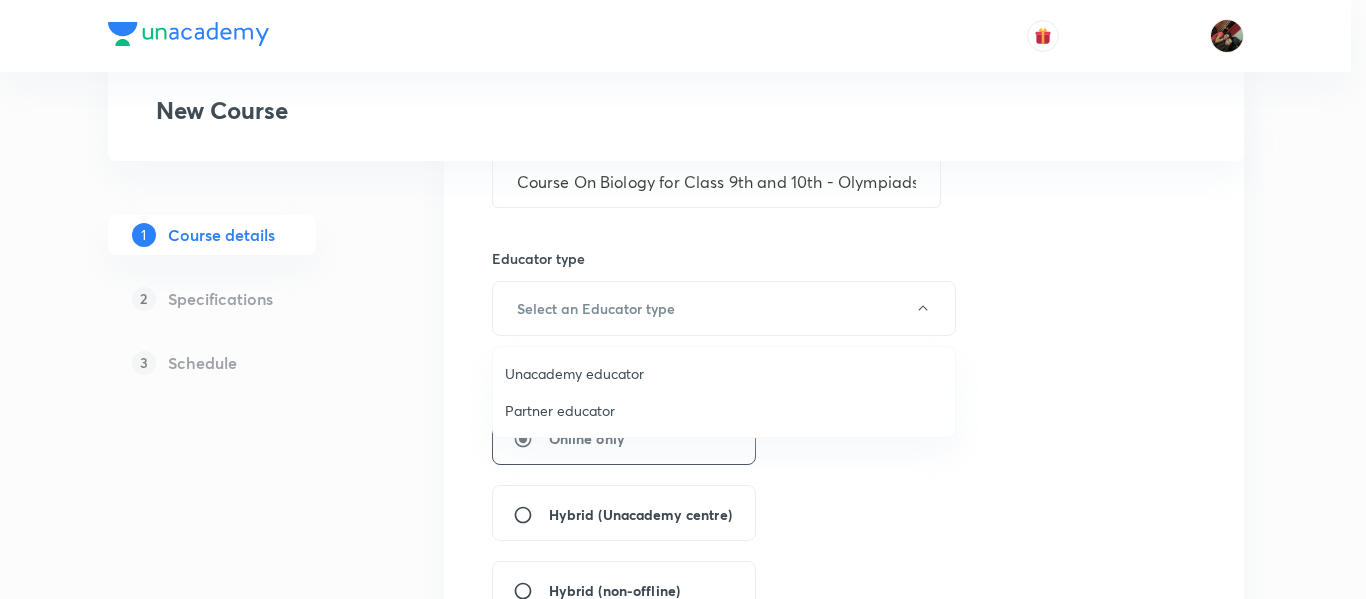 click on "Unacademy educator" at bounding box center [724, 373] 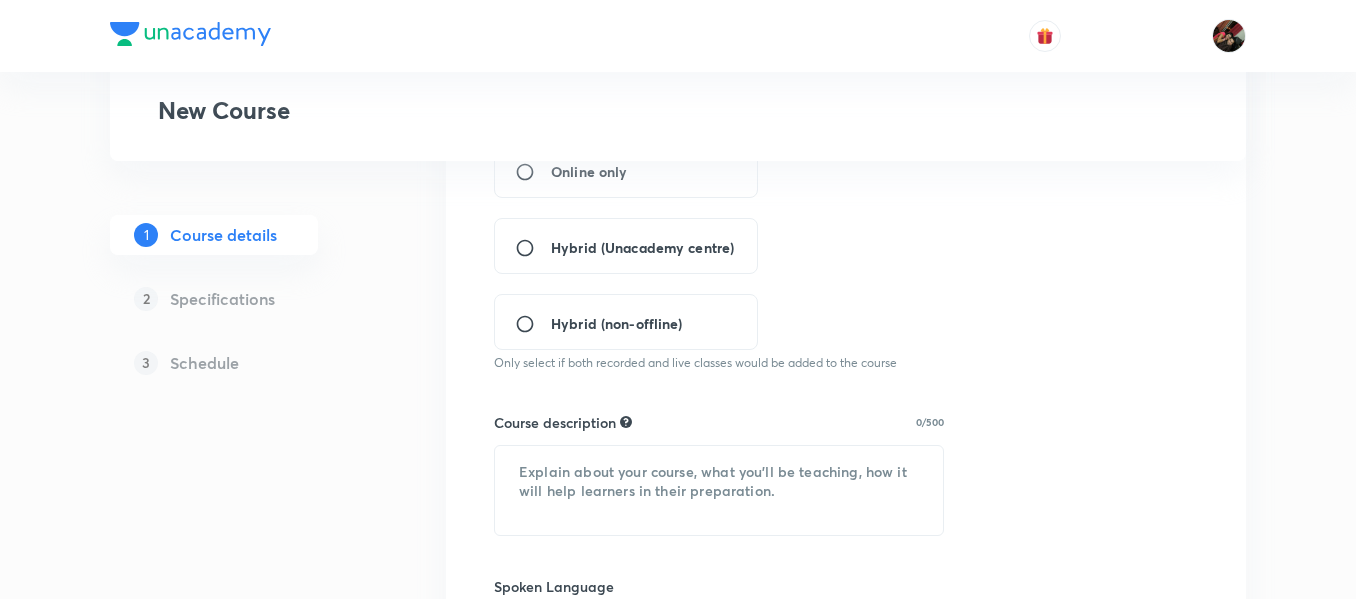 scroll, scrollTop: 488, scrollLeft: 0, axis: vertical 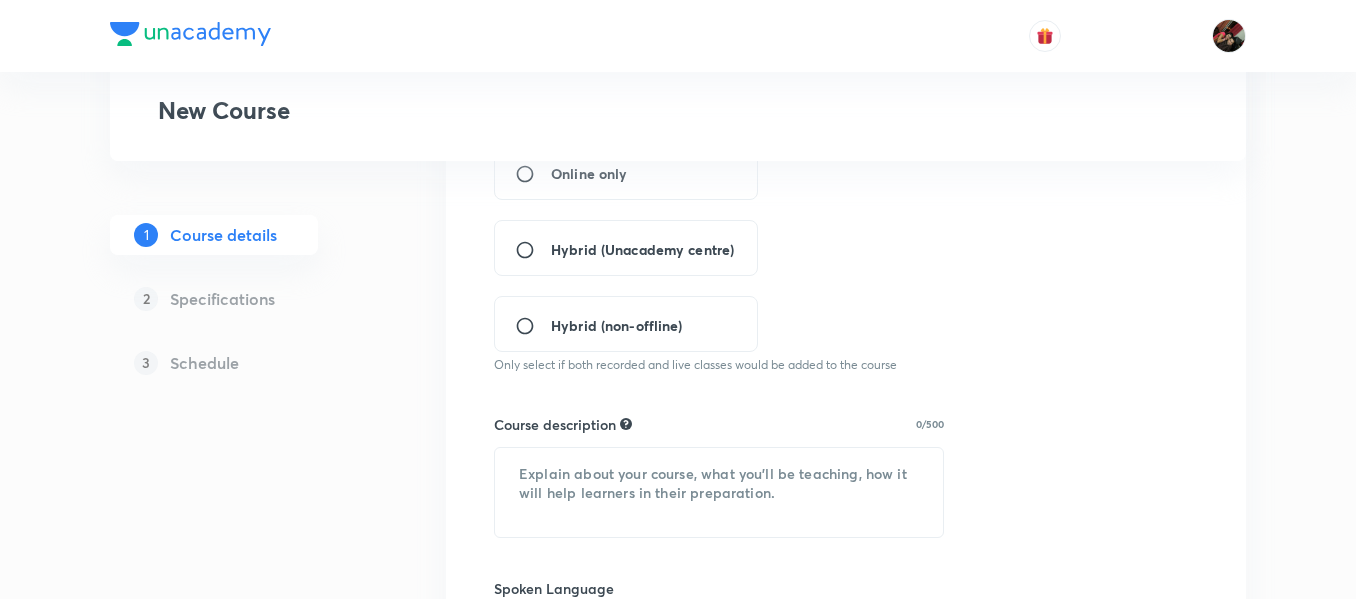 click on "Hybrid (Unacademy centre)" at bounding box center (642, 249) 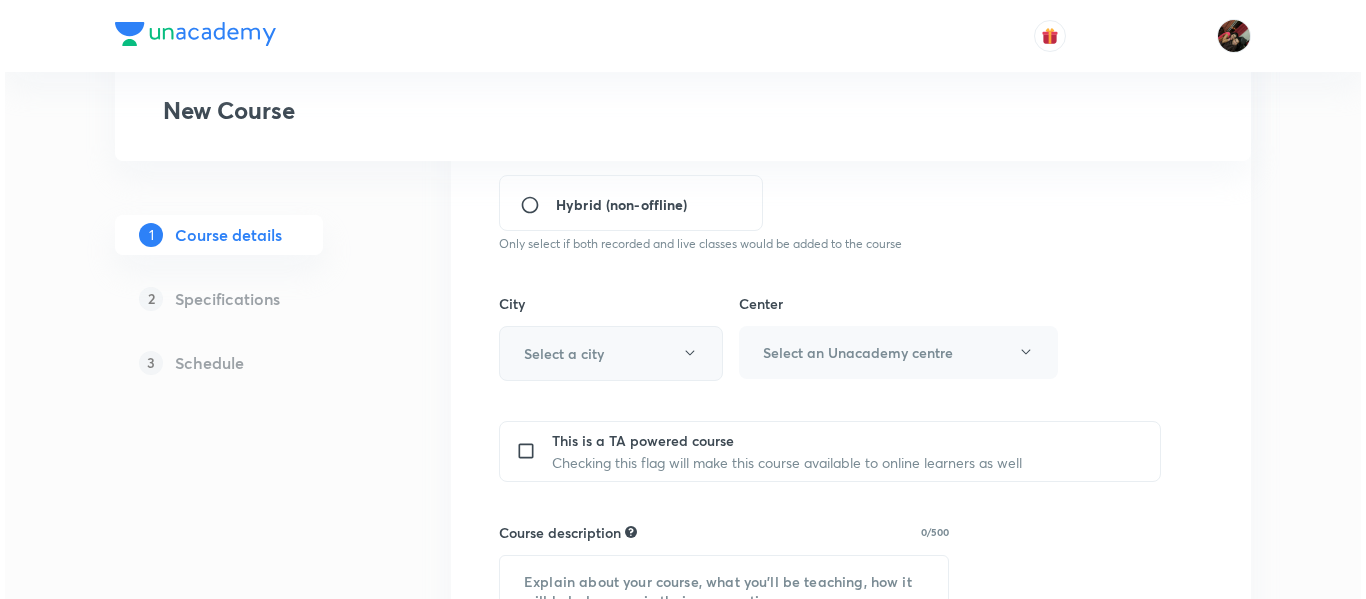 scroll, scrollTop: 610, scrollLeft: 0, axis: vertical 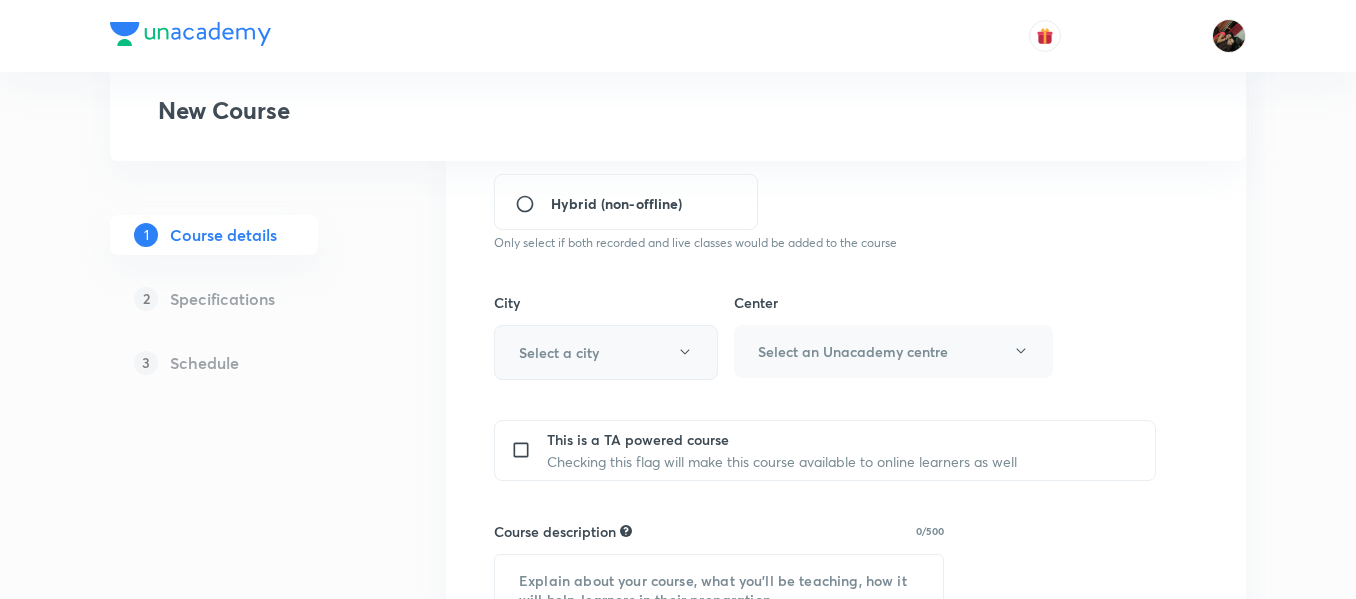 click on "Select a city" at bounding box center (559, 352) 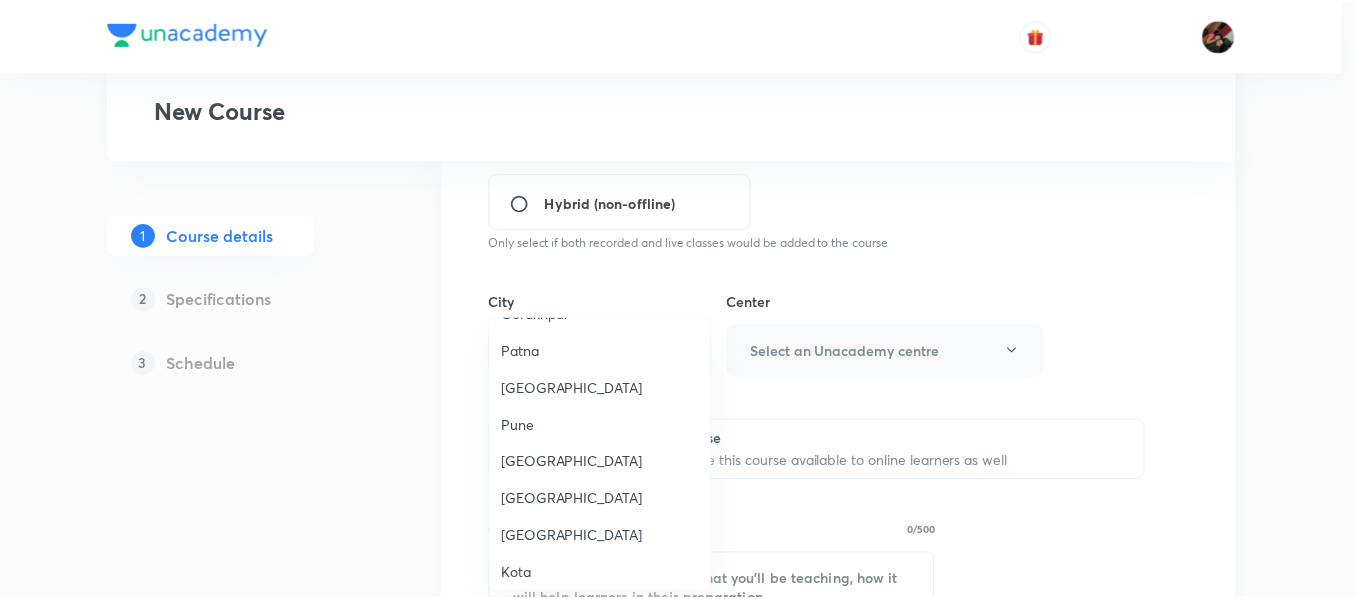 scroll, scrollTop: 1569, scrollLeft: 0, axis: vertical 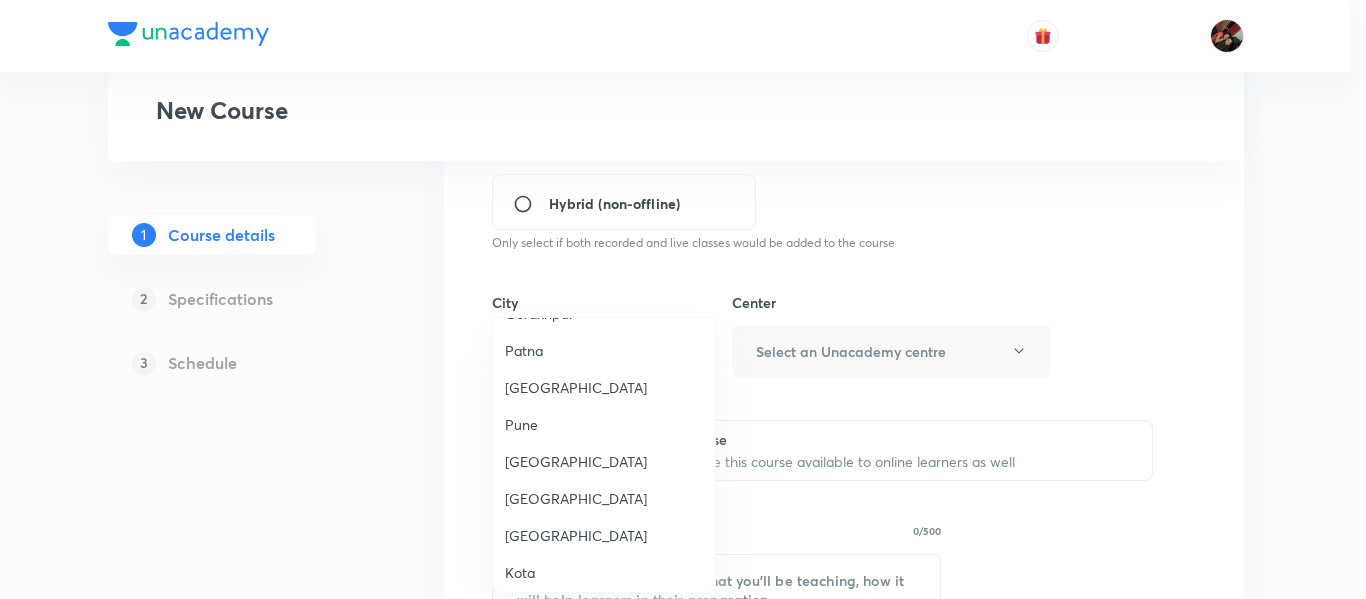 click on "Pune" at bounding box center [604, 424] 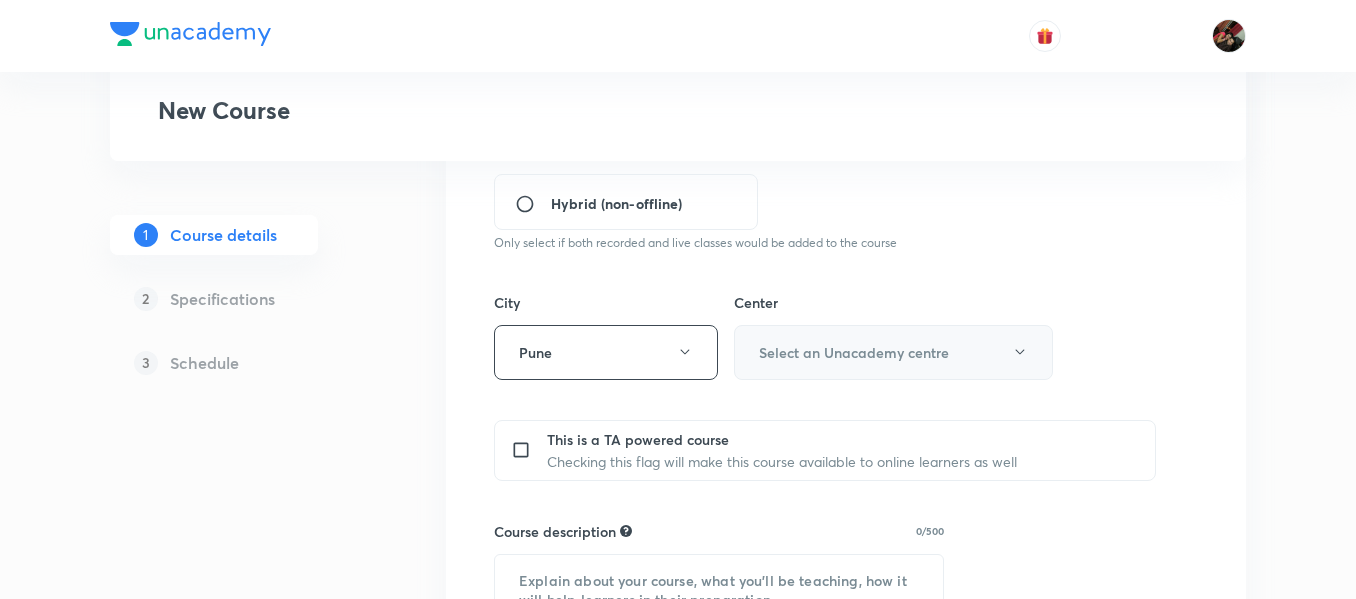 click on "Select an Unacademy centre" at bounding box center (893, 352) 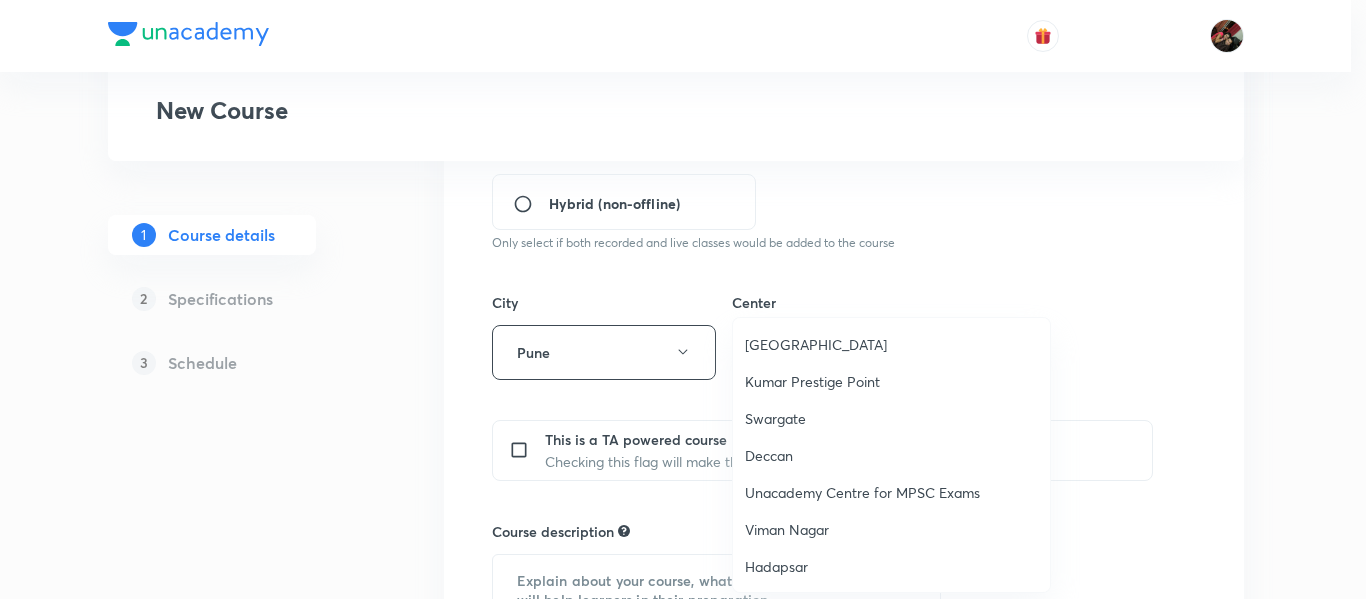 click on "[GEOGRAPHIC_DATA]" at bounding box center [891, 344] 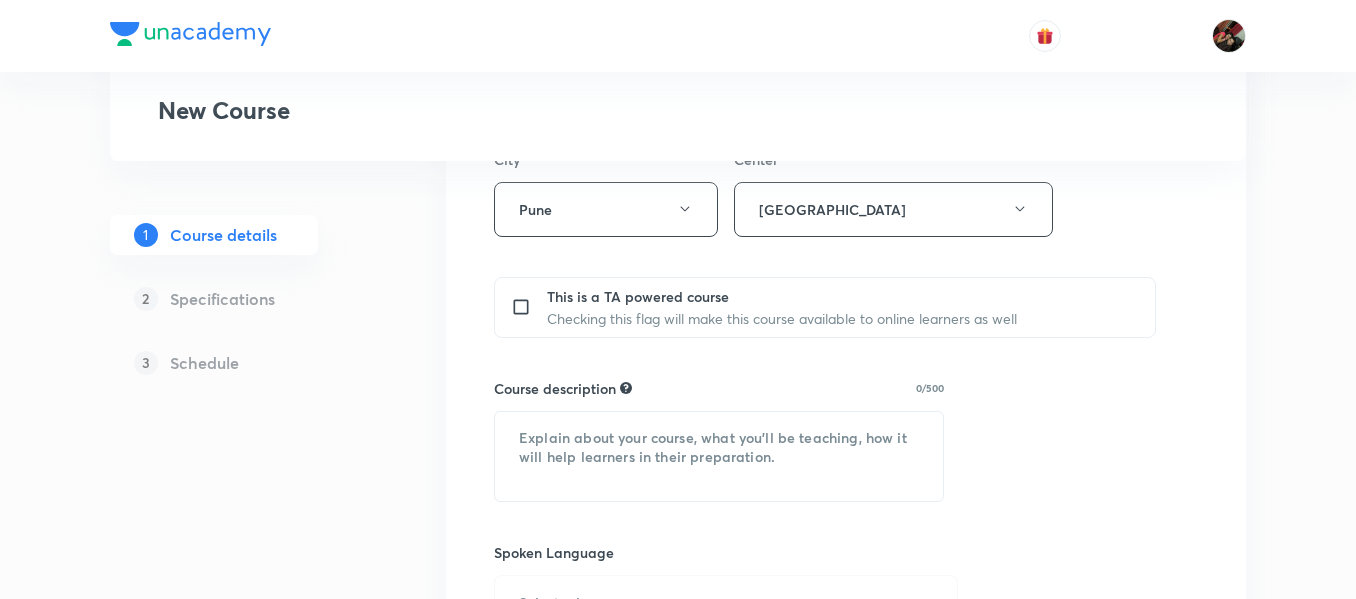 scroll, scrollTop: 755, scrollLeft: 0, axis: vertical 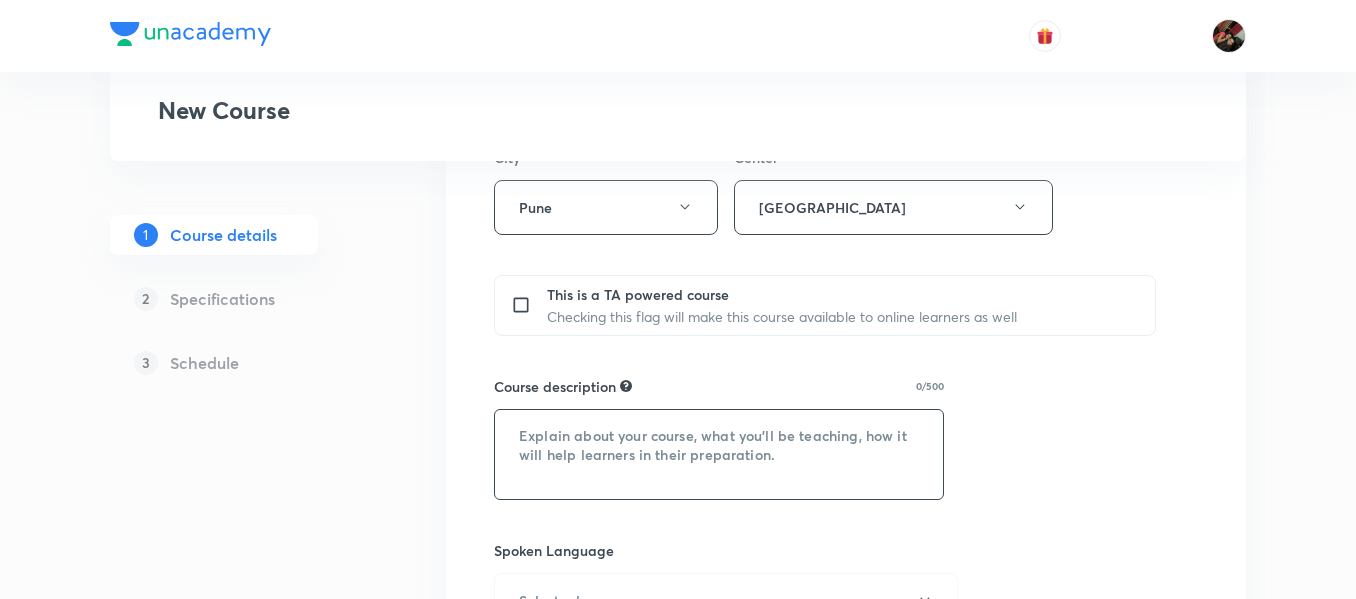 click at bounding box center [719, 454] 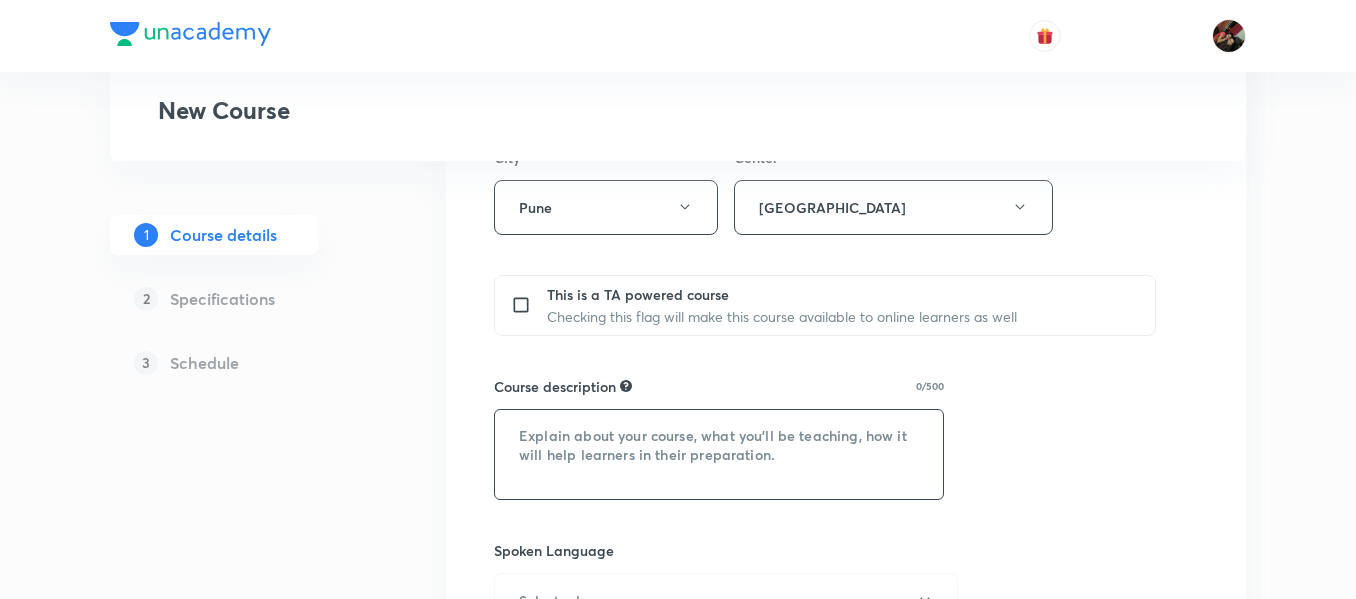 paste on ""In this course, Virendra Singh Rathod will provide in-depth knowledge of Biology. The course will
be helpful for aspirants preparing for Olympiads. All doubts related to the topic will be
clarified during the doubt-clearing sessions in the course. The course will be covered in Hinglish and the notes will be provided in English"" 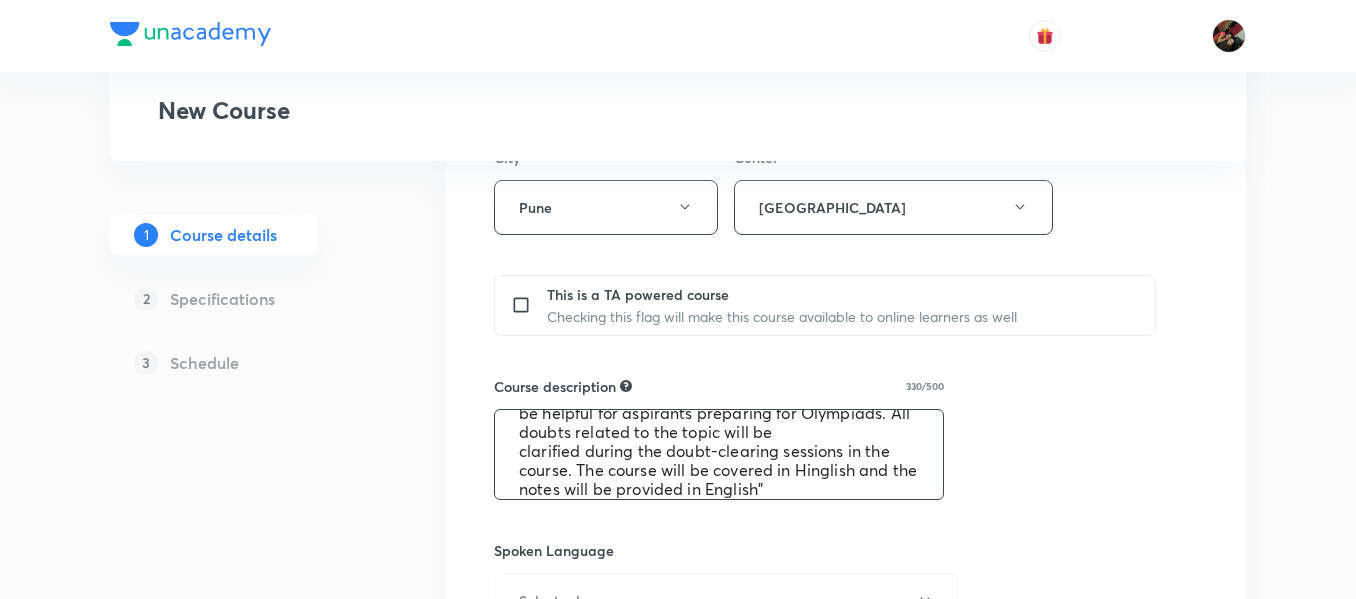 scroll, scrollTop: 76, scrollLeft: 0, axis: vertical 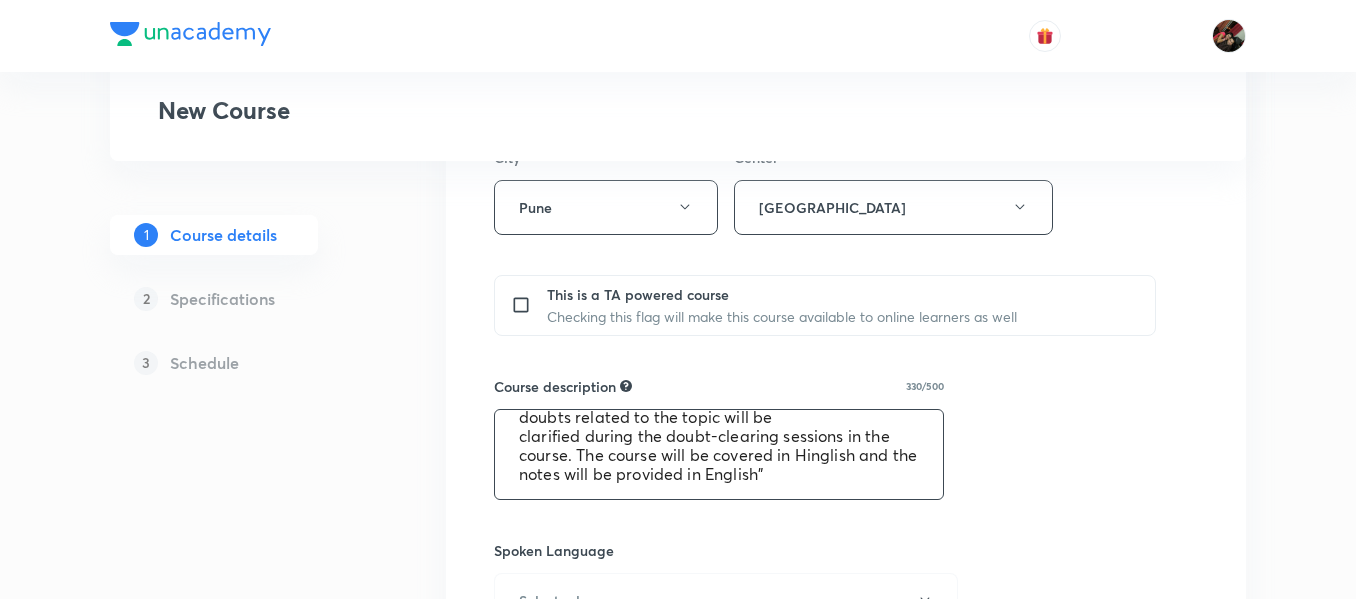 type on ""In this course, Virendra Singh Rathod will provide in-depth knowledge of Biology. The course will
be helpful for aspirants preparing for Olympiads. All doubts related to the topic will be
clarified during the doubt-clearing sessions in the course. The course will be covered in Hinglish and the notes will be provided in English"" 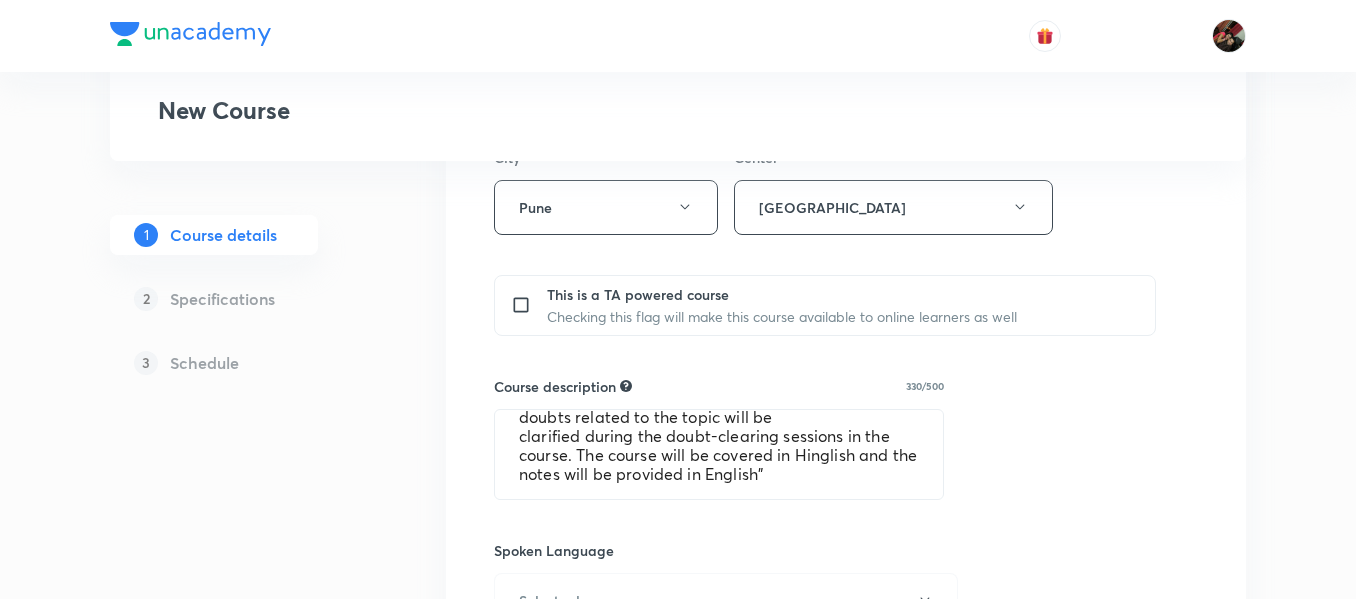 click on "Course title 53/80 Course On Biology for Class 9th and 10th - Olympiads ​ Educator type Unacademy educator   Course type Online only Hybrid (Unacademy centre) Hybrid (non-offline) Only select if both recorded and live classes would be added to the course City Pune Center Pimpri Center This is a TA powered course Checking this flag will make this course available to online learners as well Course description 330/500 "In this course, Virendra Singh Rathod will provide in-depth knowledge of Biology. The course will
be helpful for aspirants preparing for Olympiads. All doubts related to the topic will be
clarified during the doubt-clearing sessions in the course. The course will be covered in Hinglish and the notes will be provided in English" ​ Spoken Language Select a language Written Content/Slide Language ​ Select a goal ​ Educators ​ Save & continue" at bounding box center [846, 344] 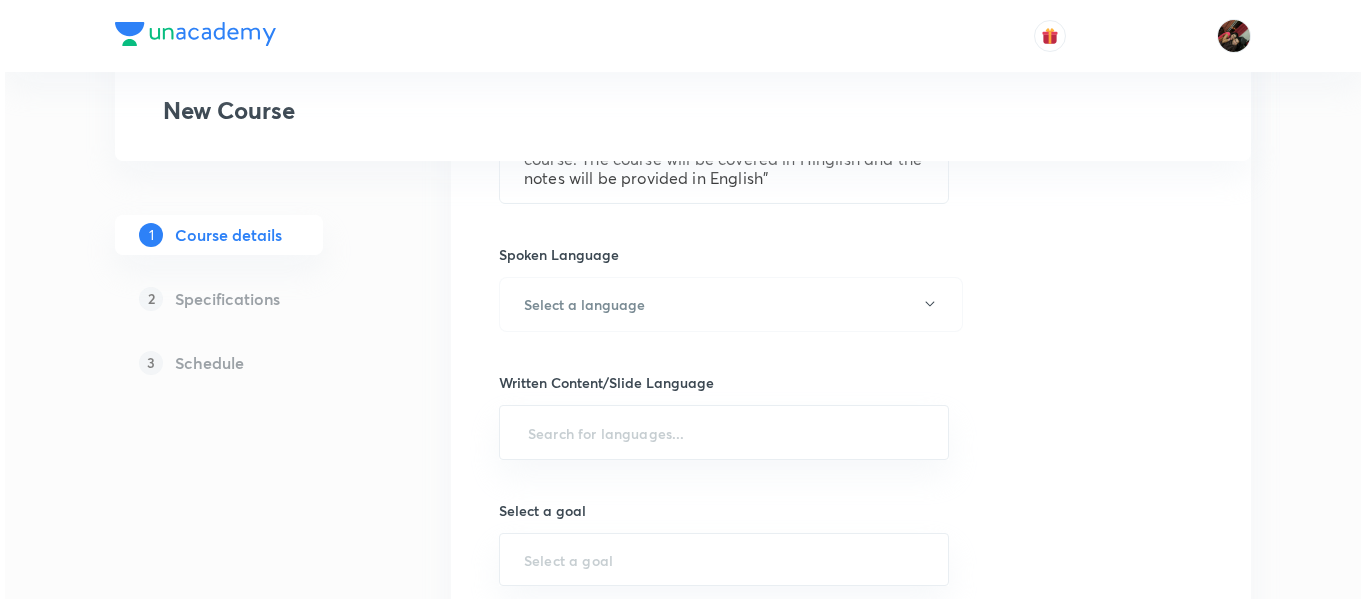 scroll, scrollTop: 1052, scrollLeft: 0, axis: vertical 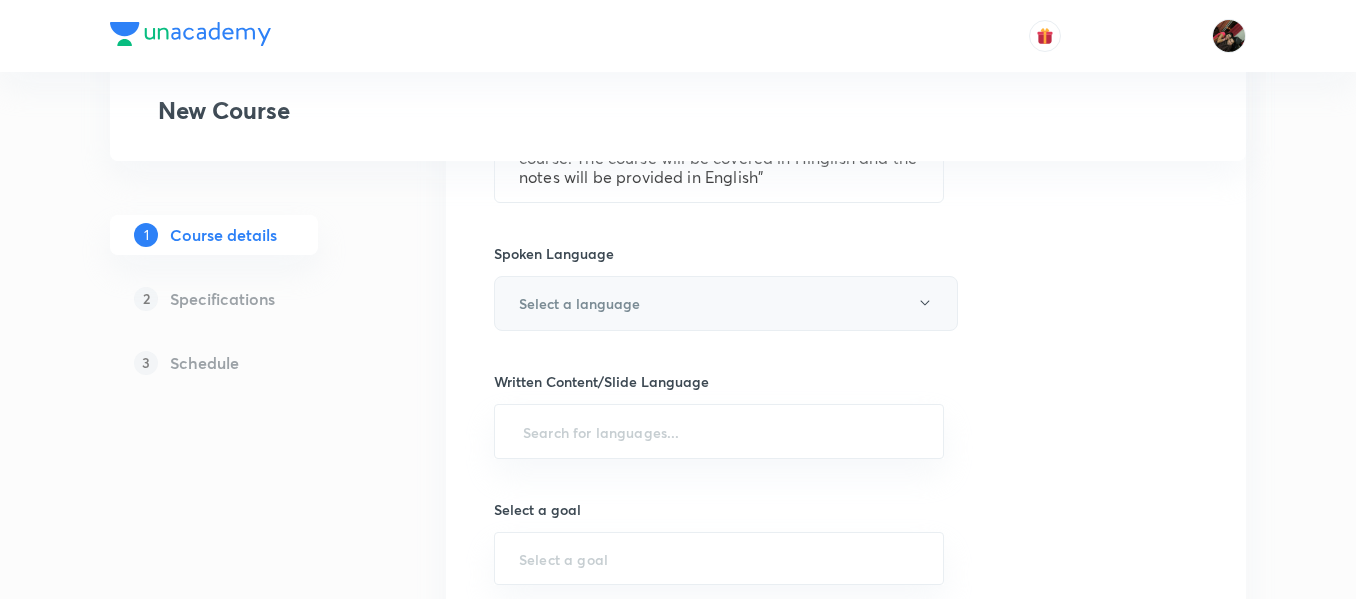 click on "Select a language" at bounding box center (726, 303) 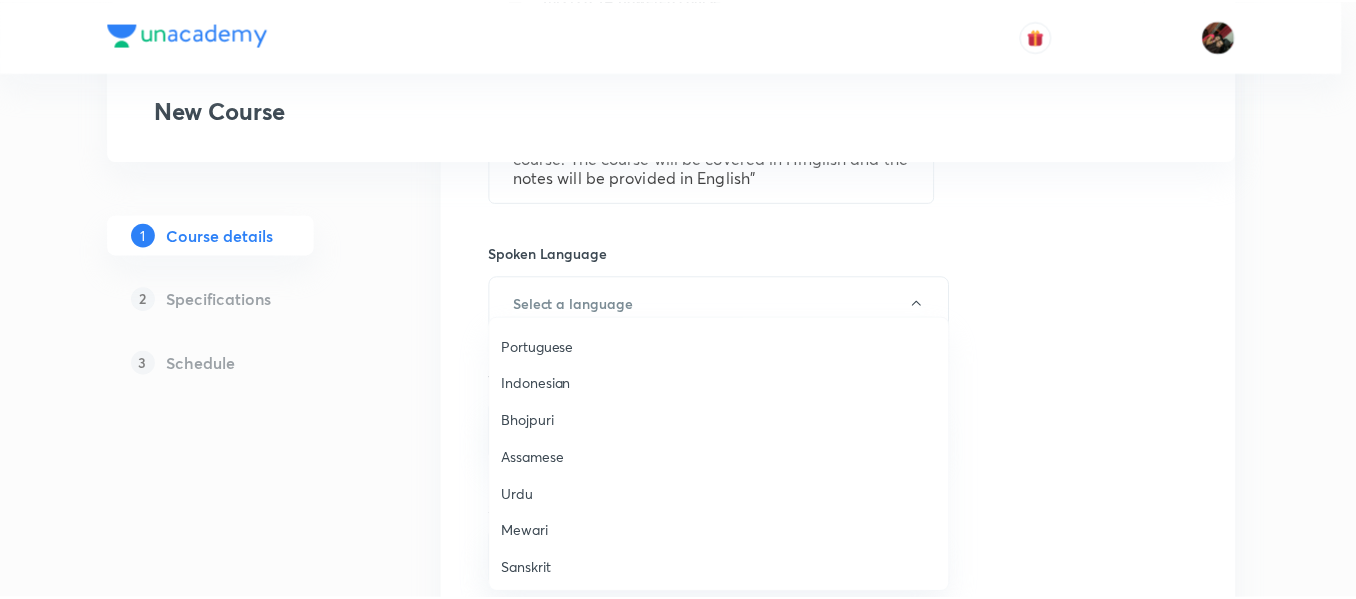 scroll, scrollTop: 593, scrollLeft: 0, axis: vertical 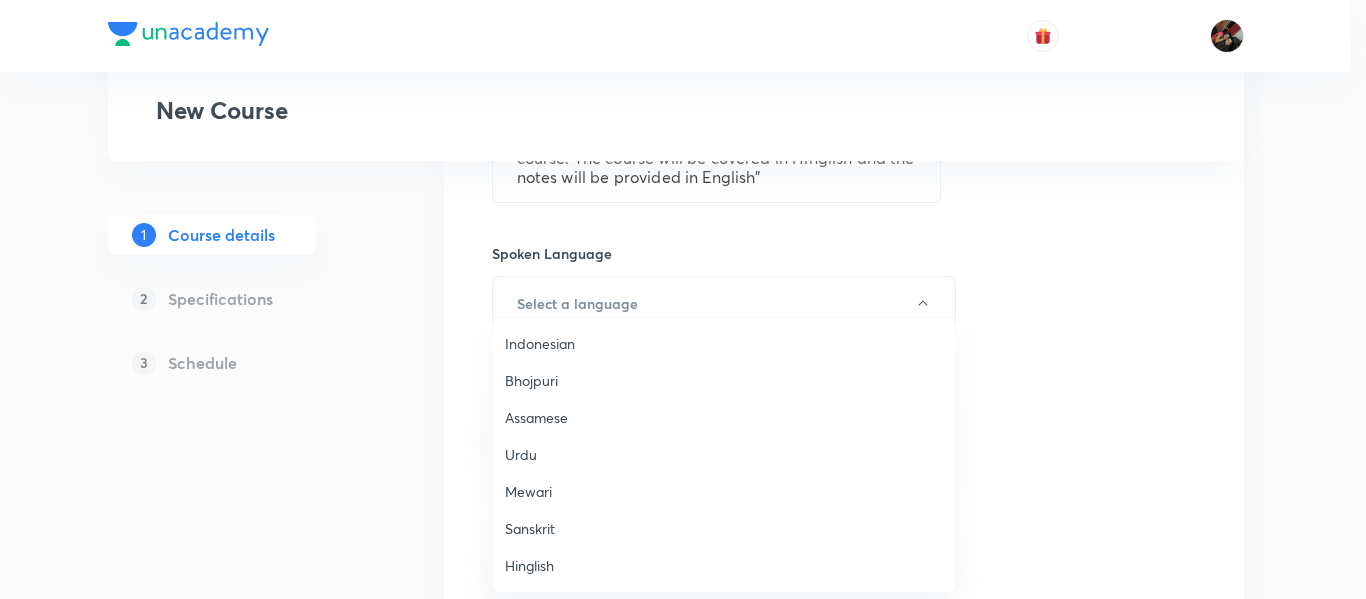click on "Hinglish" at bounding box center [724, 565] 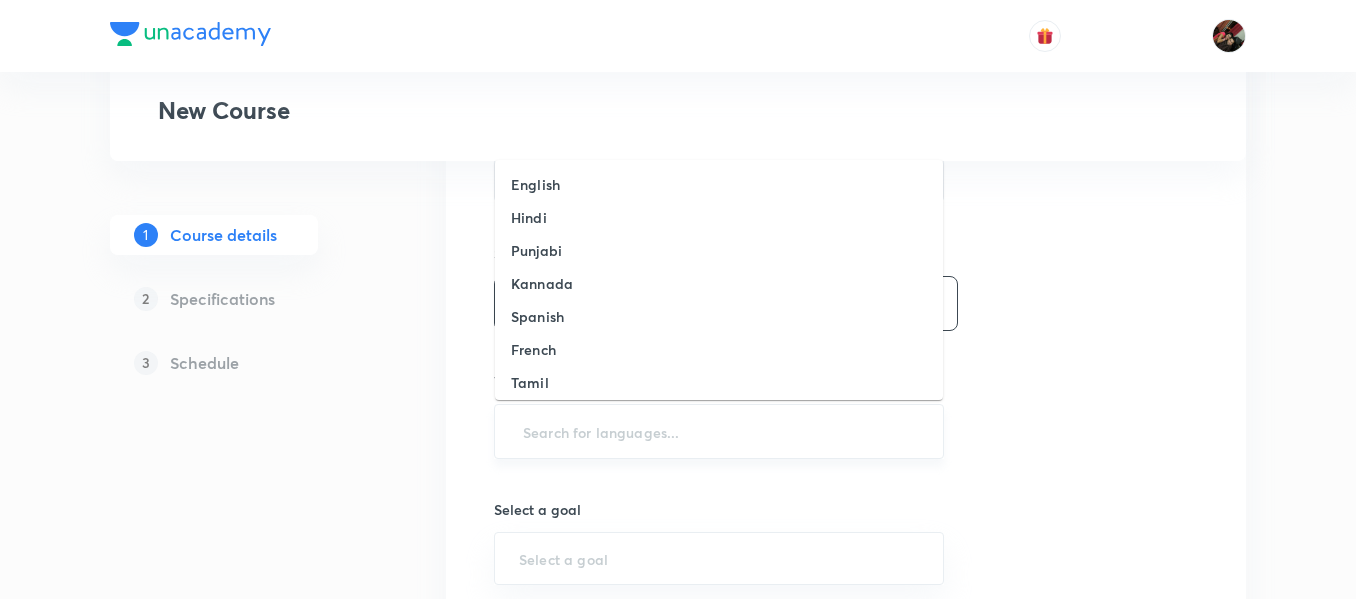 click at bounding box center [719, 431] 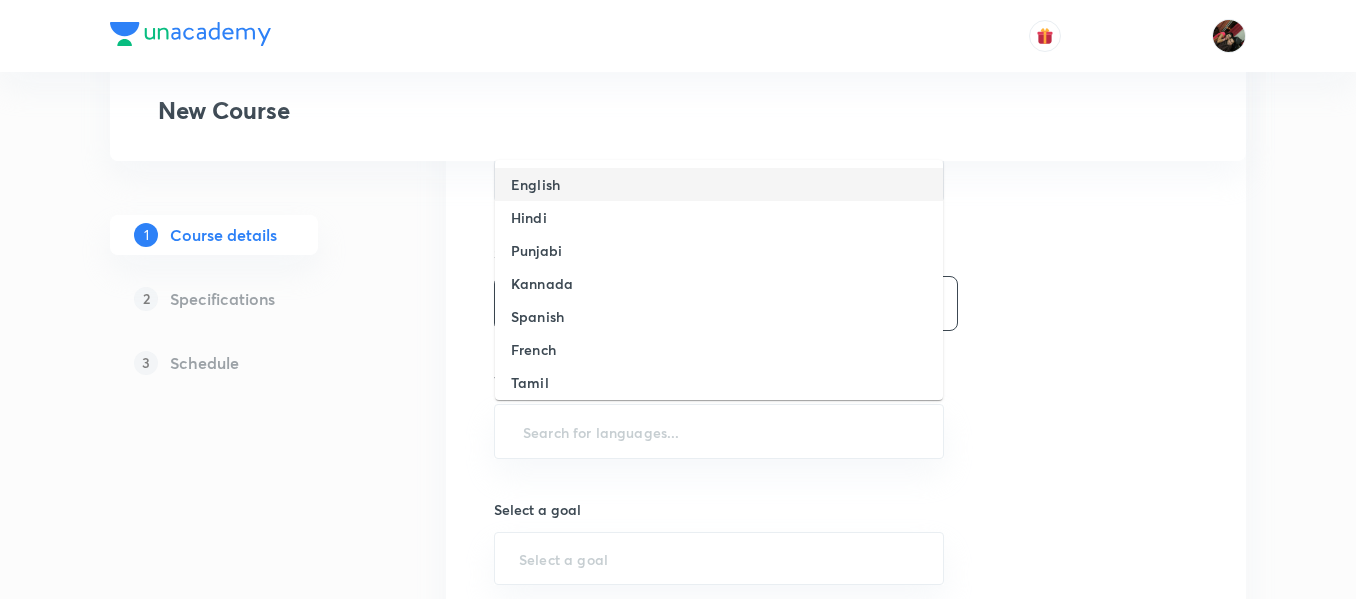 click on "English" at bounding box center (719, 184) 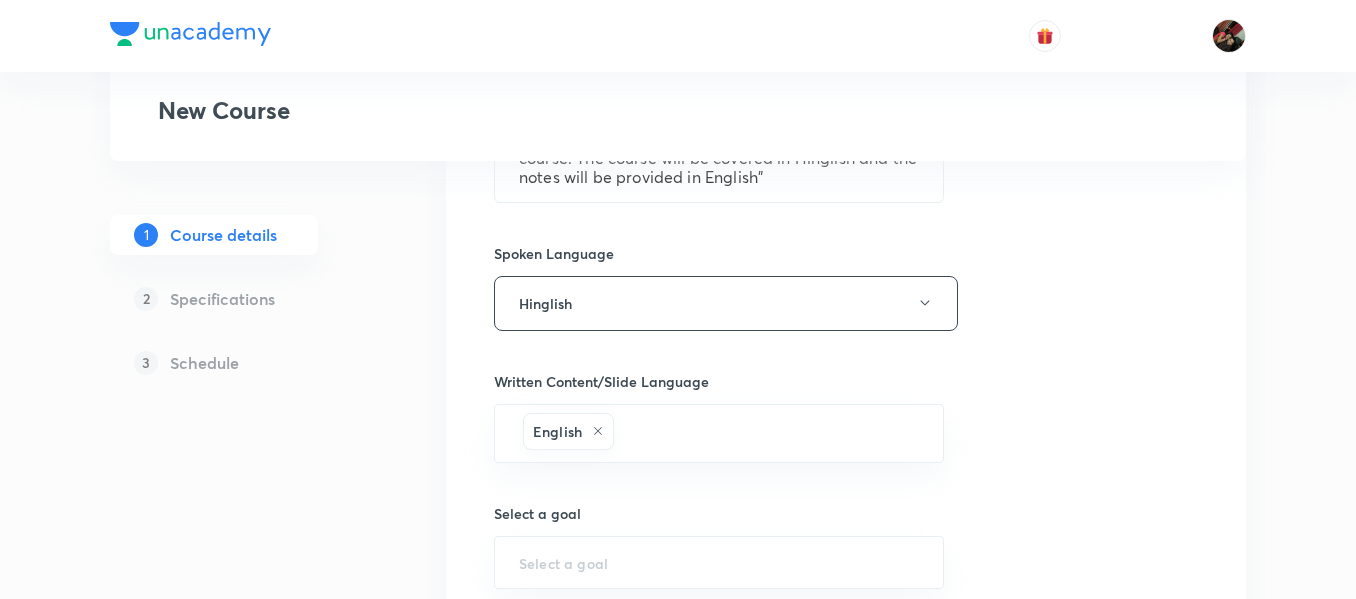 click on "Course title 53/80 Course On Biology for Class 9th and 10th - Olympiads ​ Educator type Unacademy educator   Course type Online only Hybrid (Unacademy centre) Hybrid (non-offline) Only select if both recorded and live classes would be added to the course City Pune Center Pimpri Center This is a TA powered course Checking this flag will make this course available to online learners as well Course description 330/500 "In this course, Virendra Singh Rathod will provide in-depth knowledge of Biology. The course will
be helpful for aspirants preparing for Olympiads. All doubts related to the topic will be
clarified during the doubt-clearing sessions in the course. The course will be covered in Hinglish and the notes will be provided in English" ​ Spoken Language Hinglish Written Content/Slide Language English ​ Select a goal ​ Educators ​ Save & continue" at bounding box center (846, 49) 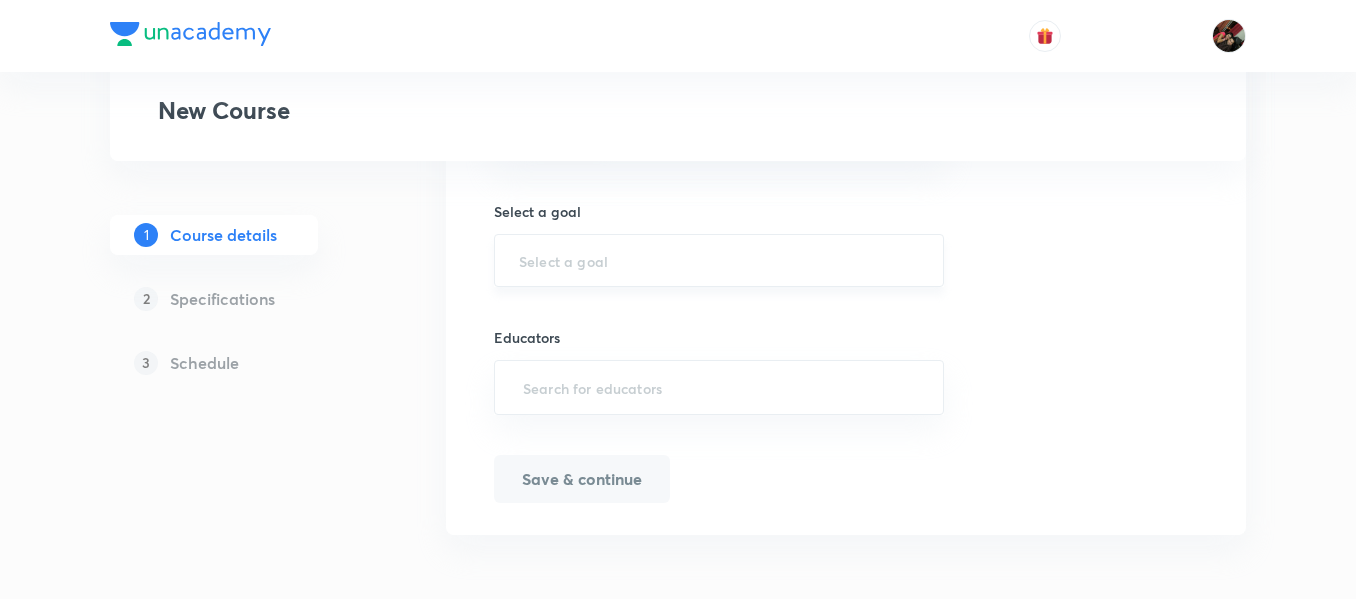 click on "​" at bounding box center (719, 260) 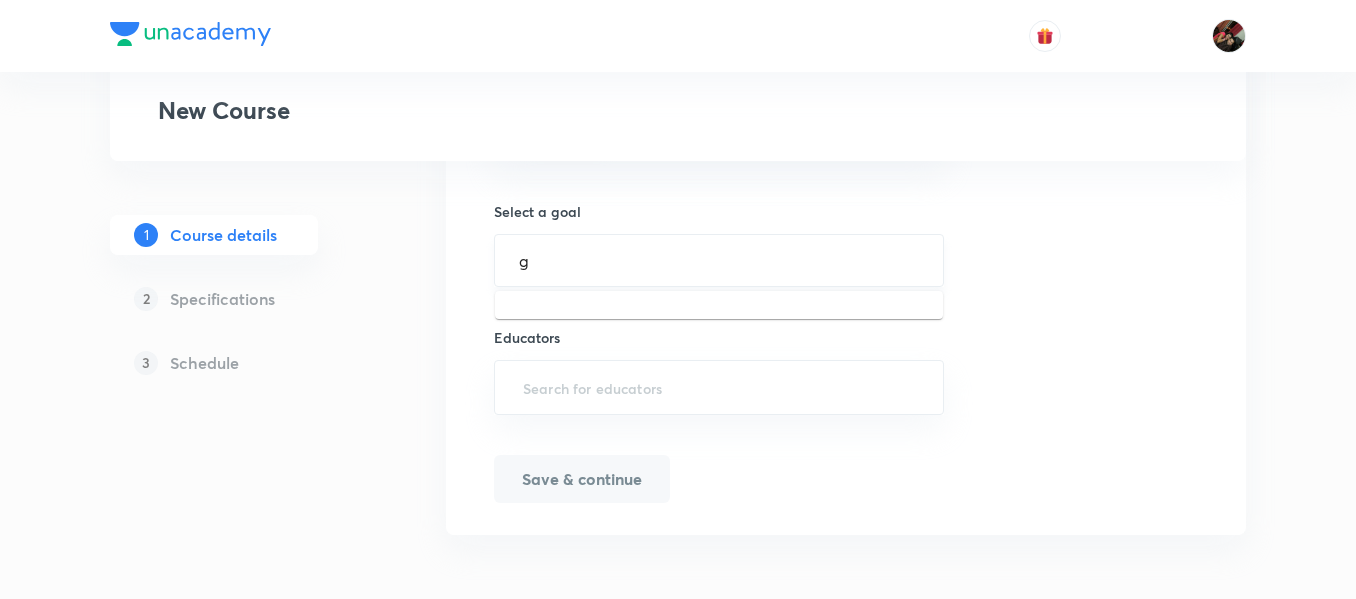 type on "g" 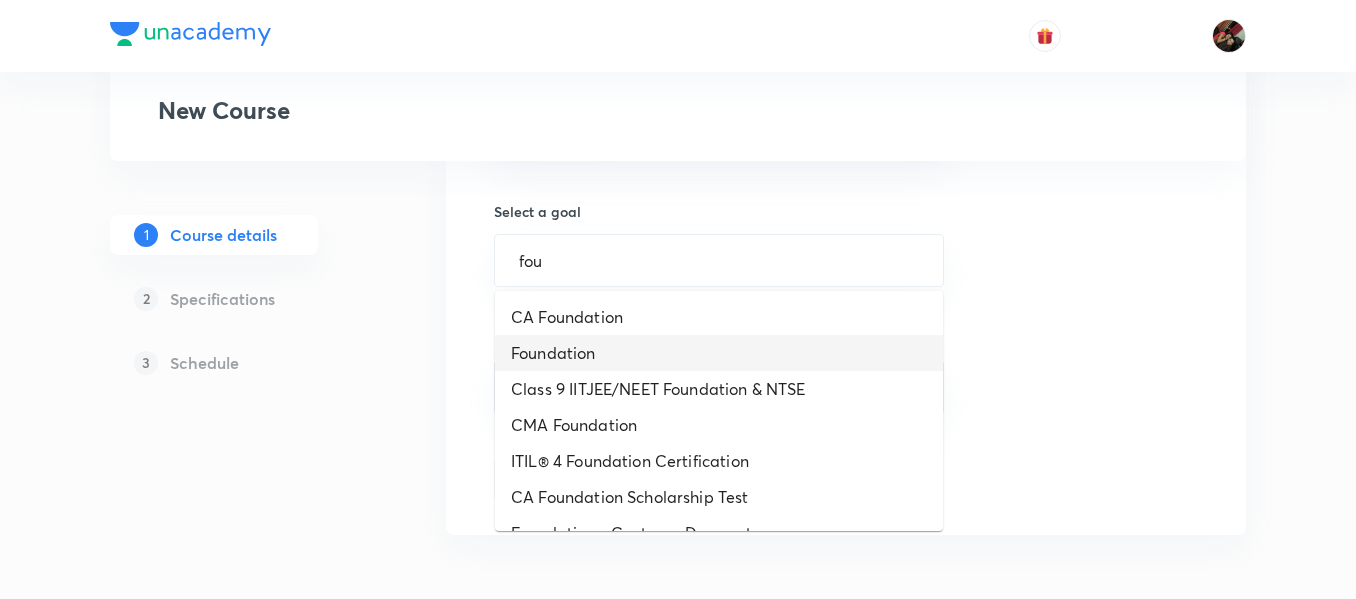 click on "Foundation" at bounding box center (719, 353) 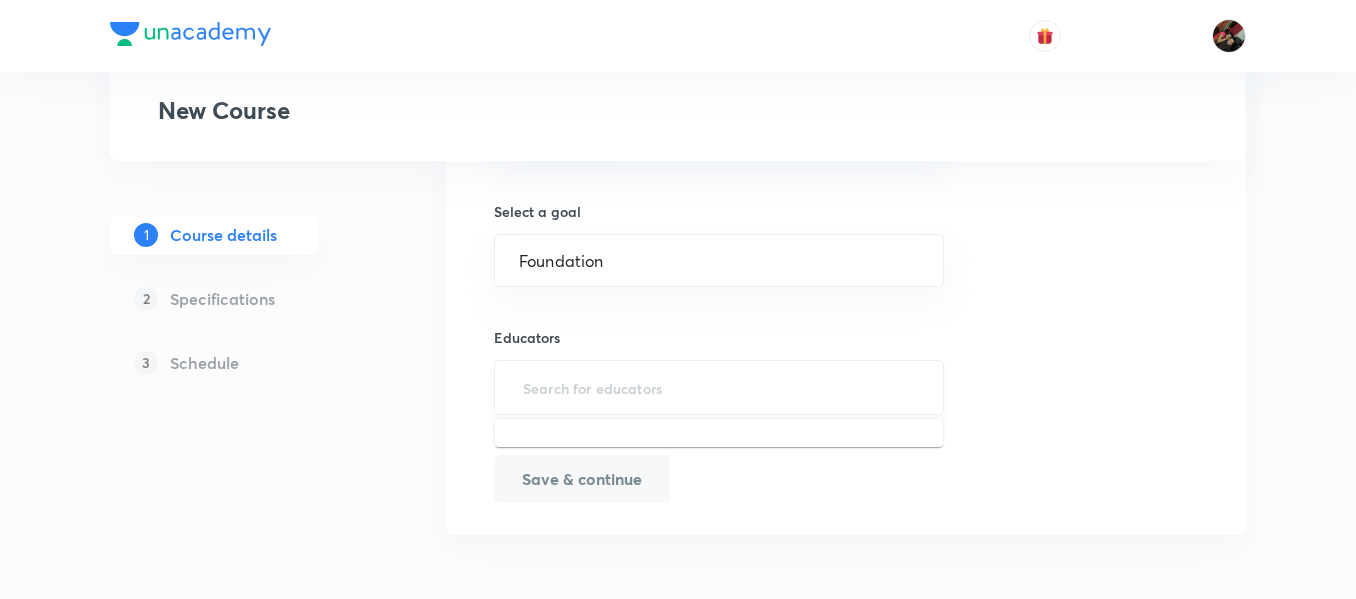 click at bounding box center [719, 387] 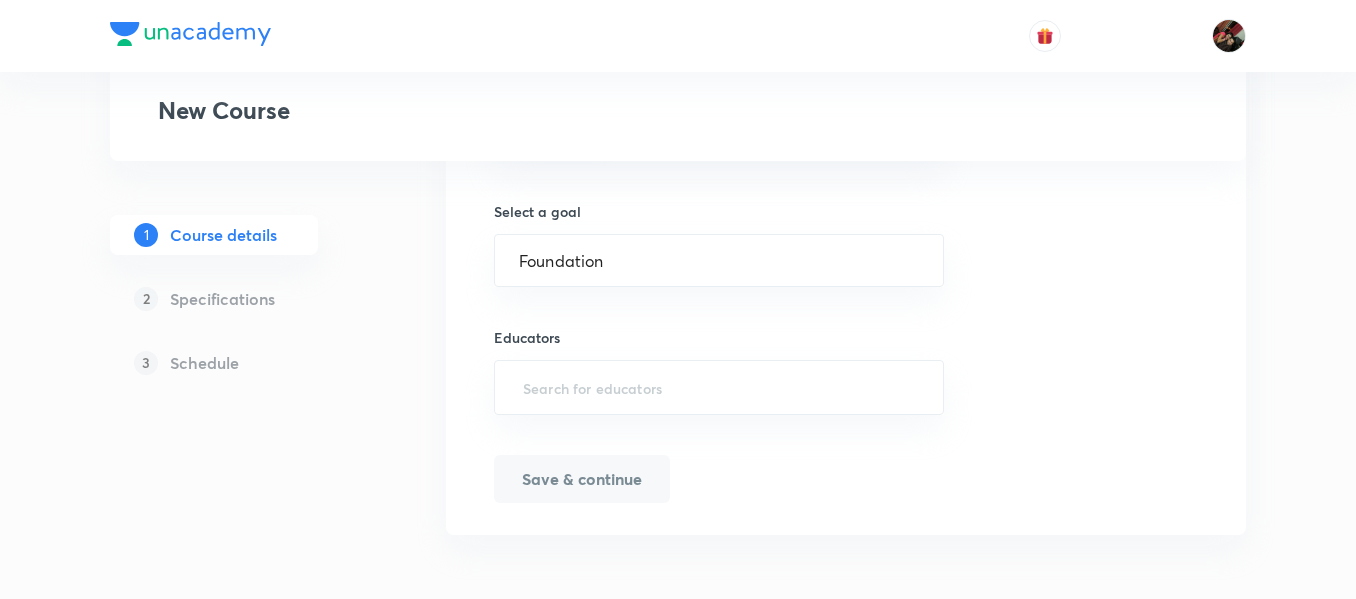paste on "virendrasinghrathod-182" 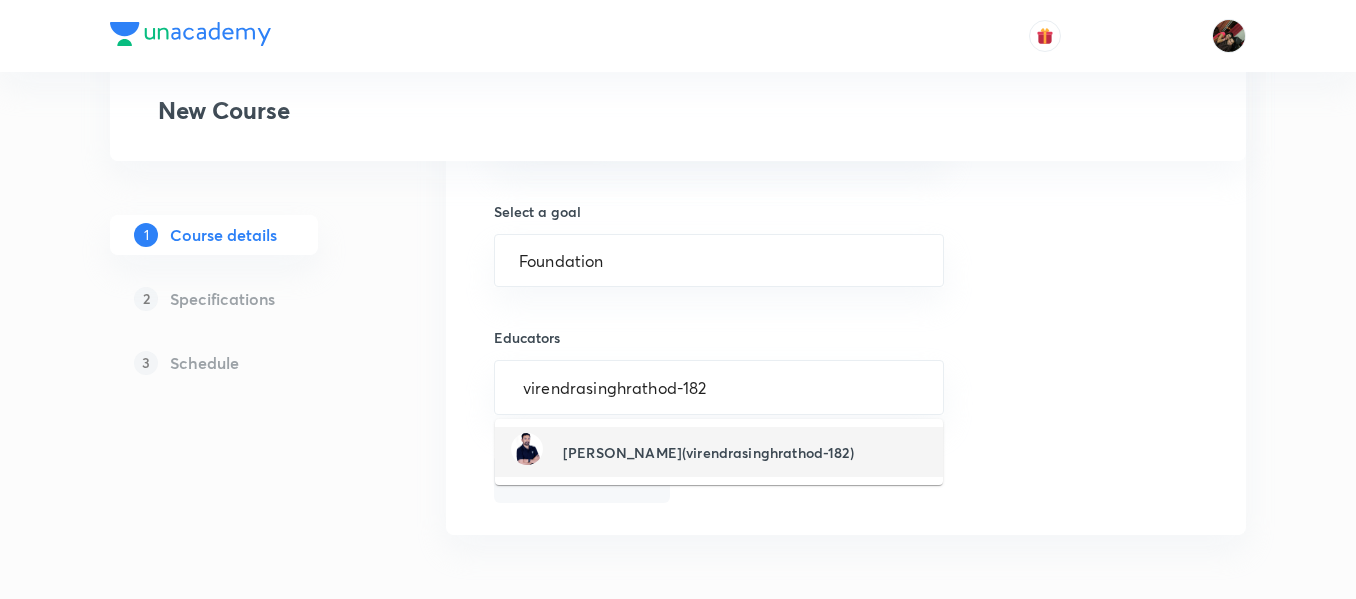 click on "Virendra Singh(virendrasinghrathod-182)" at bounding box center (719, 452) 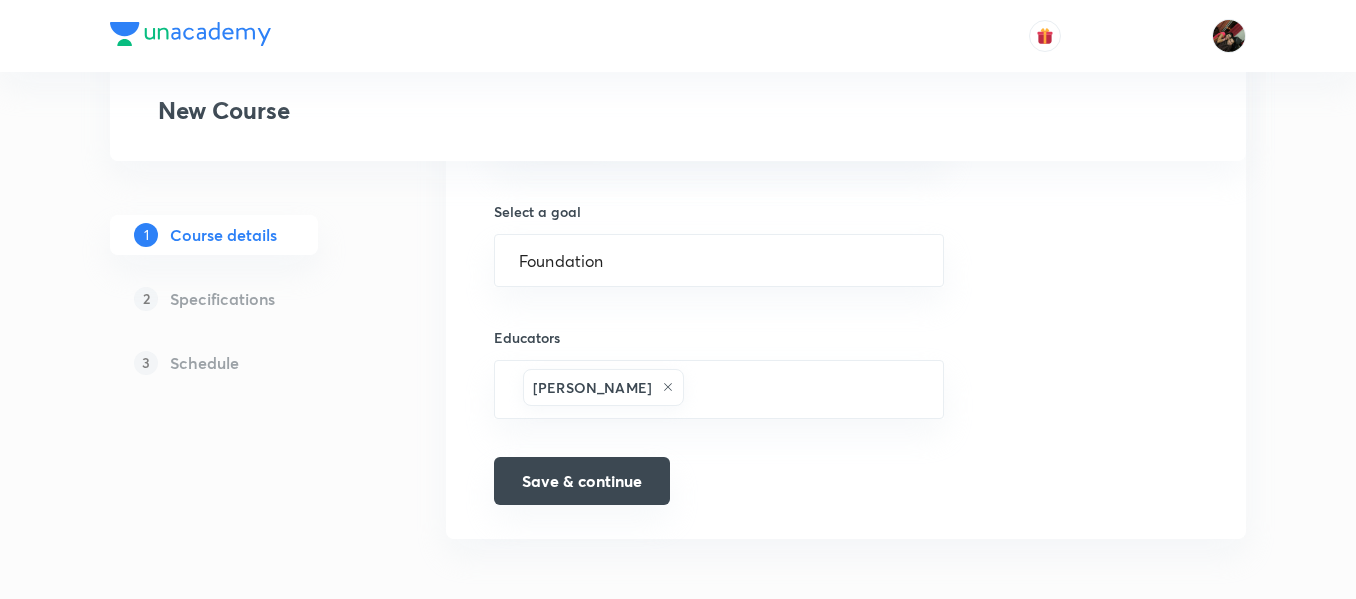 click on "Save & continue" at bounding box center (582, 481) 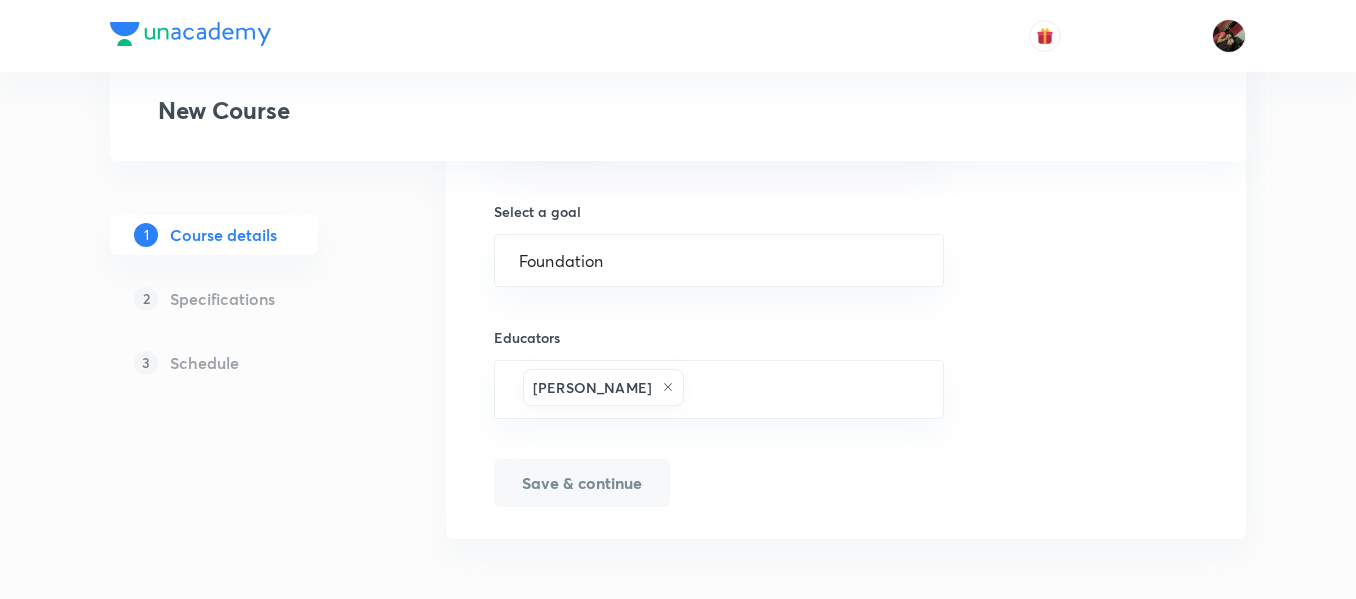 type on "Course On Biology for Class 9th and 10th - Olympiads" 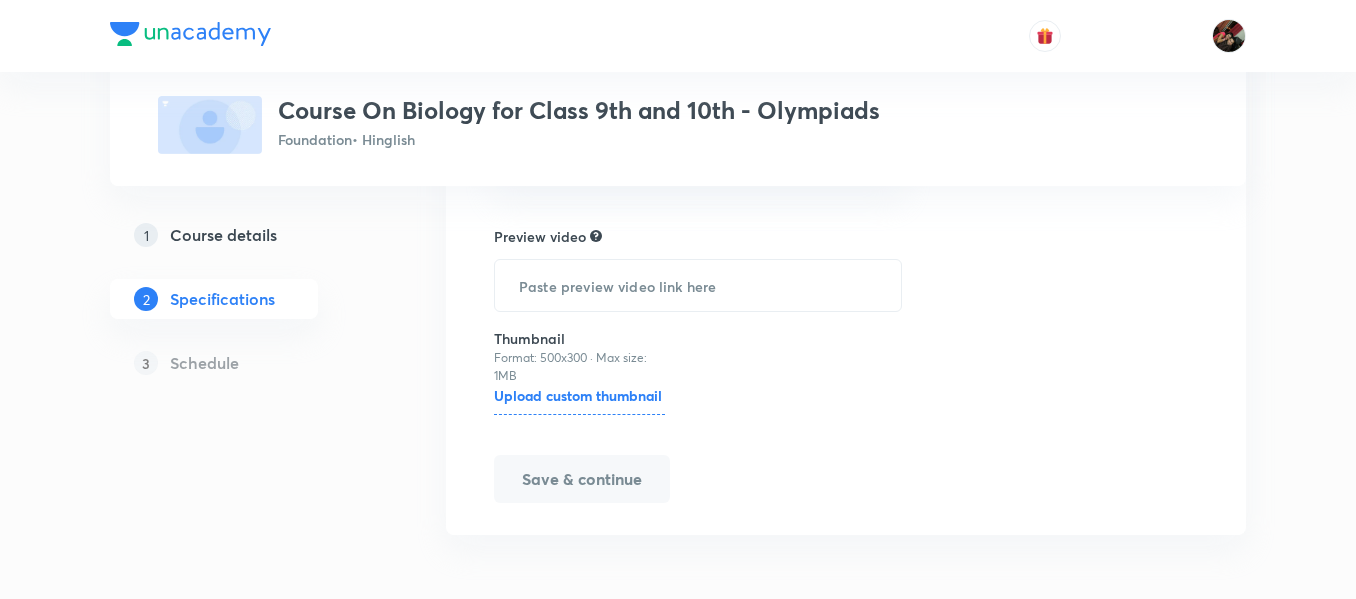 scroll, scrollTop: 0, scrollLeft: 0, axis: both 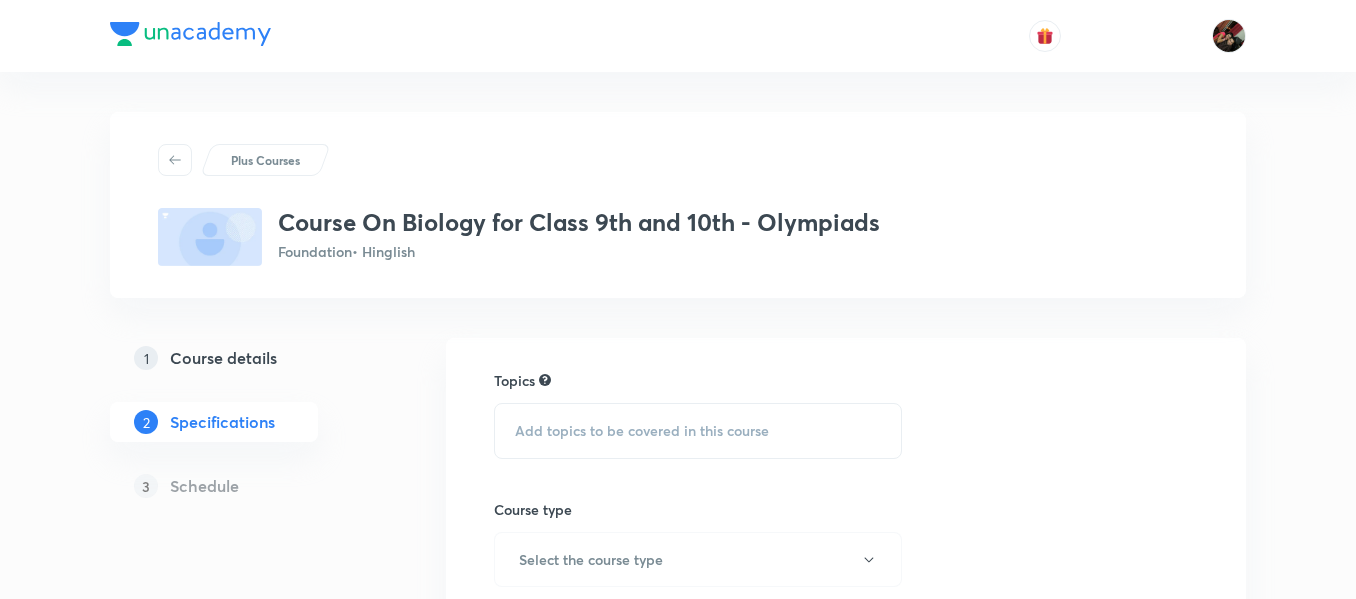 click on "Add topics to be covered in this course" at bounding box center (698, 431) 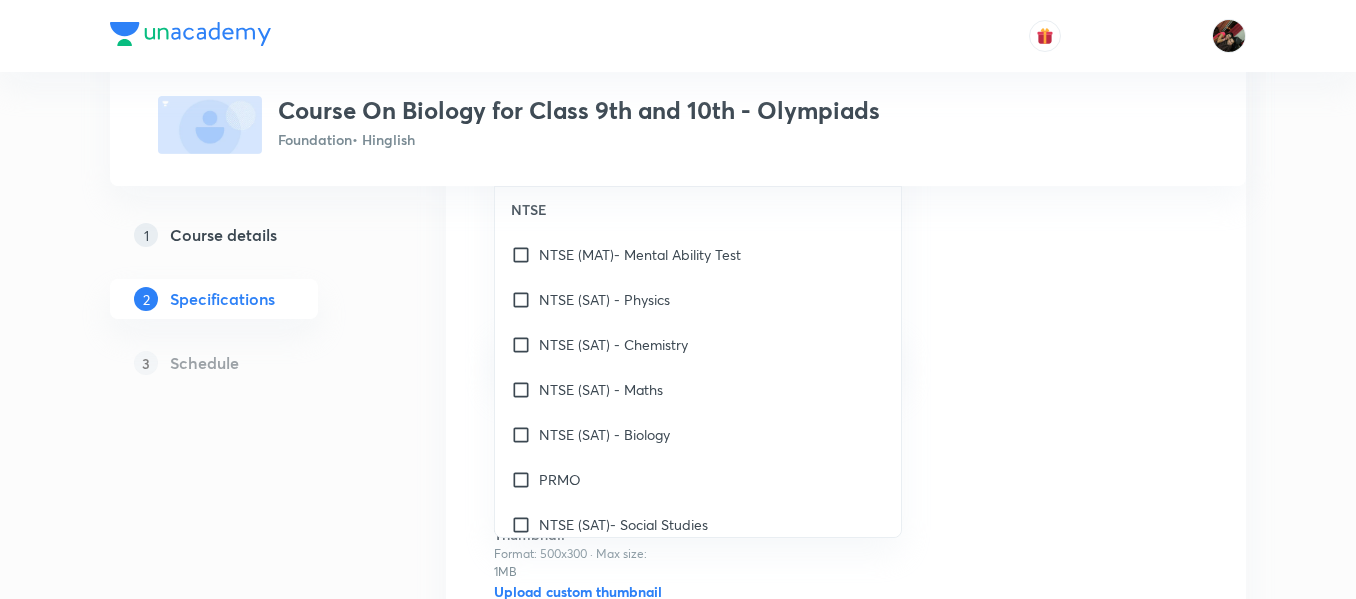 scroll, scrollTop: 337, scrollLeft: 0, axis: vertical 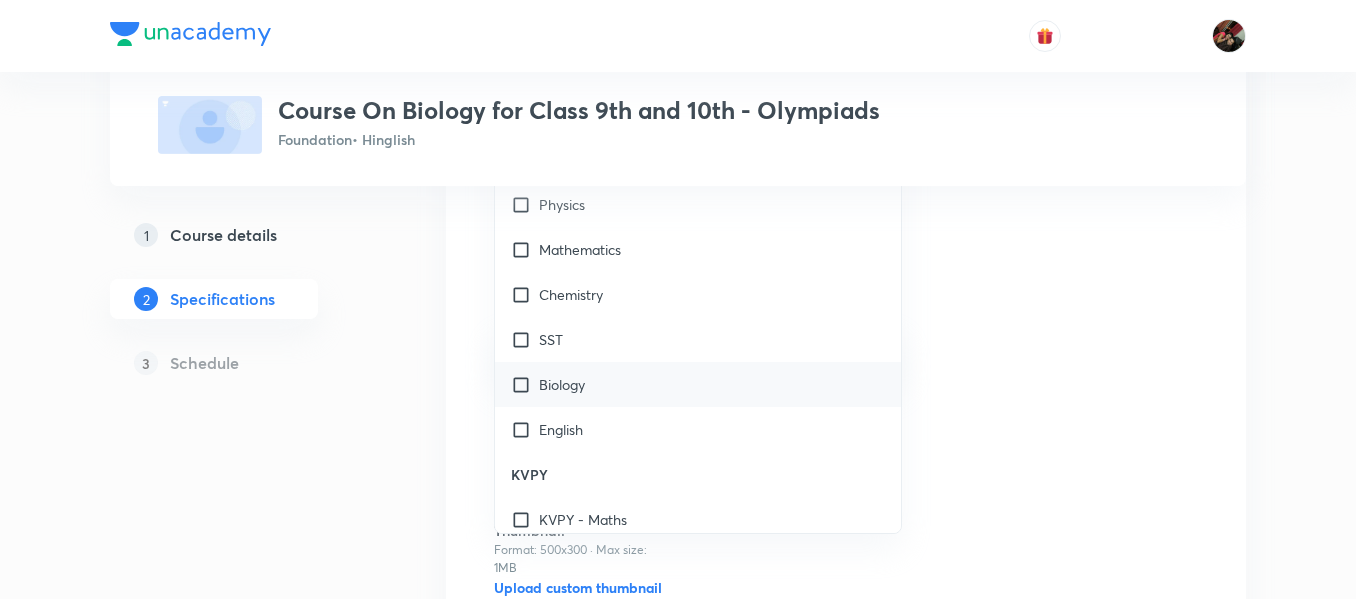 click on "Biology" at bounding box center (562, 384) 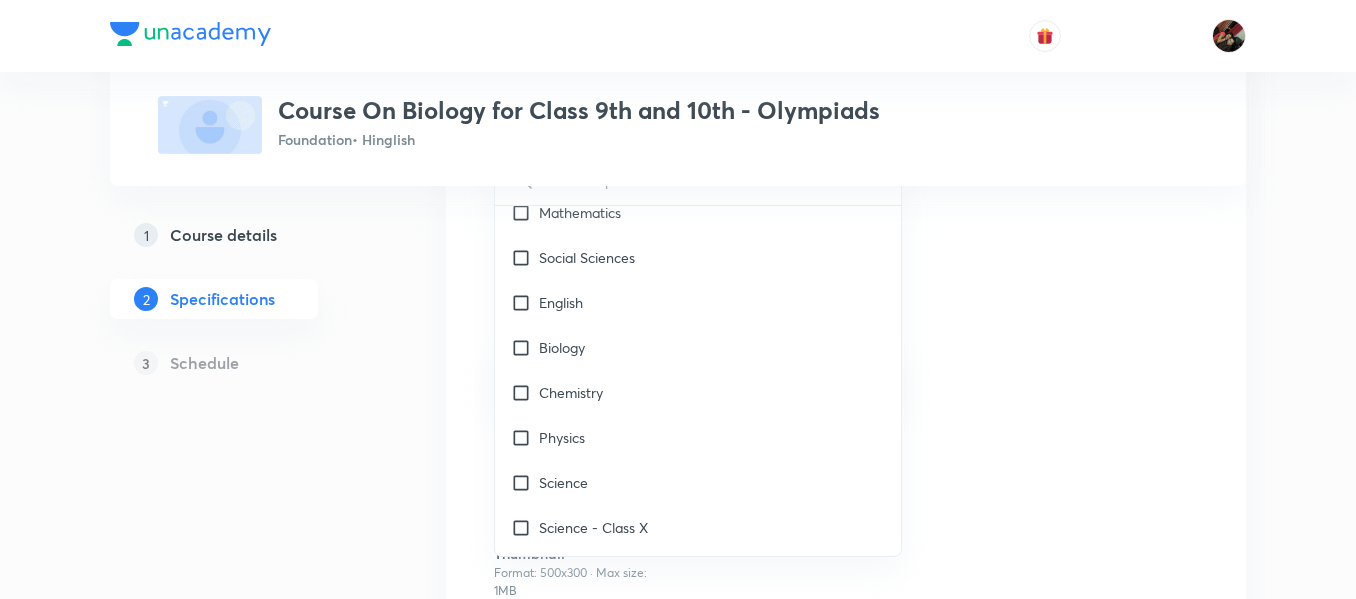 scroll, scrollTop: 1815, scrollLeft: 0, axis: vertical 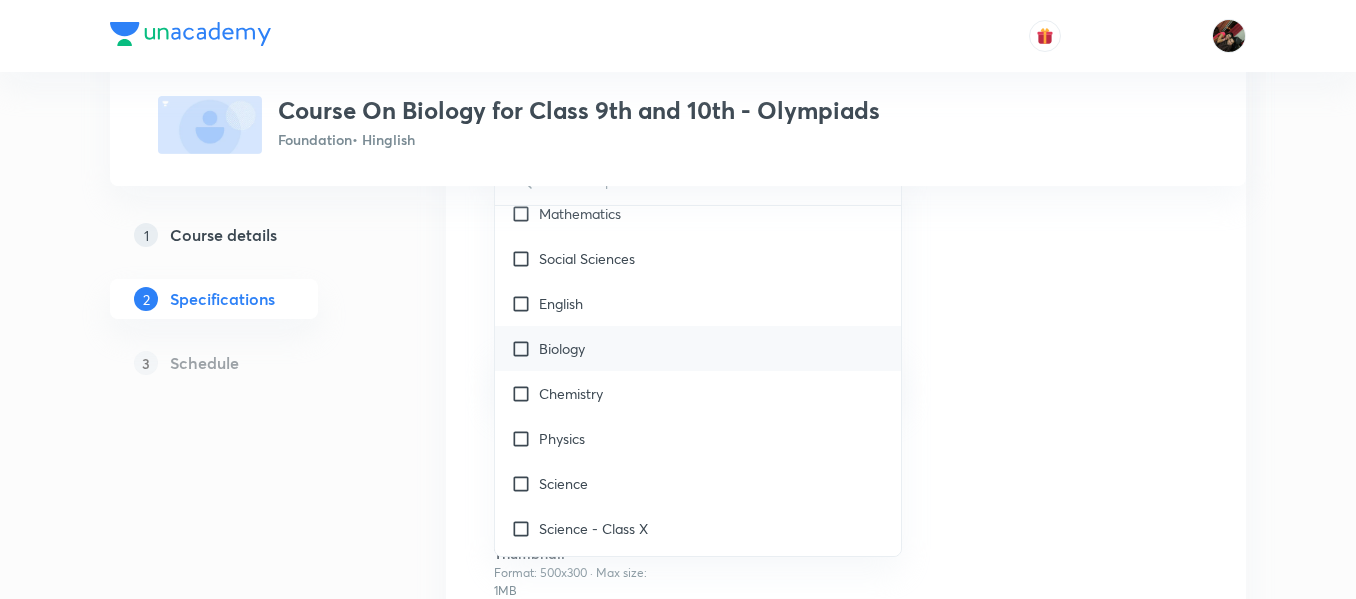 click on "Biology" at bounding box center (562, 348) 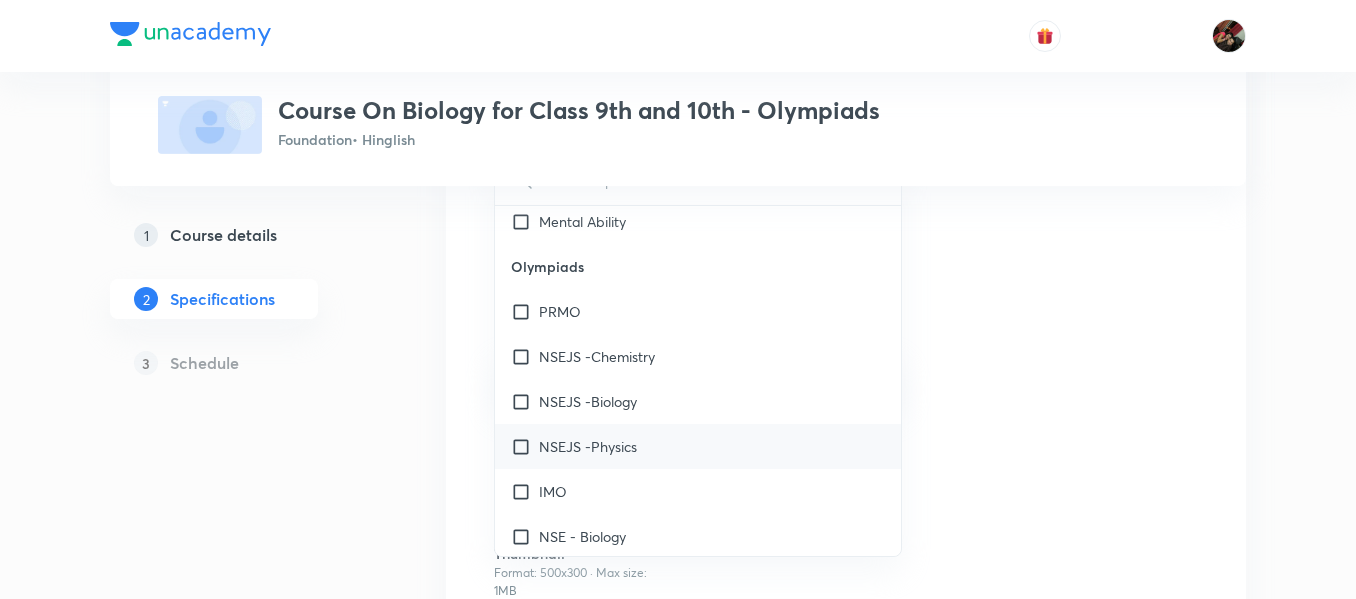 scroll, scrollTop: 1311, scrollLeft: 0, axis: vertical 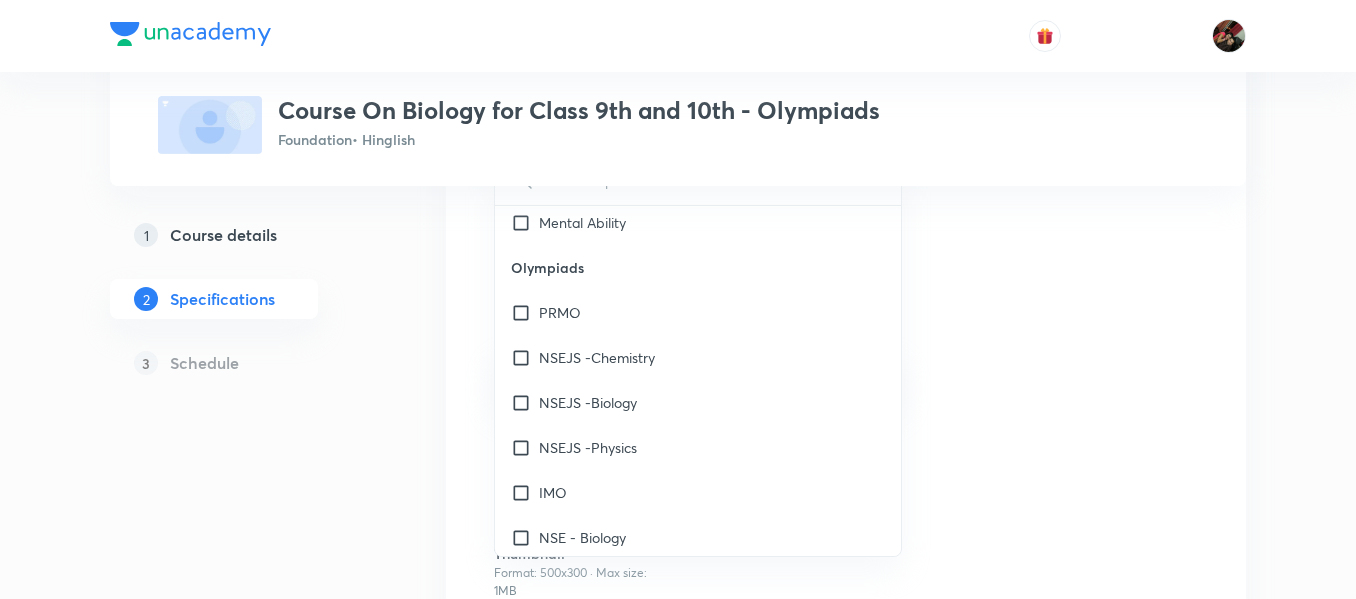 click on "Topics Biology Biology CLEAR ​ NTSE NTSE (MAT)- Mental Ability Test NTSE (SAT) - Physics NTSE (SAT) - Chemistry NTSE (SAT) - Maths NTSE (SAT) - Biology PRMO NTSE (SAT)- Social Studies Science - NTSE Maths - NTSE MAT - NTSE Language Test (LT) English - NTSE SAT - History SAT - Geography Verbal and Non Verbal Analogy Arithmetic Aptitude SAT - Civics Foundation Class 8 Mathematics Geography Civics Physics English Biology Chemistry History Hindi Sanskrit Mental Ability Olympiads PRMO NSEJS -Chemistry NSEJS -Biology NSEJS -Physics IMO NSE - Biology NSE - Chemistry NSE - Physics Foundation Class X Mathematics Social Sciences English Biology Chemistry Physics Science Science - Class X Hindi Mathematics all chapter Mathematics - Class X Aptitude Foundation Class IX Mathematics Chemistry Physics English Social Sciences Biology Science - Class IX Science Hindi Mathematics - Class IX Mental Ability MH-Board Class X Physics Mathematics Chemistry SST Biology English KVPY KVPY - Maths KVPY - Chemistry KVPY - Biology ​" at bounding box center [846, 375] 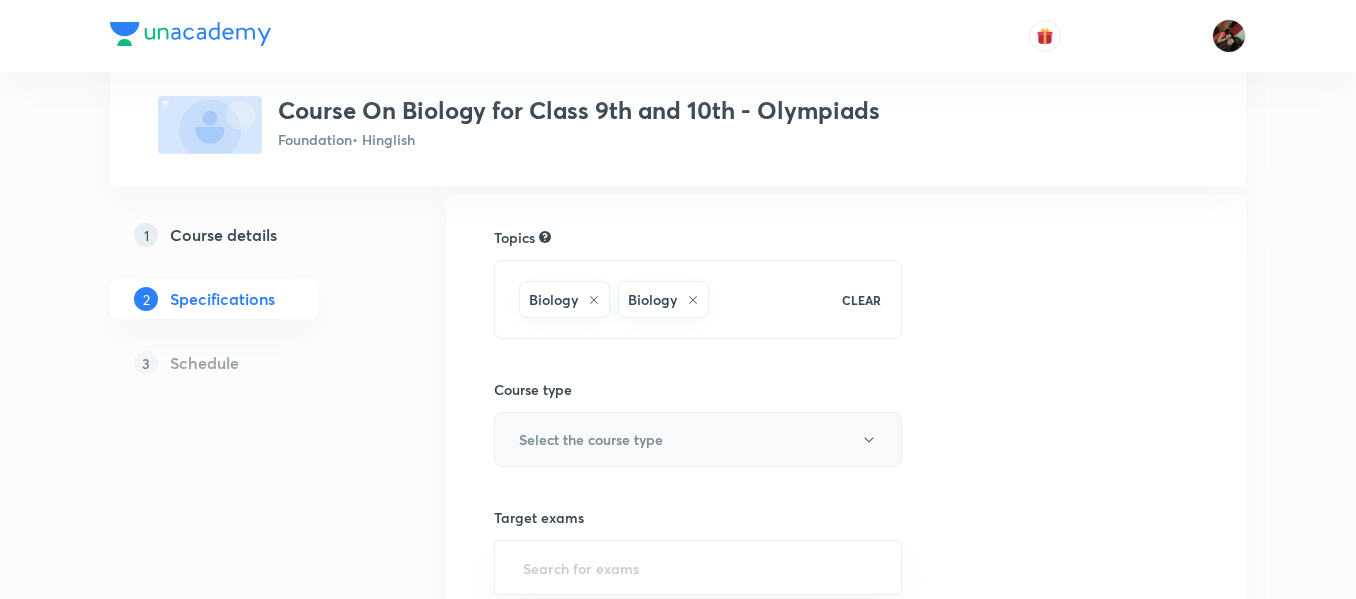 scroll, scrollTop: 139, scrollLeft: 0, axis: vertical 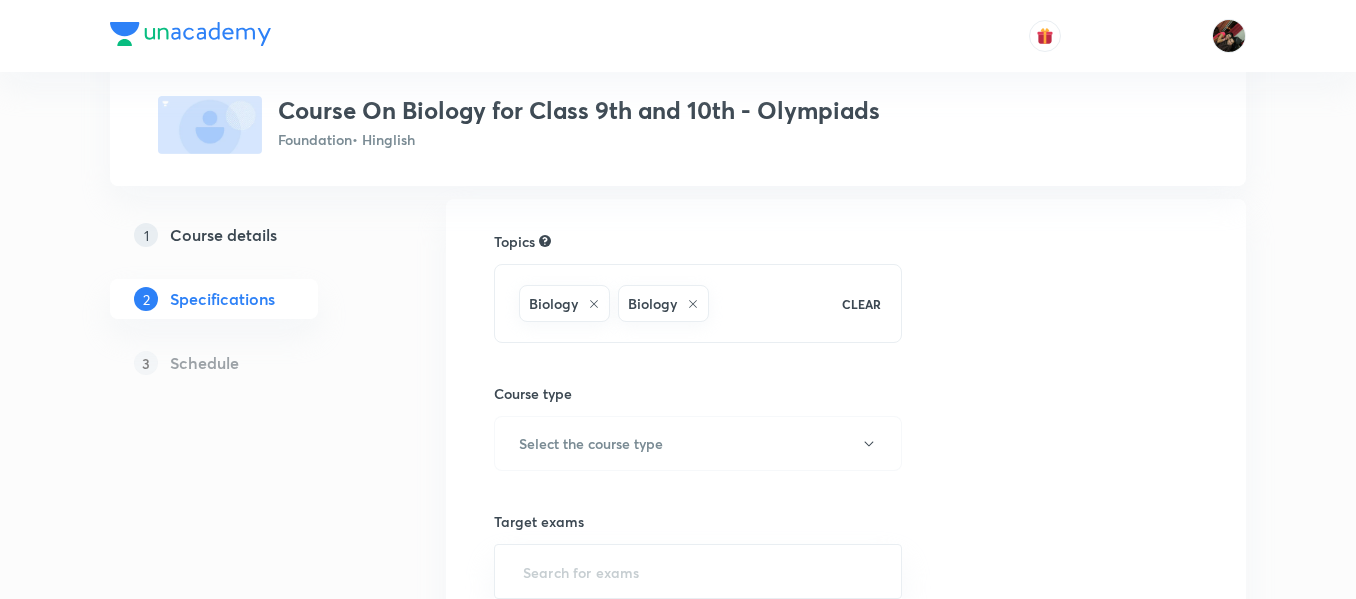 click on "Biology Biology" at bounding box center [670, 303] 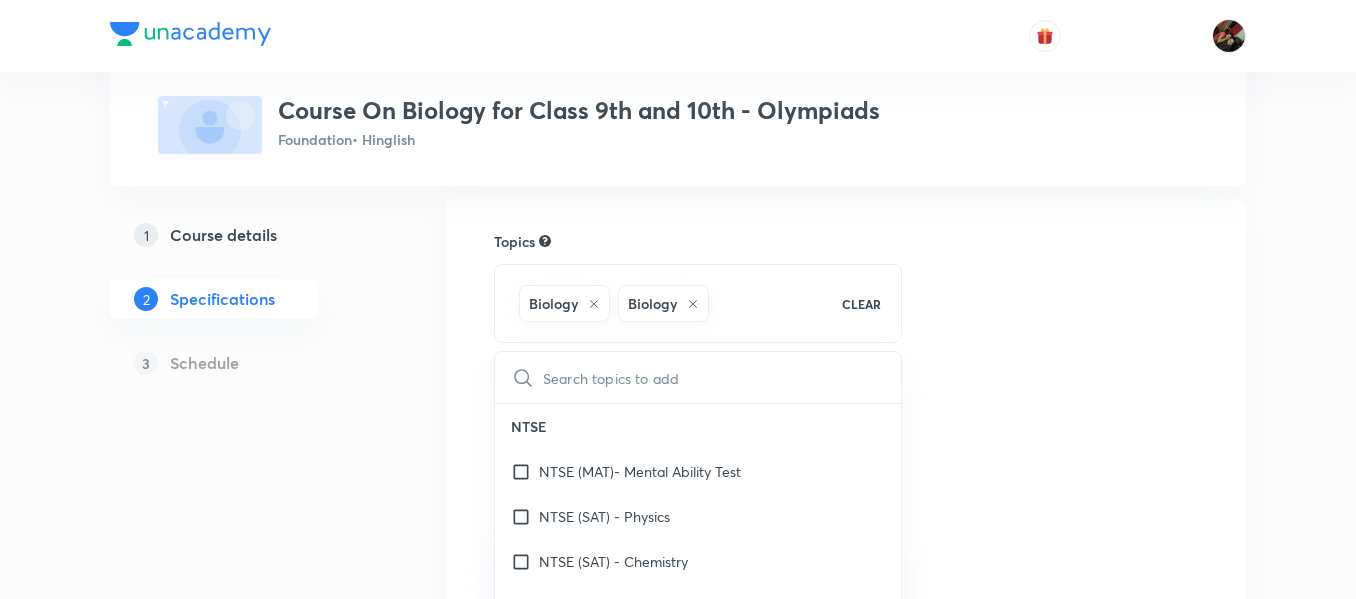 checkbox on "true" 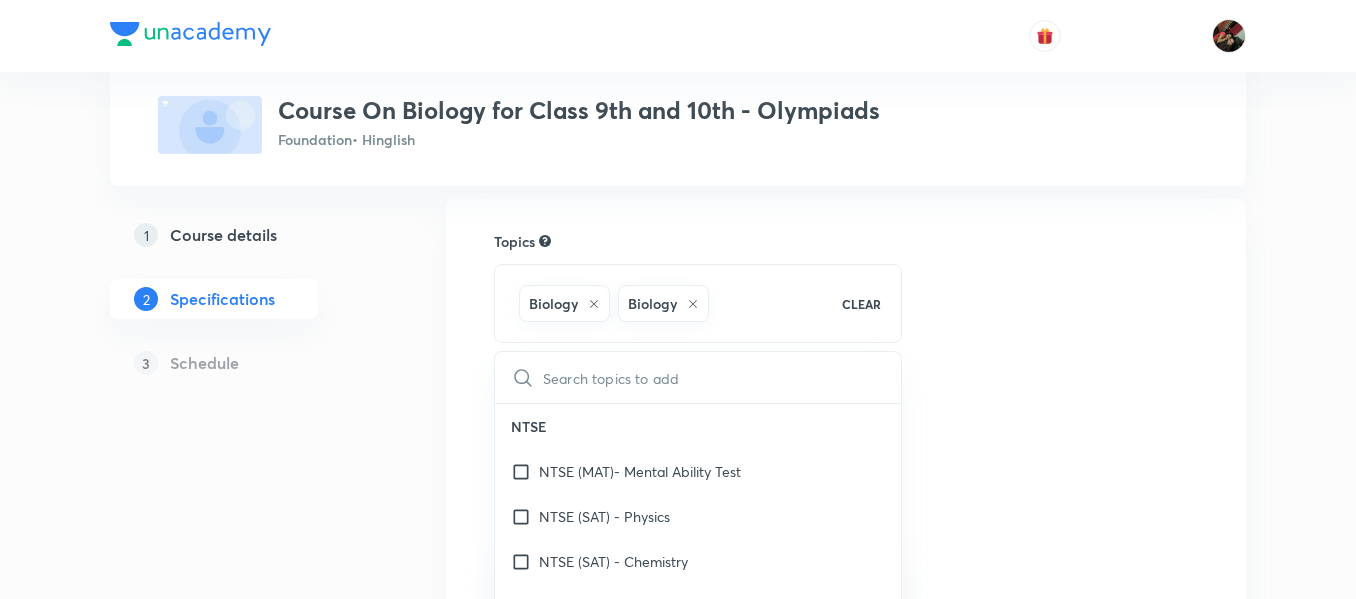 checkbox on "true" 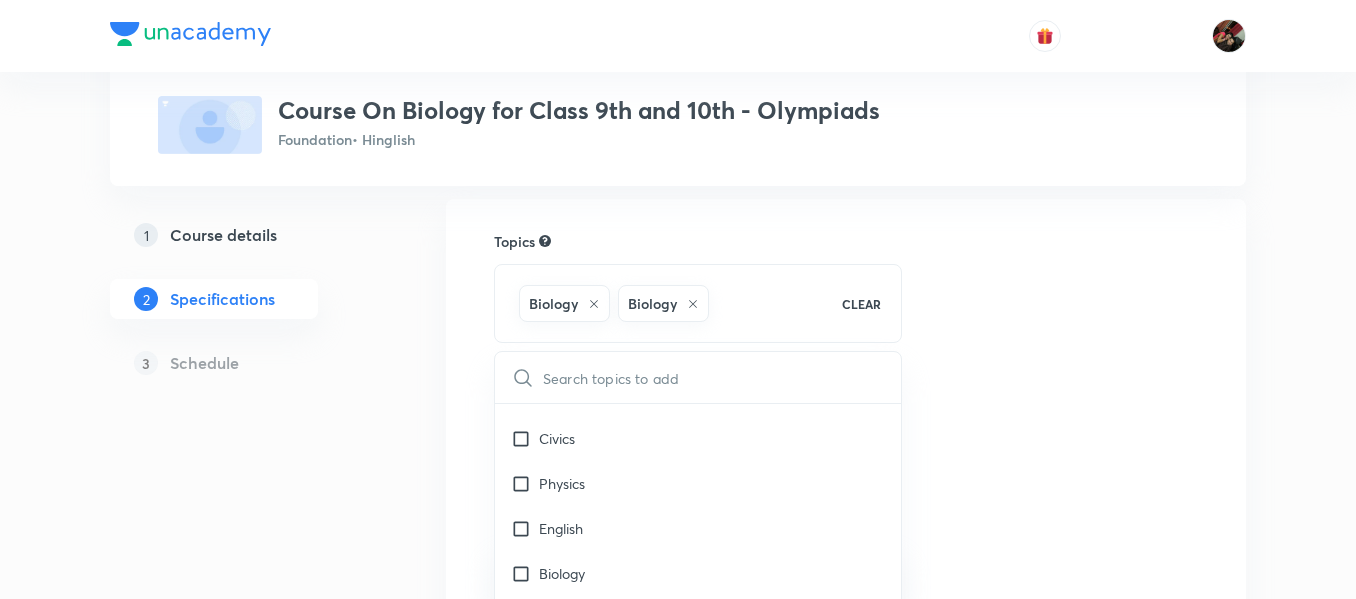 scroll, scrollTop: 937, scrollLeft: 0, axis: vertical 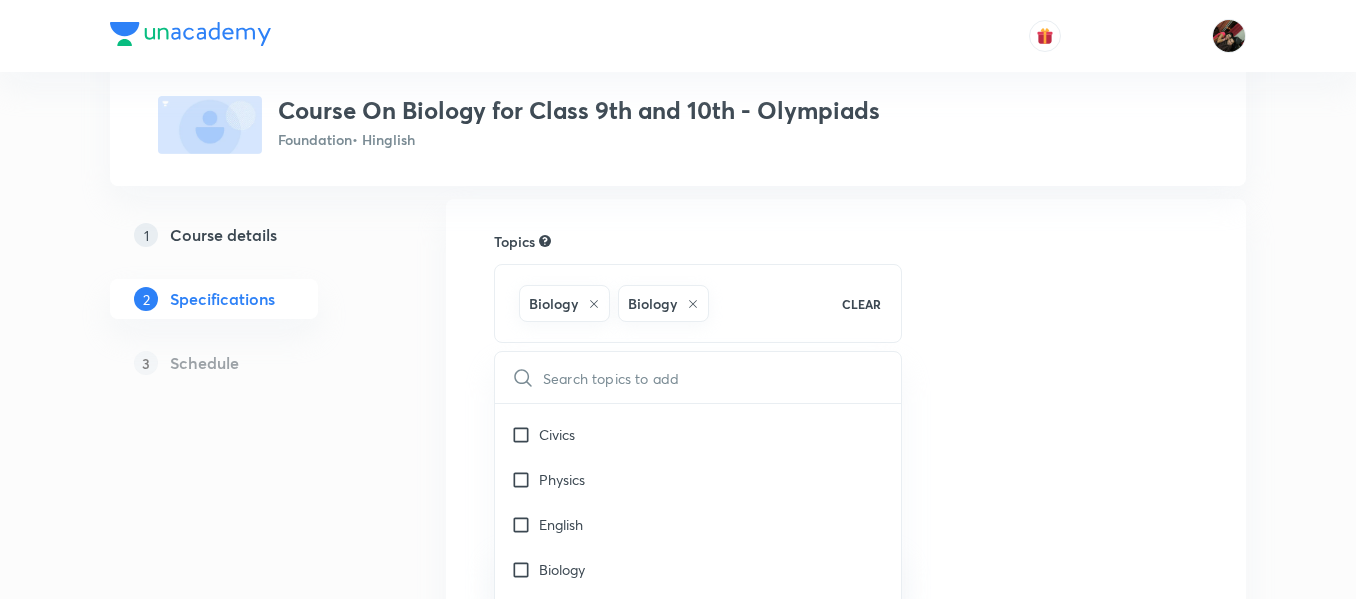click on "Topics Biology Biology CLEAR ​ NTSE NTSE (MAT)- Mental Ability Test NTSE (SAT) - Physics NTSE (SAT) - Chemistry NTSE (SAT) - Maths NTSE (SAT) - Biology PRMO NTSE (SAT)- Social Studies Science - NTSE Maths - NTSE MAT - NTSE Language Test (LT) English - NTSE SAT - History SAT - Geography Verbal and Non Verbal Analogy Arithmetic Aptitude SAT - Civics Foundation Class 8 Mathematics Geography Civics Physics English Biology Chemistry History Hindi Sanskrit Mental Ability Olympiads PRMO NSEJS -Chemistry NSEJS -Biology NSEJS -Physics IMO NSE - Biology NSE - Chemistry NSE - Physics Foundation Class X Mathematics Social Sciences English Biology Chemistry Physics Science Science - Class X Hindi Mathematics all chapter Mathematics - Class X Aptitude Foundation Class IX Mathematics Chemistry Physics English Social Sciences Biology Science - Class IX Science Hindi Mathematics - Class IX Mental Ability MH-Board Class X Physics Mathematics Chemistry SST Biology English KVPY KVPY - Maths KVPY - Chemistry KVPY - Biology ​" at bounding box center [846, 573] 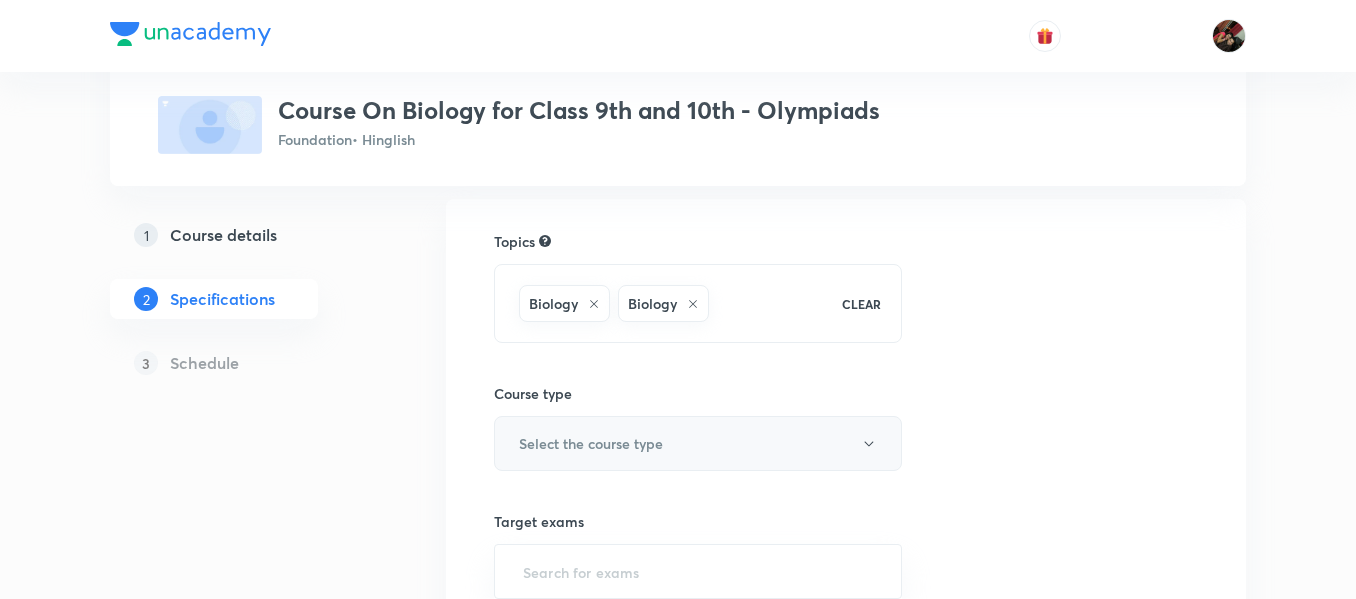 click on "Select the course type" at bounding box center [591, 443] 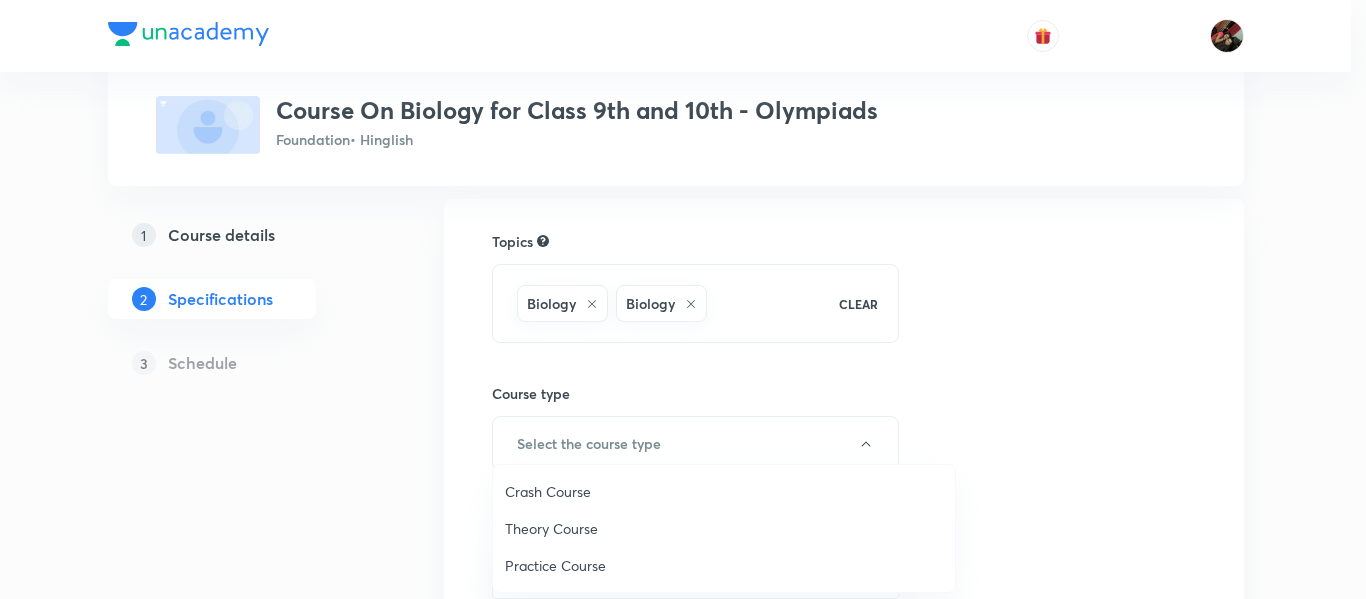 click on "Theory Course" at bounding box center [724, 528] 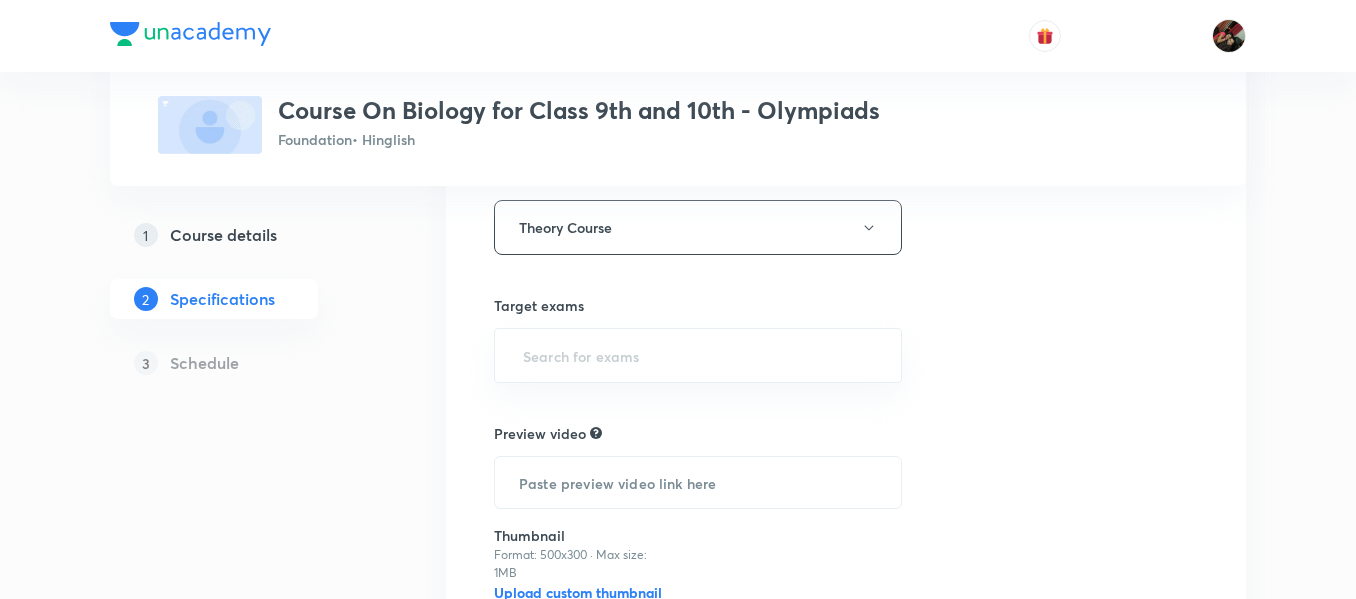 scroll, scrollTop: 356, scrollLeft: 0, axis: vertical 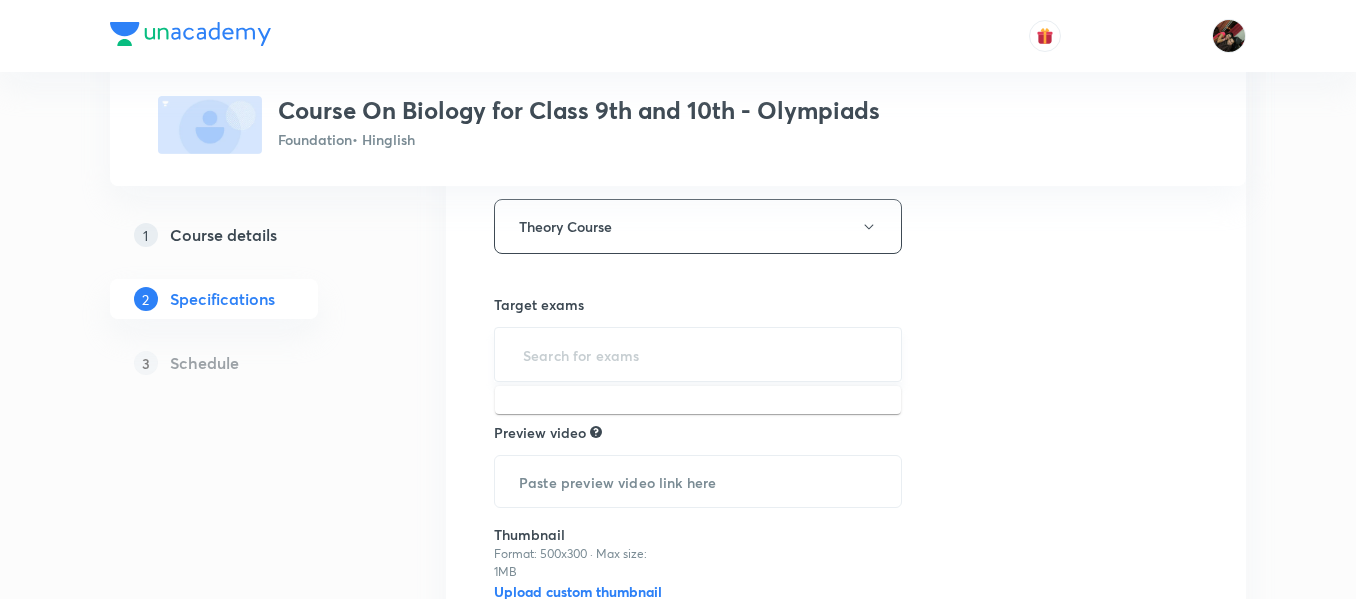click at bounding box center [698, 354] 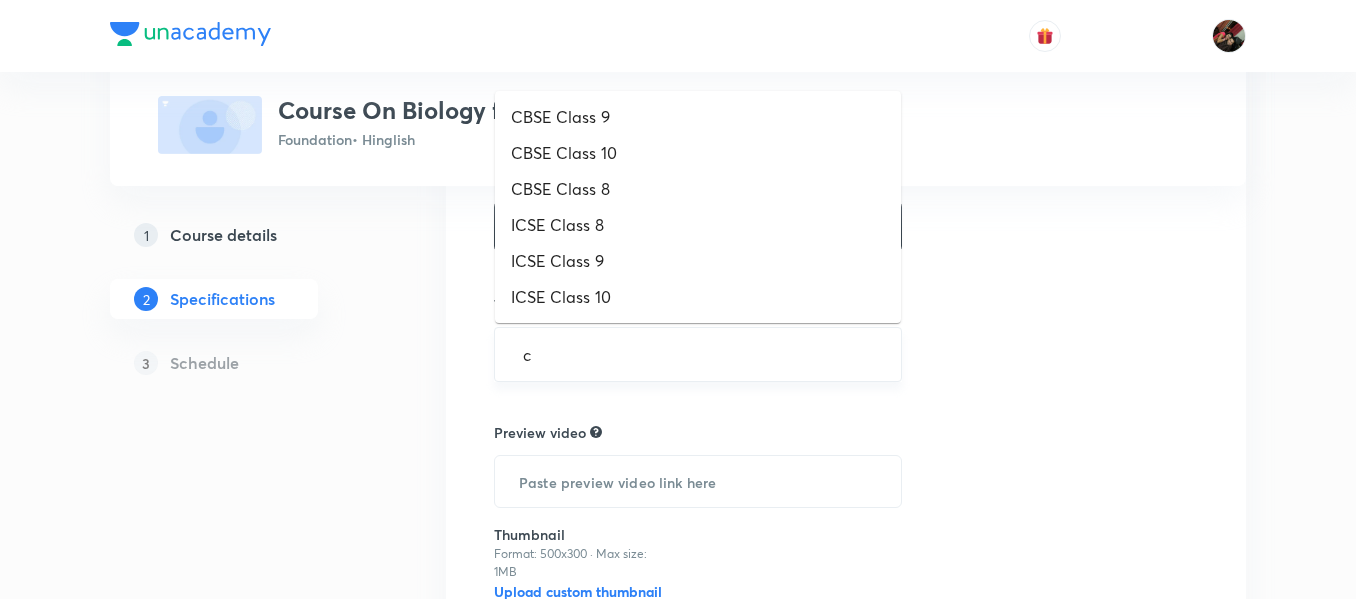 type on "cl" 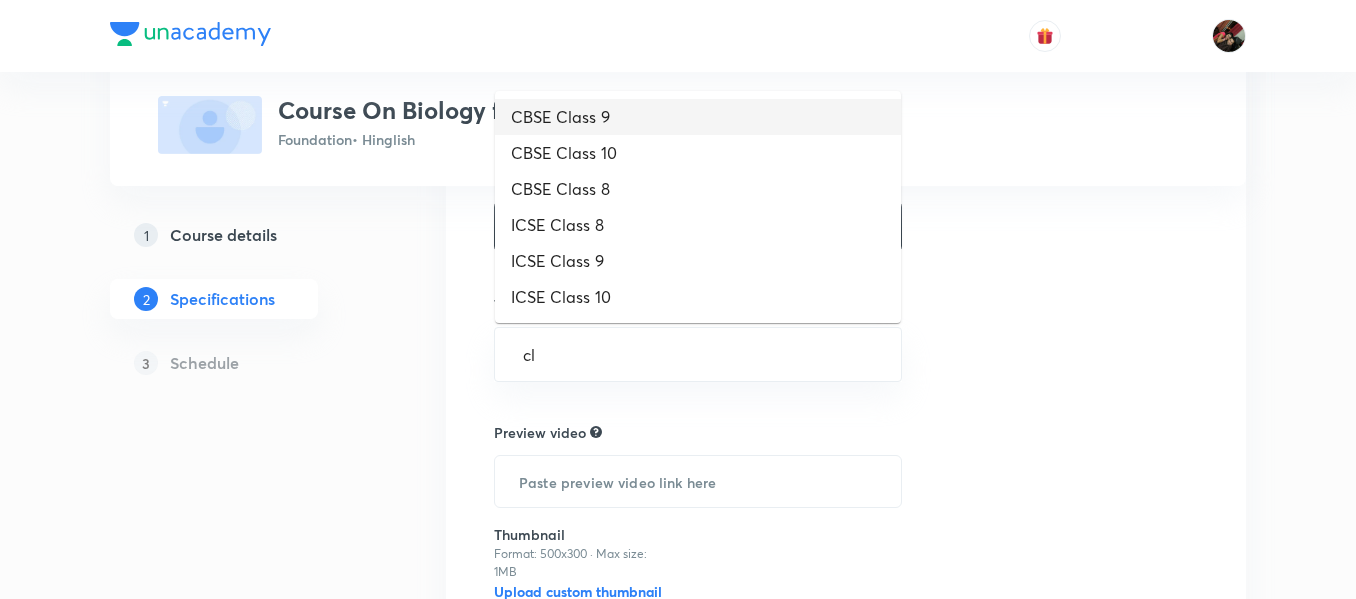 click on "CBSE Class 9" at bounding box center (698, 117) 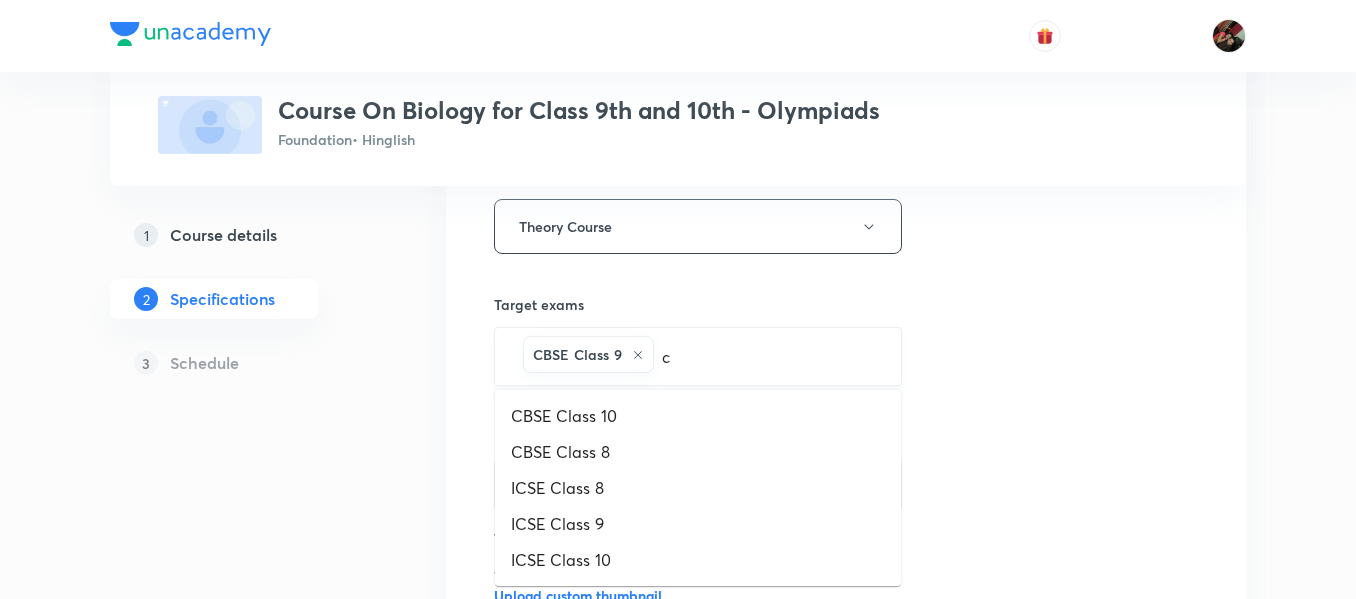 type on "cl" 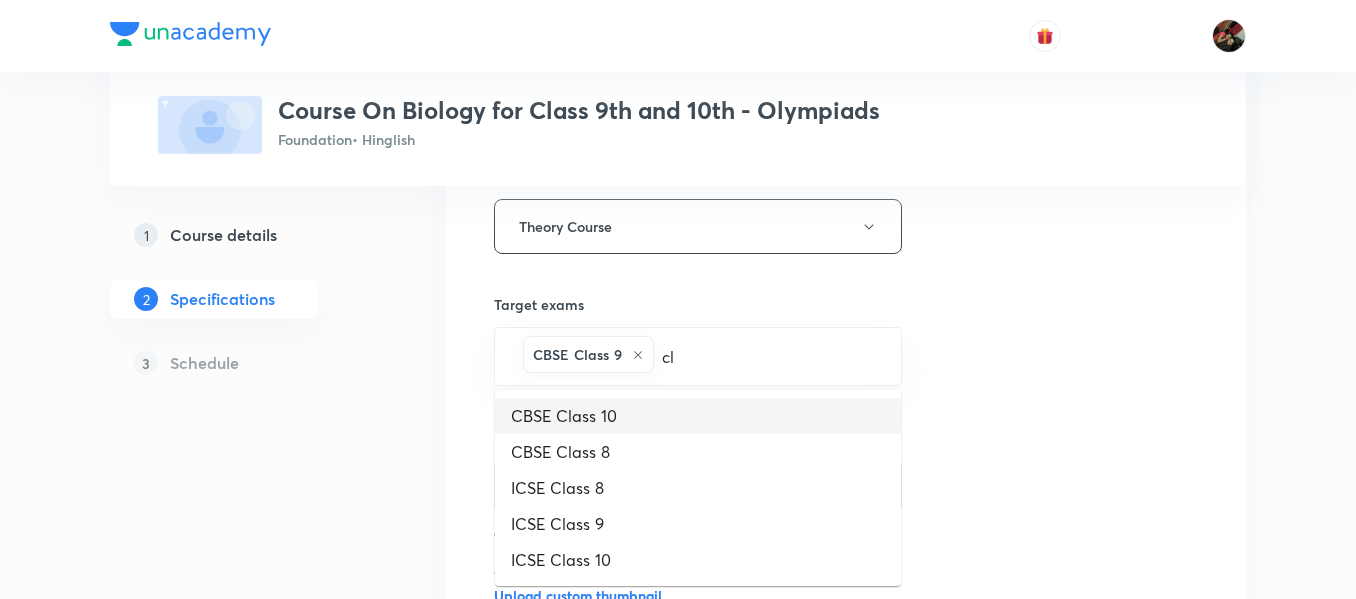 click on "CBSE Class 10" at bounding box center (698, 416) 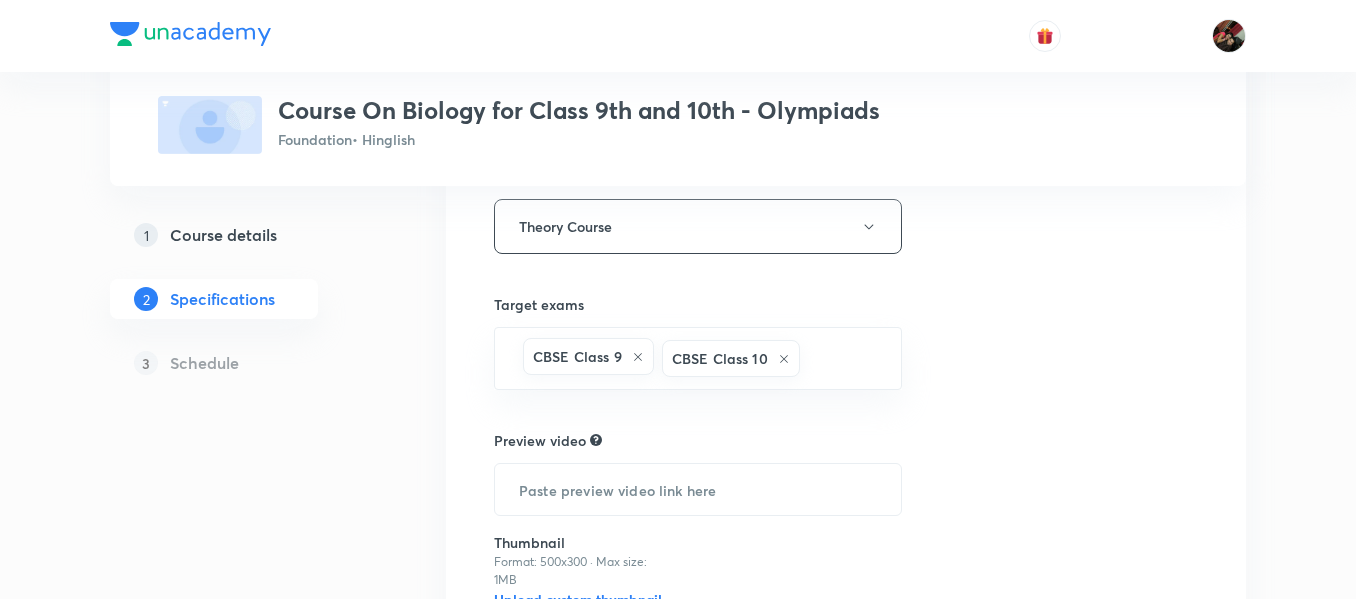 scroll, scrollTop: 560, scrollLeft: 0, axis: vertical 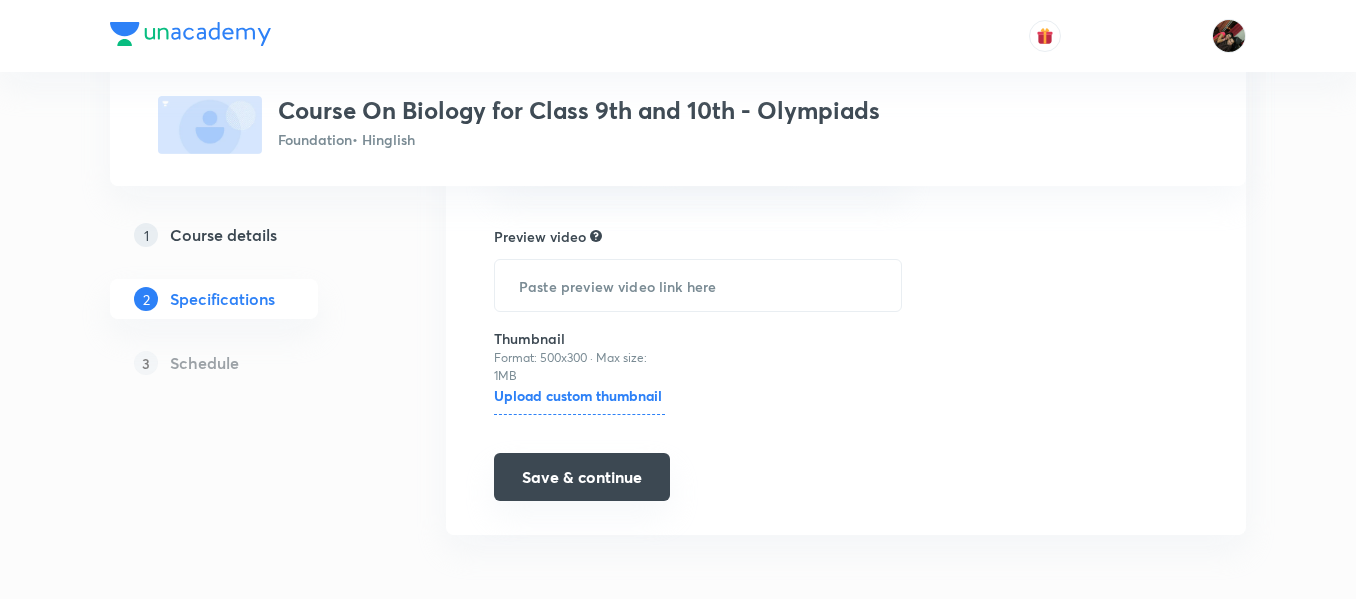 click on "Save & continue" at bounding box center [582, 477] 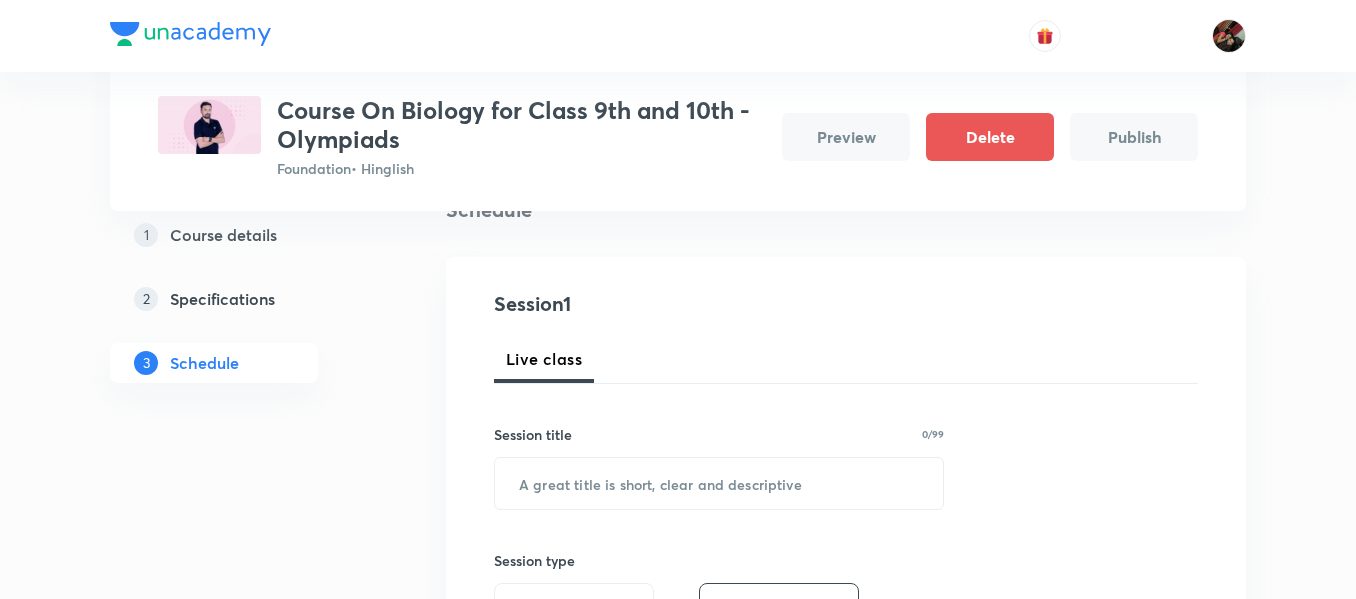 scroll, scrollTop: 169, scrollLeft: 0, axis: vertical 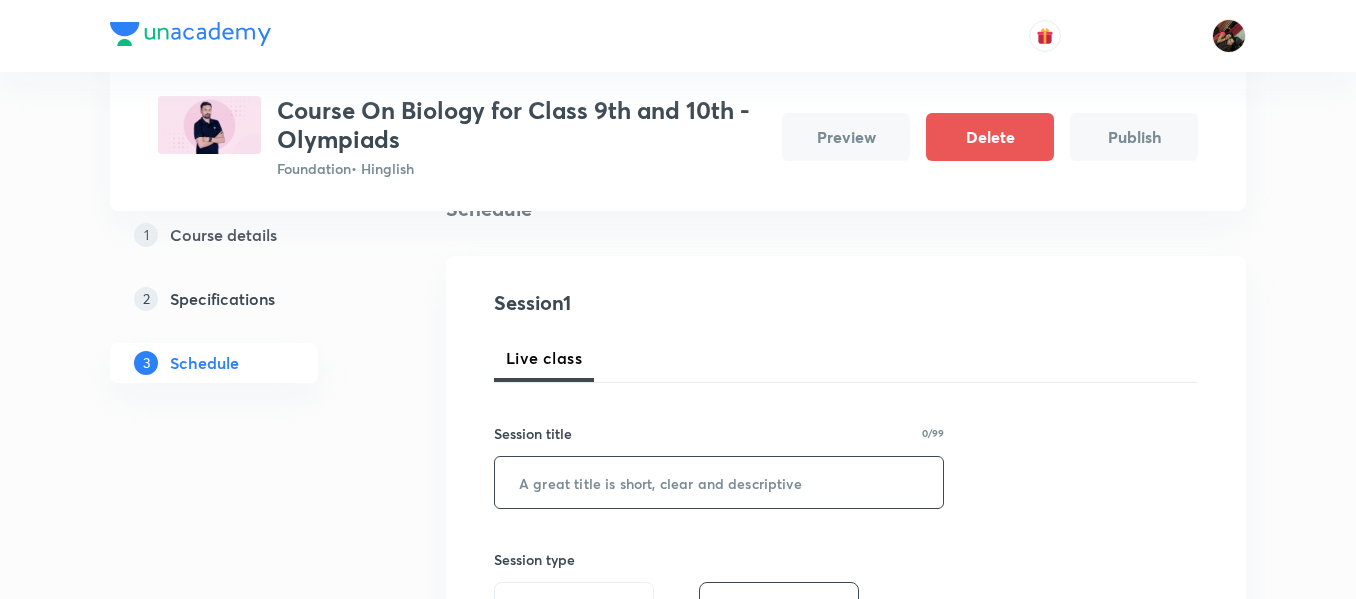 click at bounding box center [719, 482] 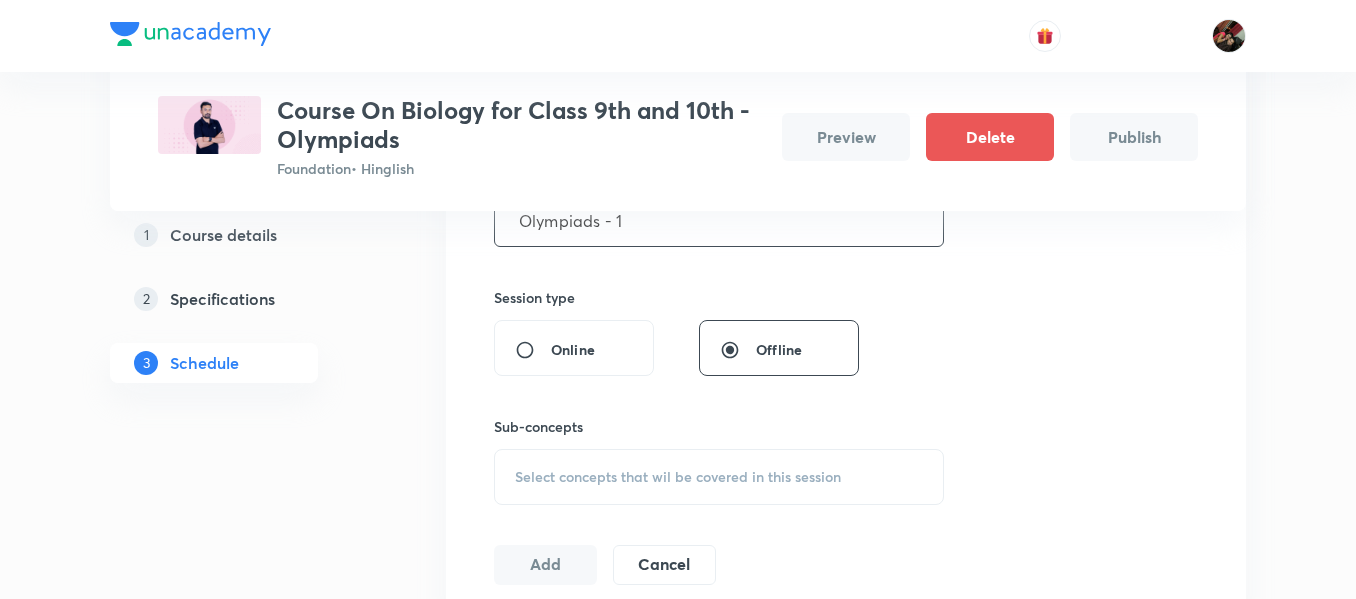 scroll, scrollTop: 434, scrollLeft: 0, axis: vertical 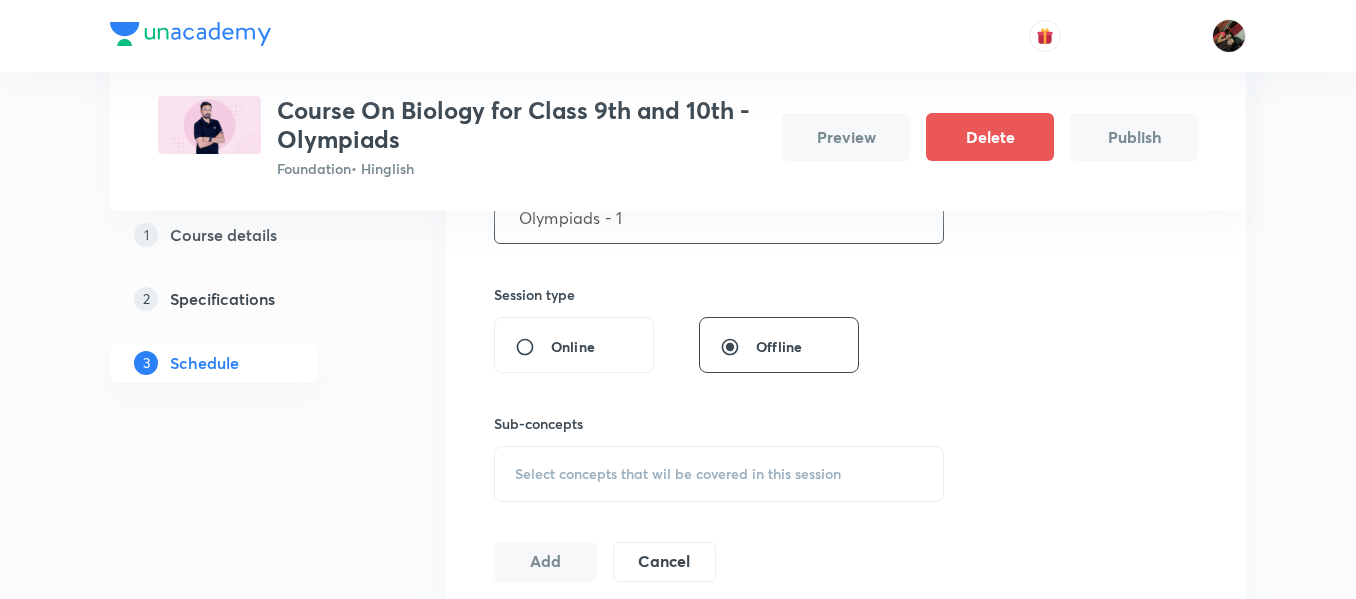 type on "Olympiads - 1" 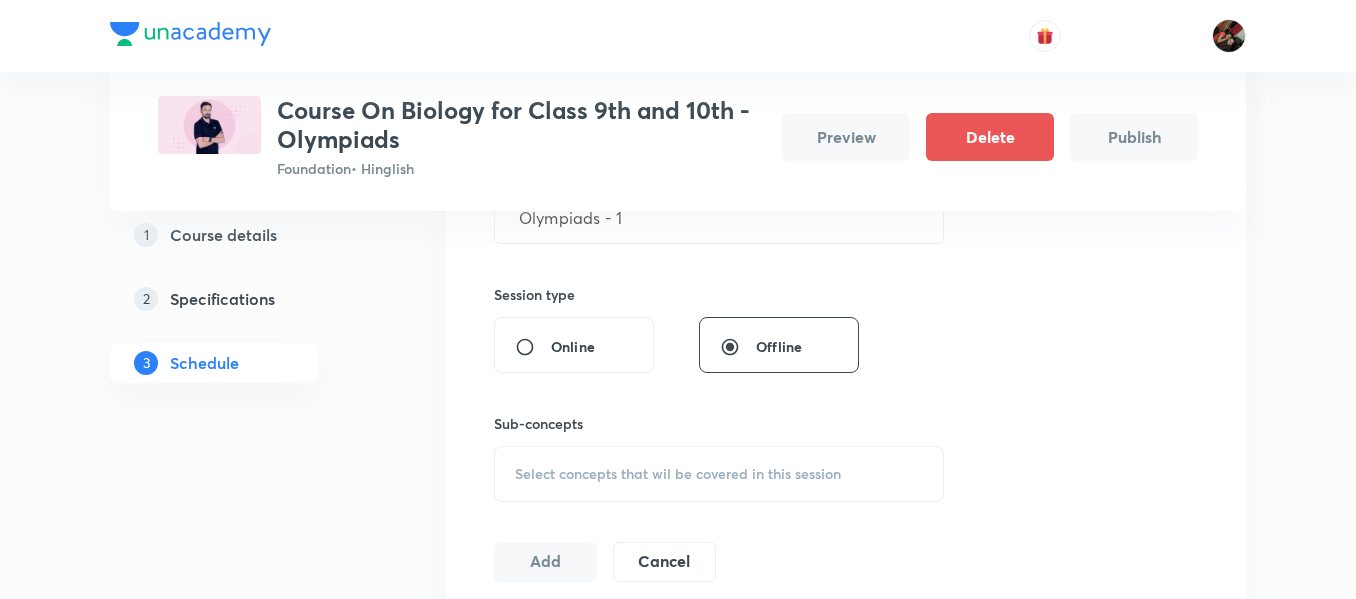 click on "Select concepts that wil be covered in this session" at bounding box center [678, 474] 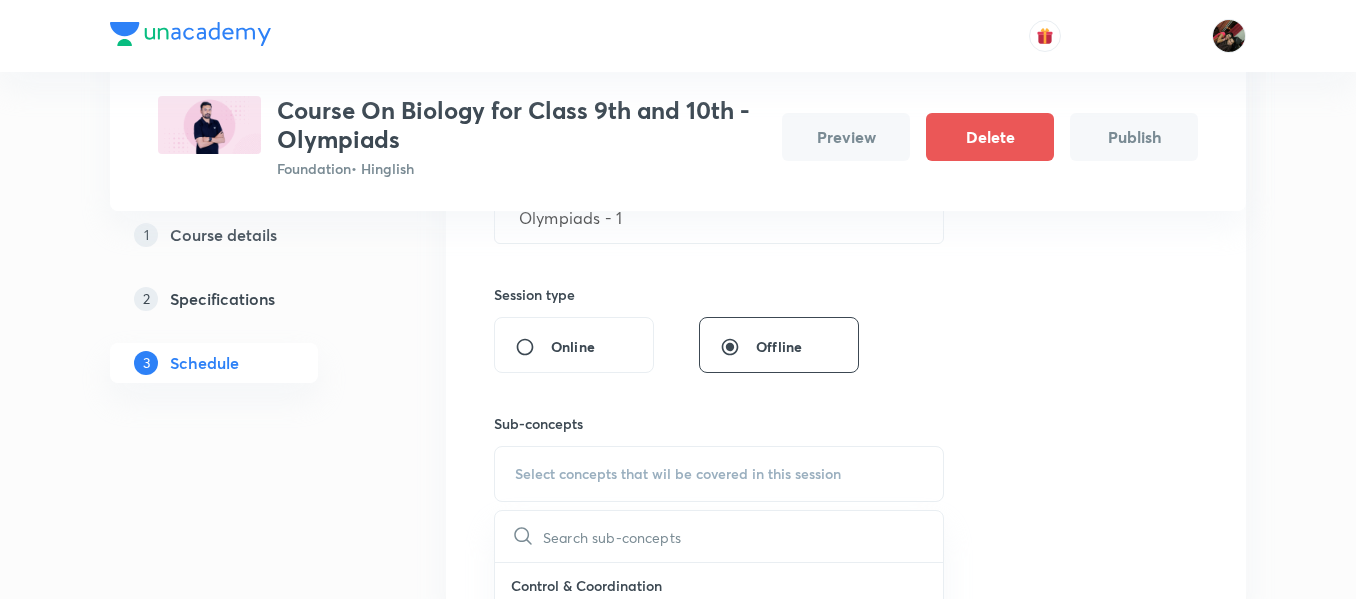 scroll, scrollTop: 687, scrollLeft: 0, axis: vertical 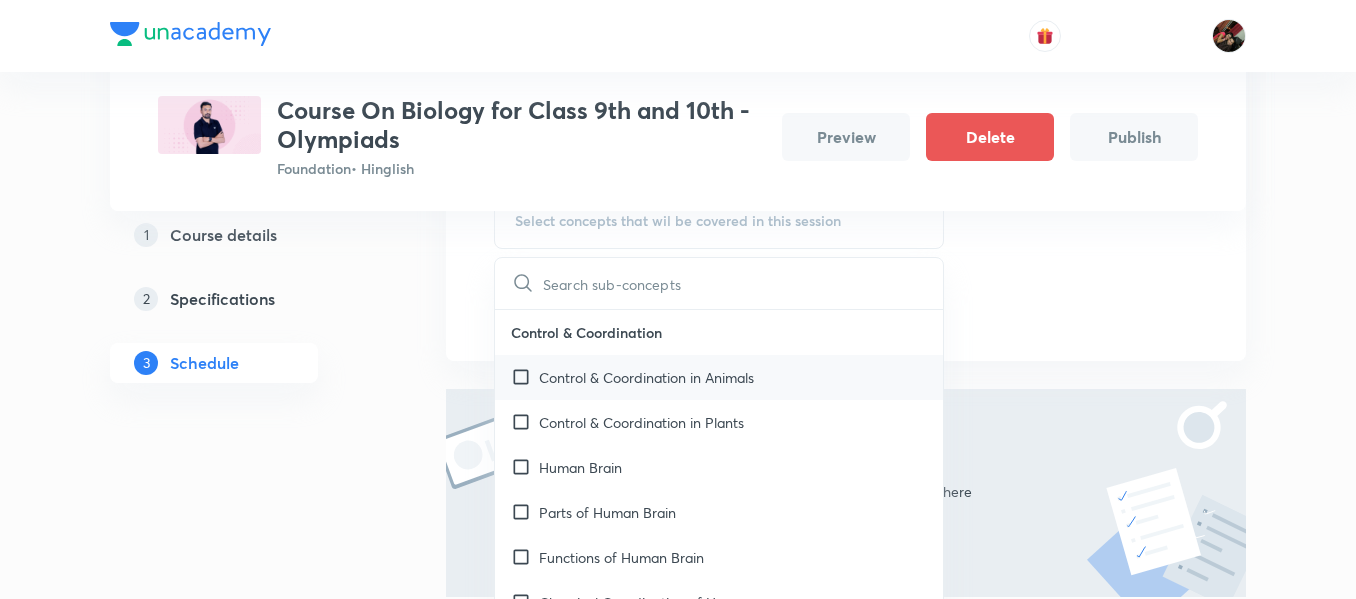 click on "Control & Coordination in Animals" at bounding box center [646, 377] 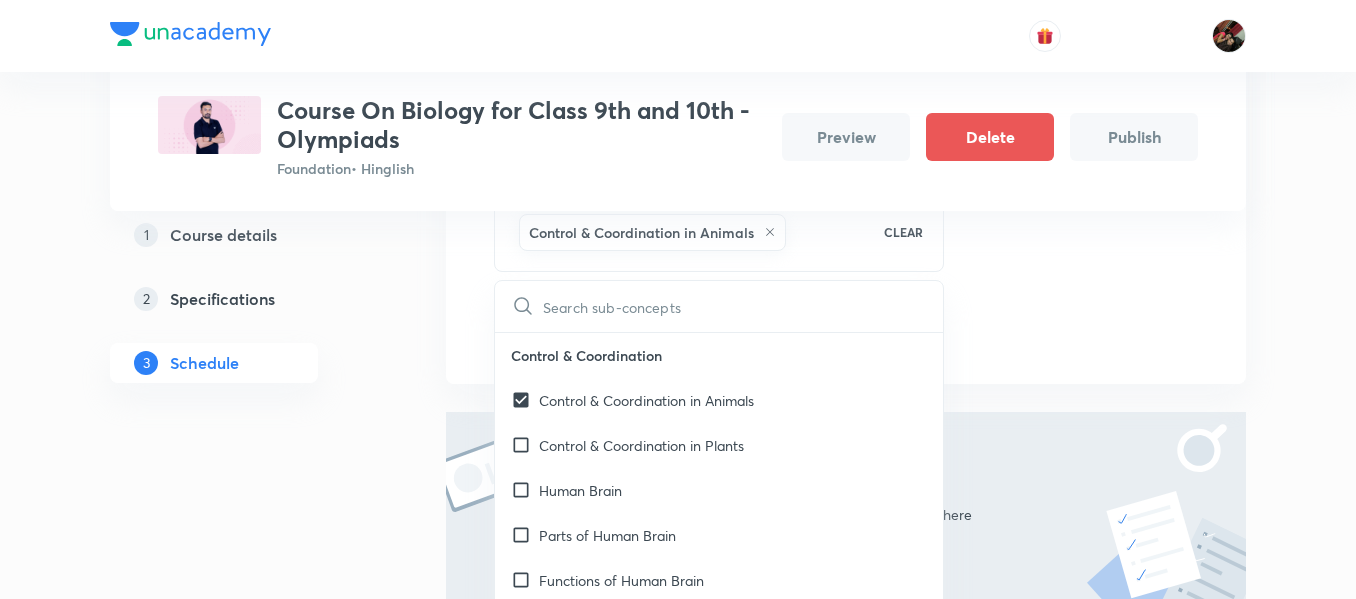click on "Session  1 Live class Session title 13/99 Olympiads - 1 ​   Session type Online Offline Sub-concepts Control & Coordination in Animals CLEAR ​ Control & Coordination Control & Coordination in Animals Control & Coordination in Plants Human Brain Parts of Human Brain Functions of Human Brain Chemical Coordination of Hormones Reproduction Reproduction in Plants Reproduction in Animals Reproduction in Humans Sex Determination in Humans Heredity & Evolution Variations Hereditary Evolution Our Environment Waste Ecosystem Management of Natural Resources Natural Resource Plans Environment Friendly Decision Forest & Wild Life Water Use Coal & Petroleum Life Processes Introduction Nutrition Respiration Transportation Excretion Pteridophytes Digestion and Absorption INtroduction Alimentary Canal Digestive Glands Digestion of Food Absorption of Digested Food Disorders of Digestive System Human Reproduction Sex Determination in Humans Pregnancy and Parturition and Lactation Gametogenesis The Female Reproductive System" at bounding box center (846, 61) 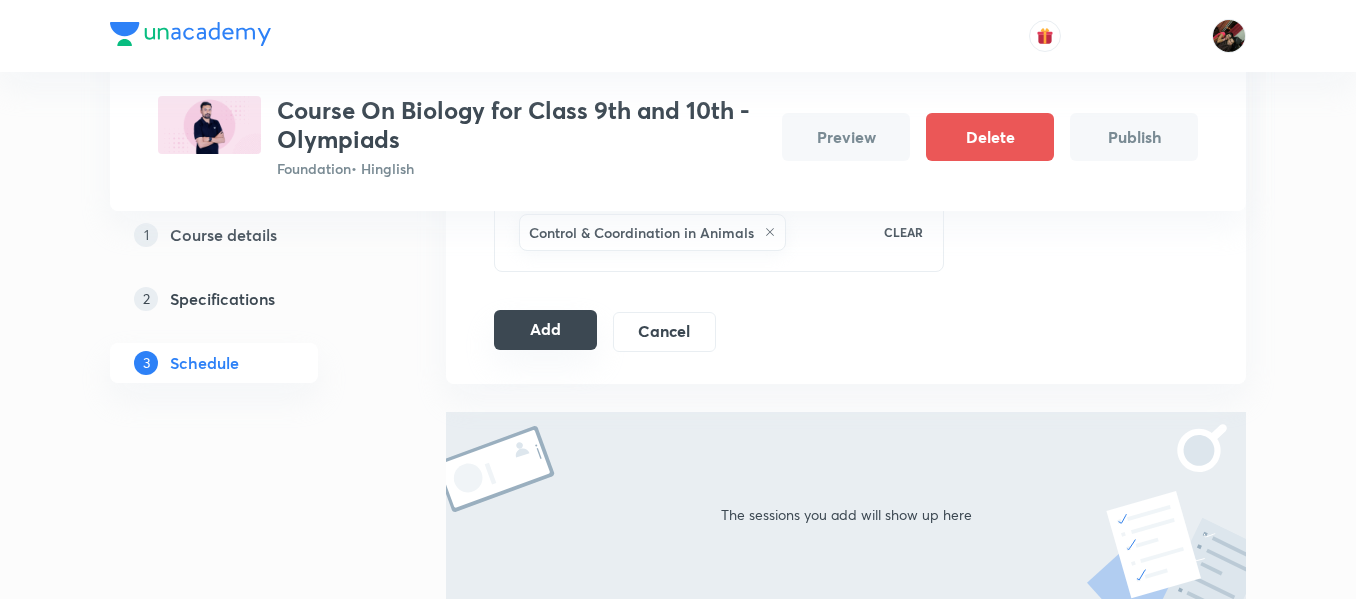click on "Add" at bounding box center (545, 330) 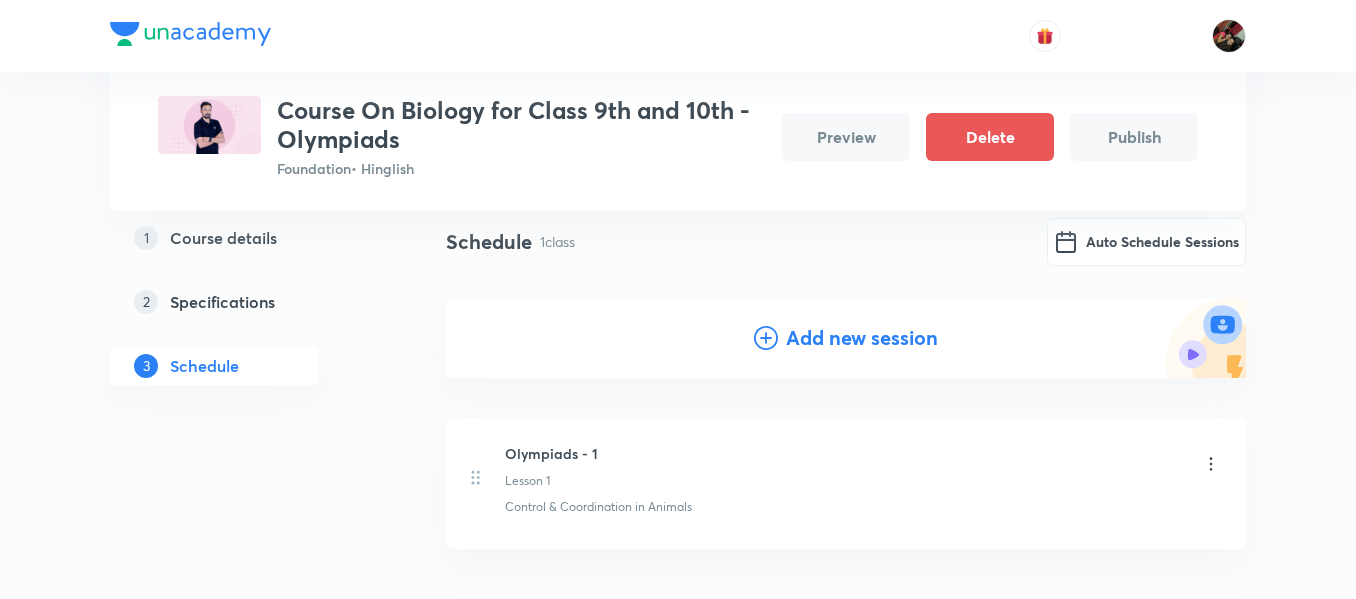 scroll, scrollTop: 143, scrollLeft: 0, axis: vertical 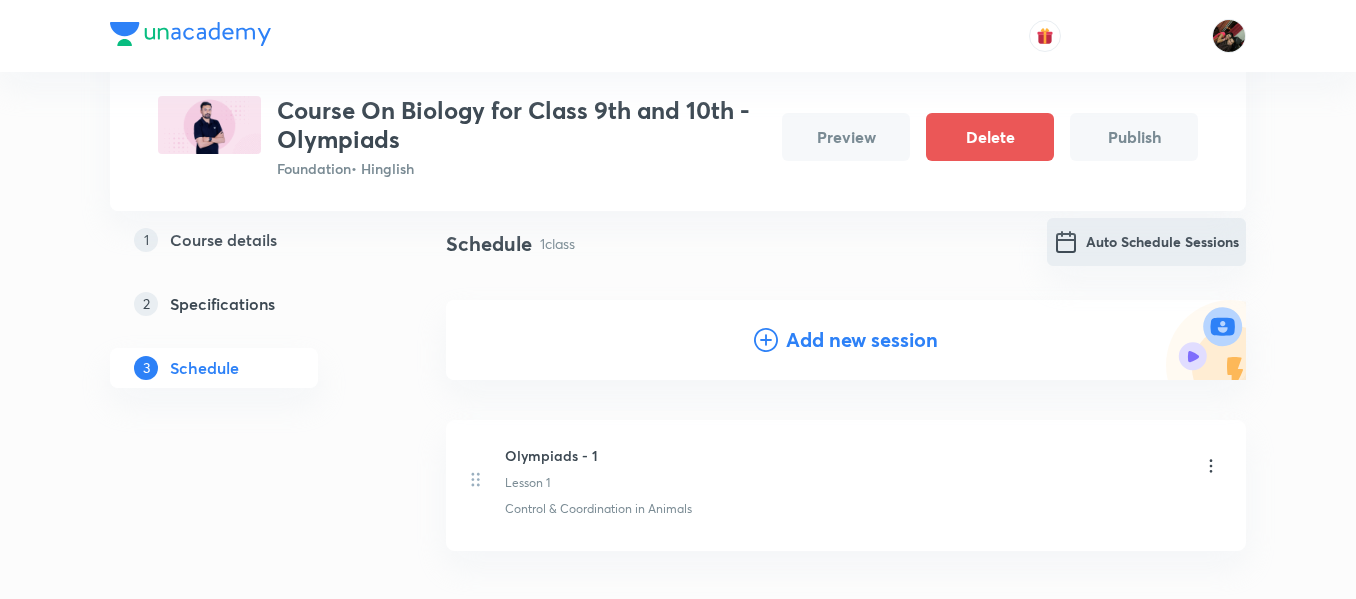 click on "Auto Schedule Sessions" at bounding box center (1146, 242) 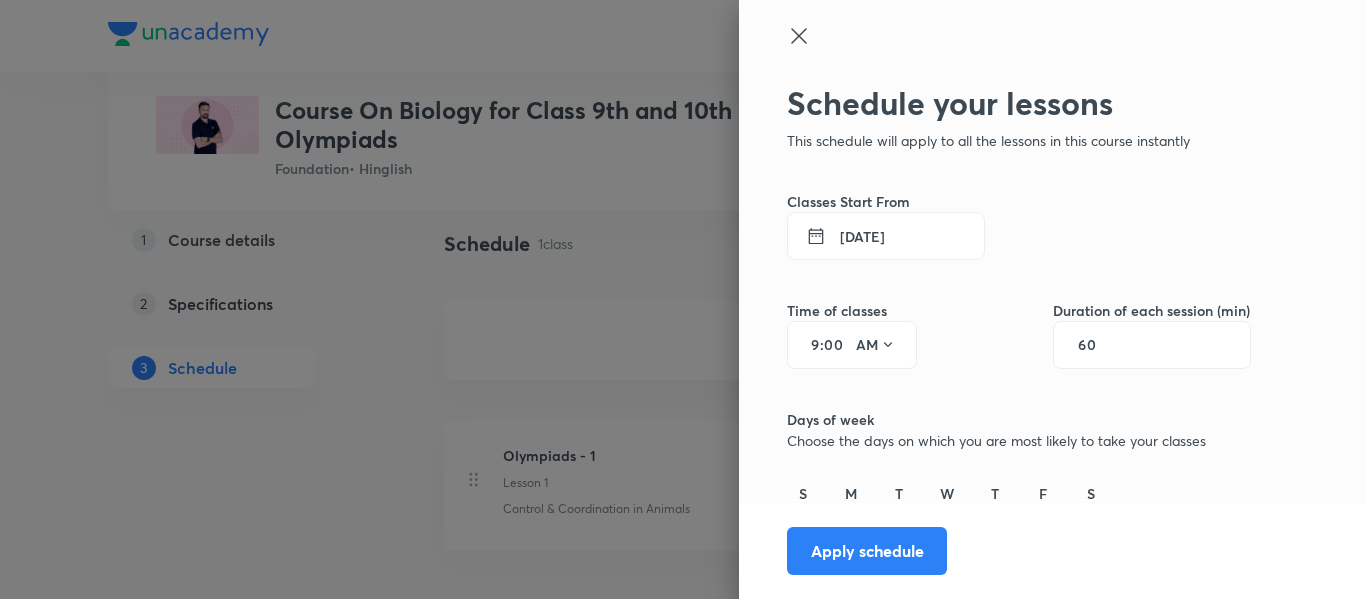 click 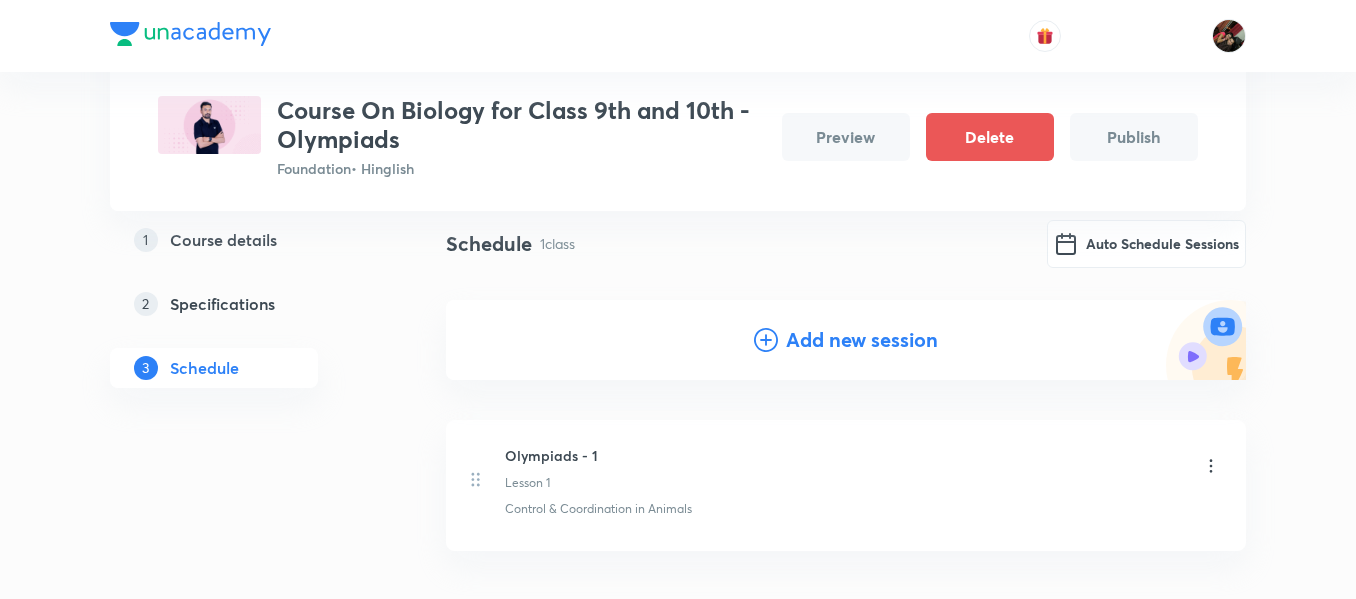 click on "Course details" at bounding box center [223, 240] 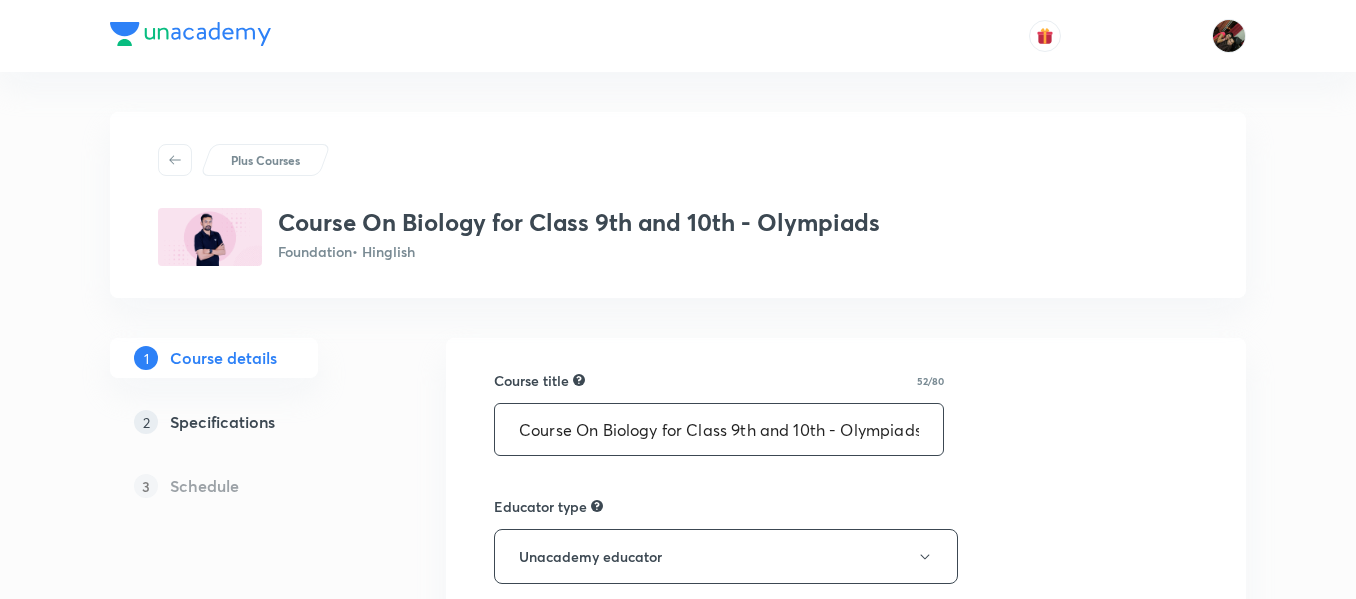 click on "Course On Biology for Class 9th and 10th - Olympiads" at bounding box center [719, 429] 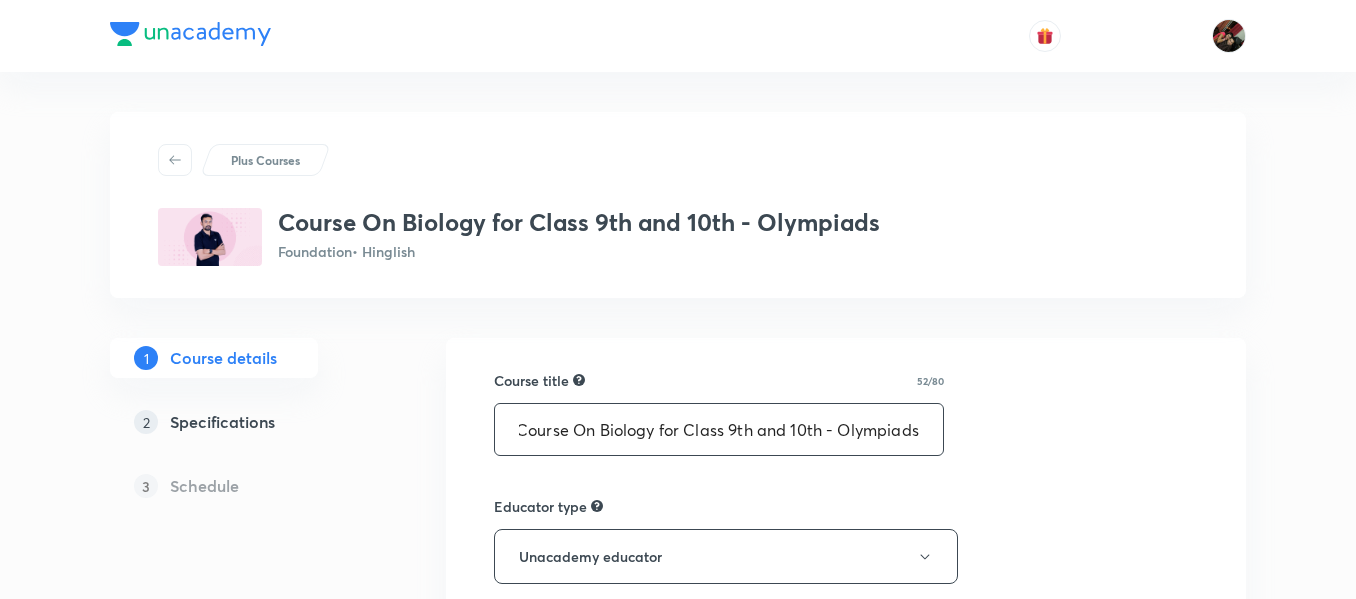 drag, startPoint x: 510, startPoint y: 429, endPoint x: 1175, endPoint y: 430, distance: 665.00073 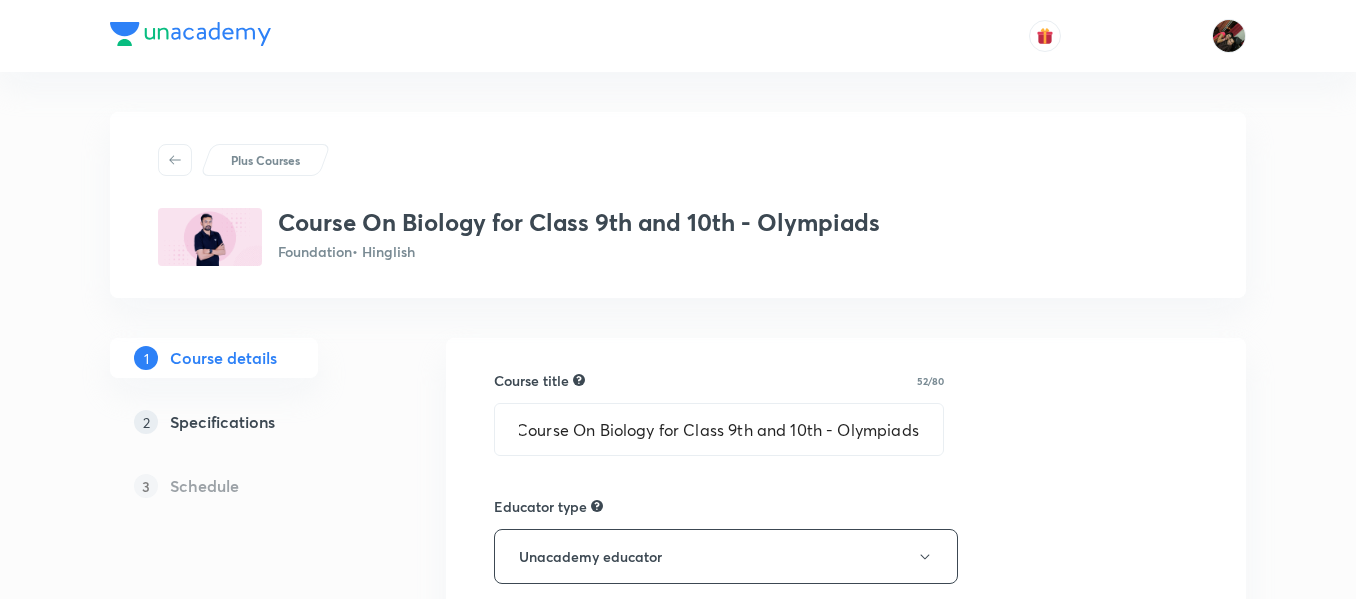 scroll, scrollTop: 0, scrollLeft: 0, axis: both 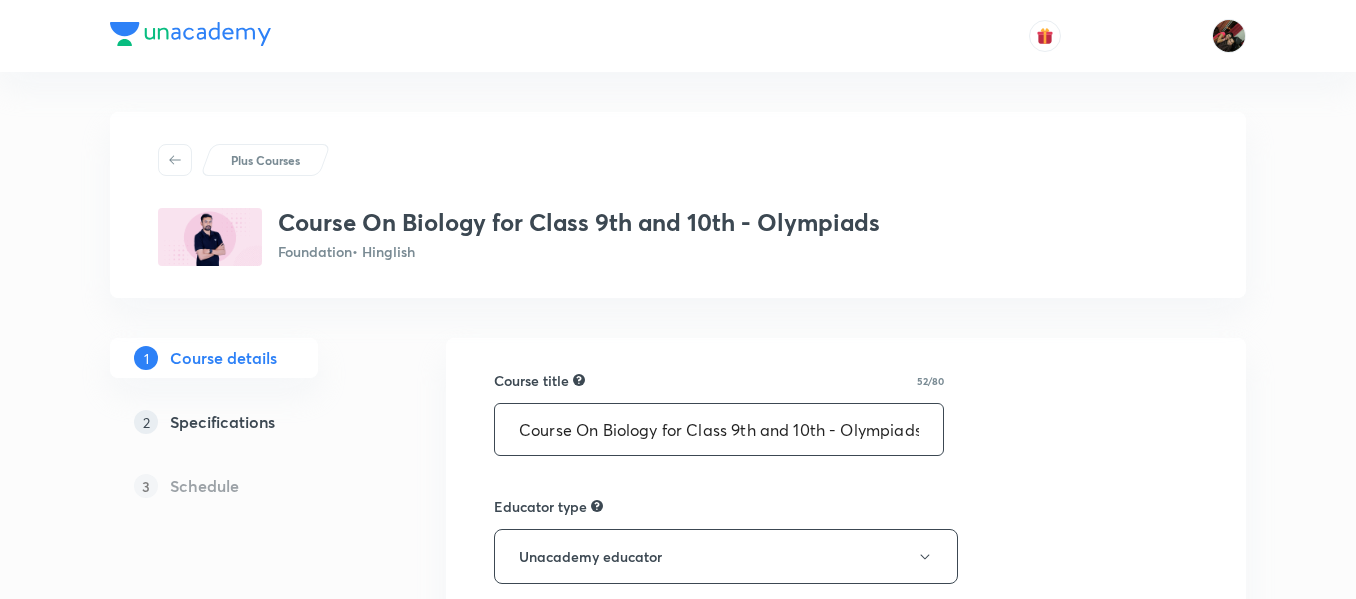 click on "Plus Courses Course On Biology for Class 9th and 10th - Olympiads Foundation  • Hinglish" at bounding box center [678, 205] 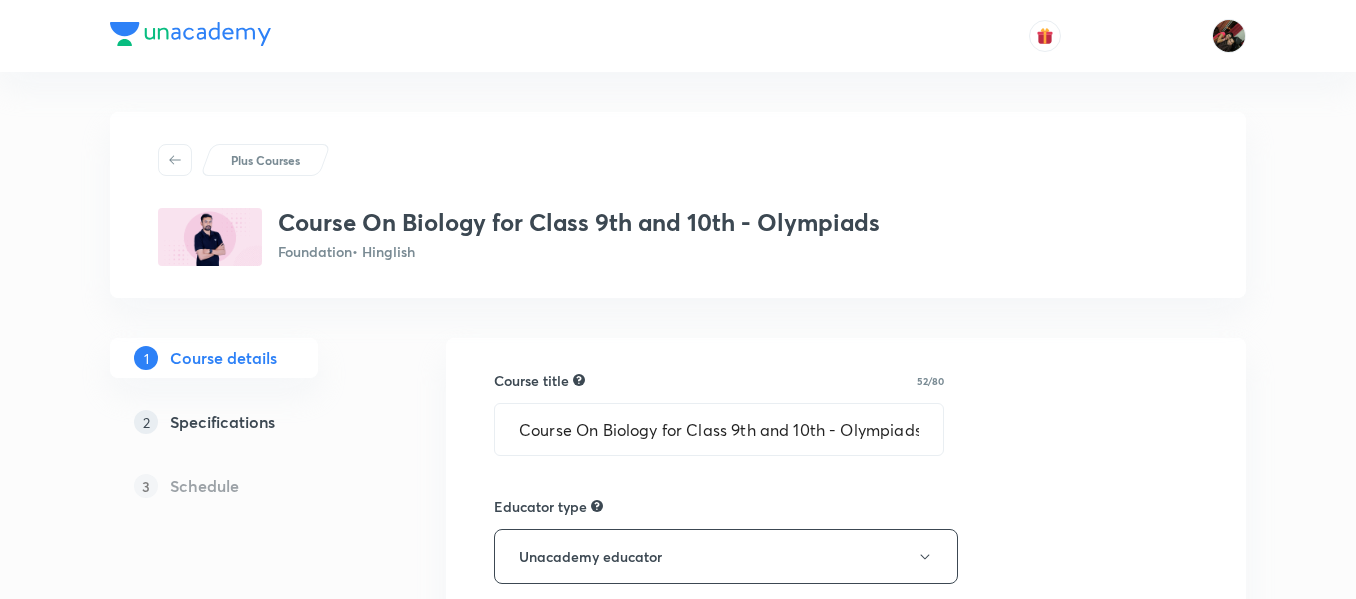 click on "Specifications" at bounding box center (222, 422) 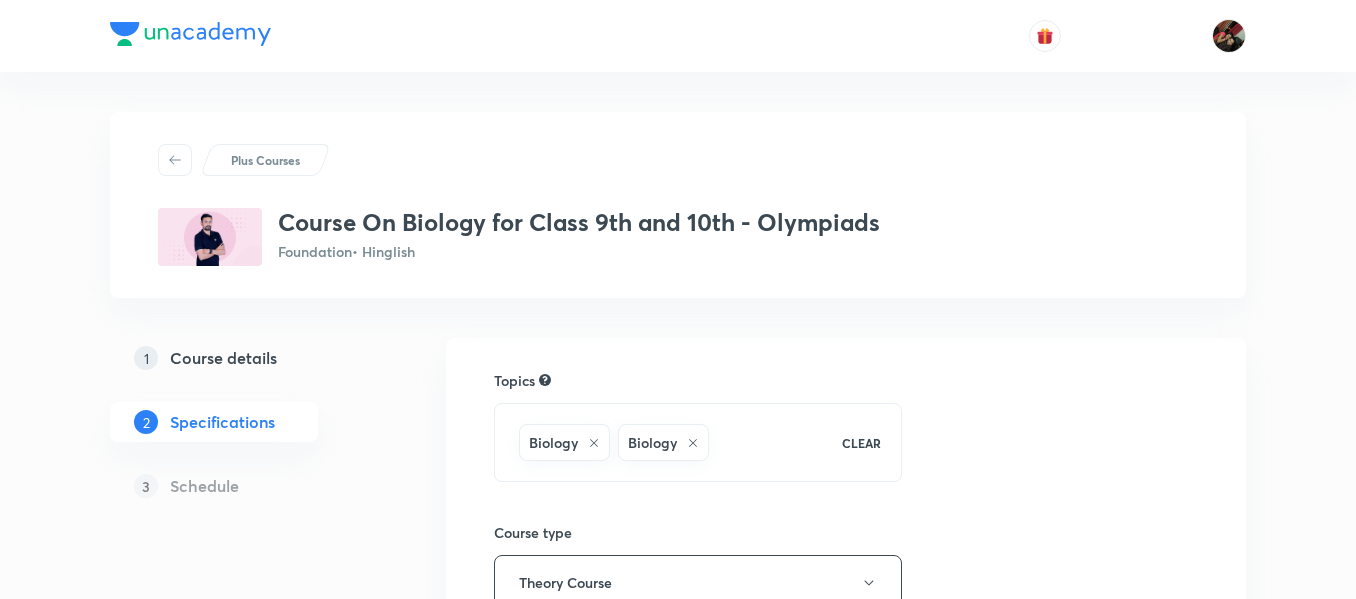 scroll, scrollTop: 560, scrollLeft: 0, axis: vertical 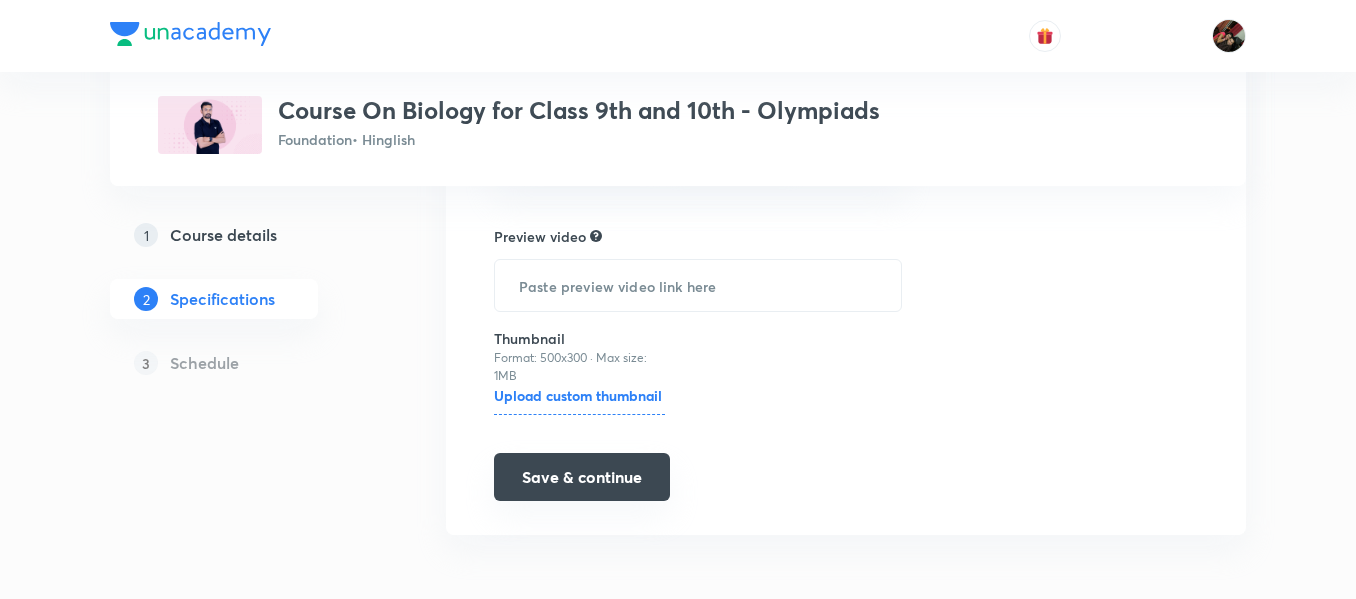 click on "Save & continue" at bounding box center (582, 477) 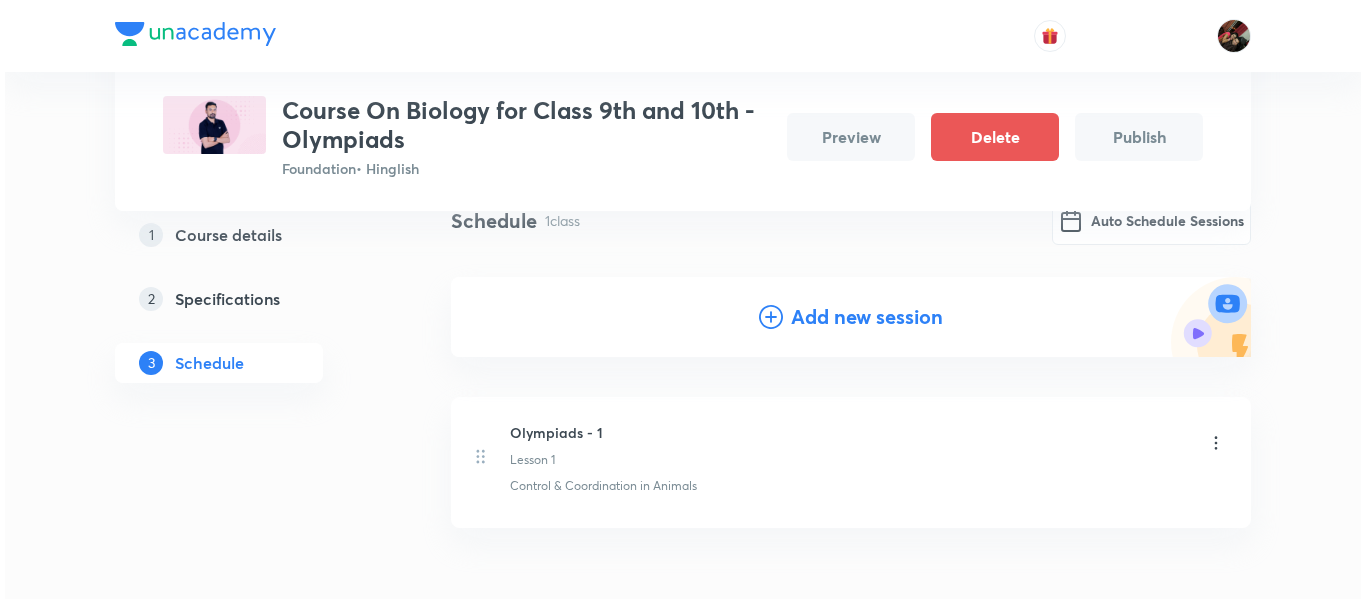 scroll, scrollTop: 167, scrollLeft: 0, axis: vertical 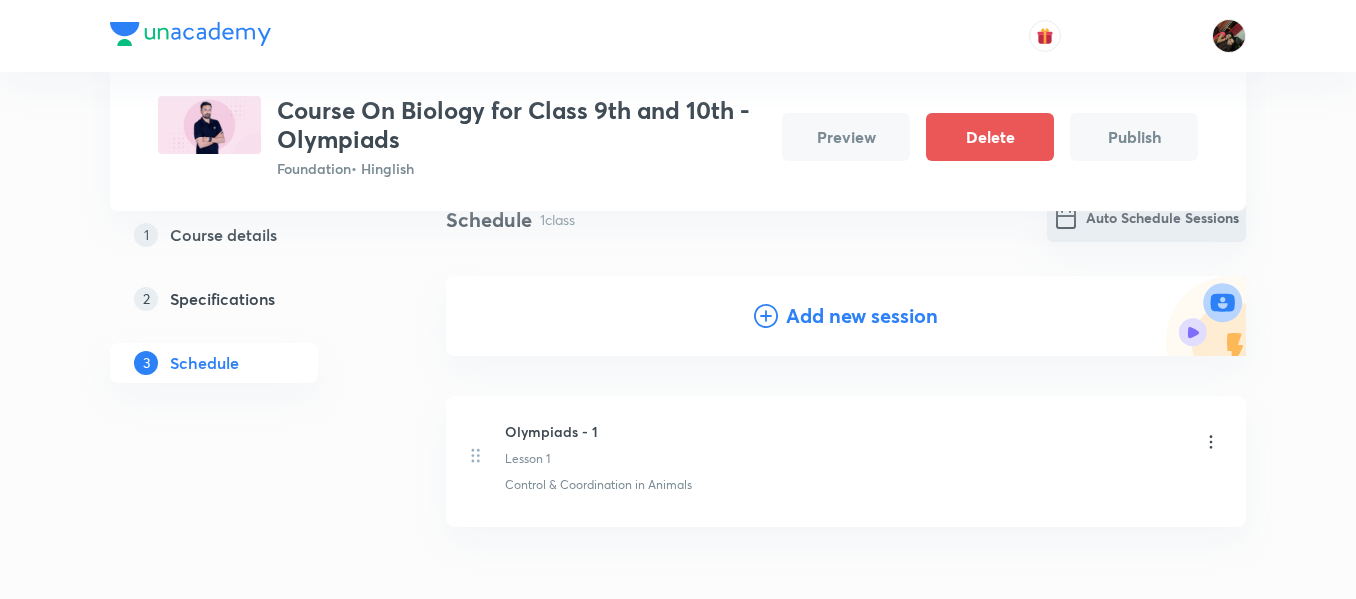 click on "Auto Schedule Sessions" at bounding box center (1146, 218) 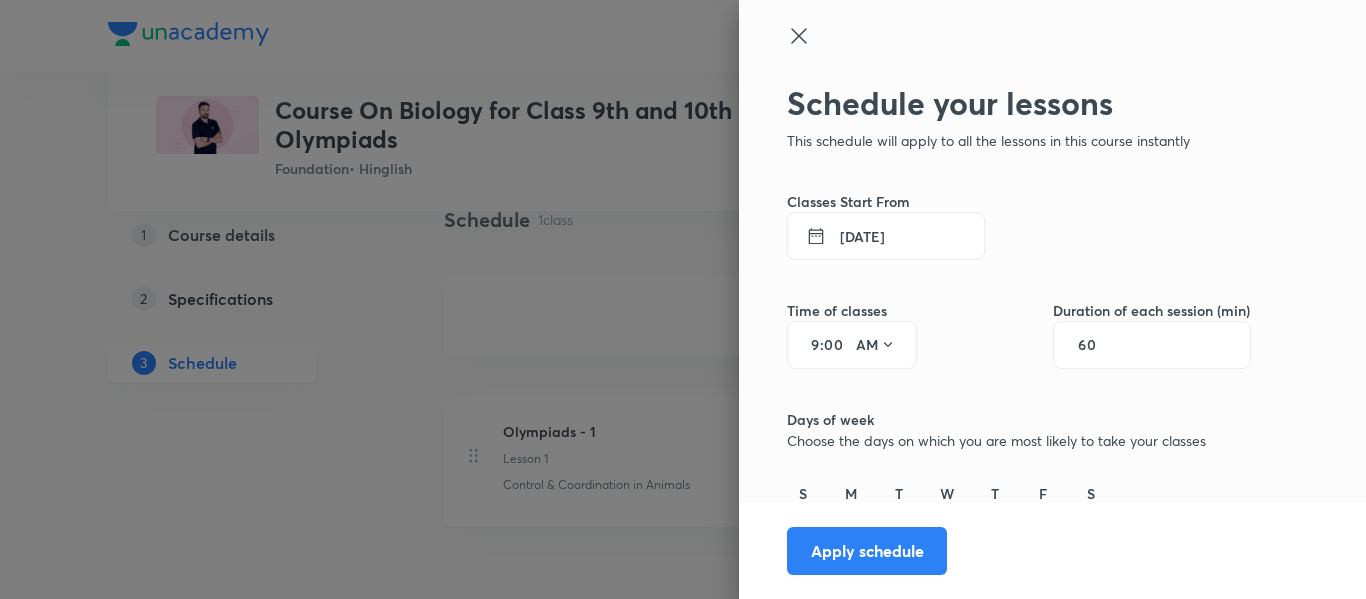 click on "12 Jul 2025" at bounding box center [886, 236] 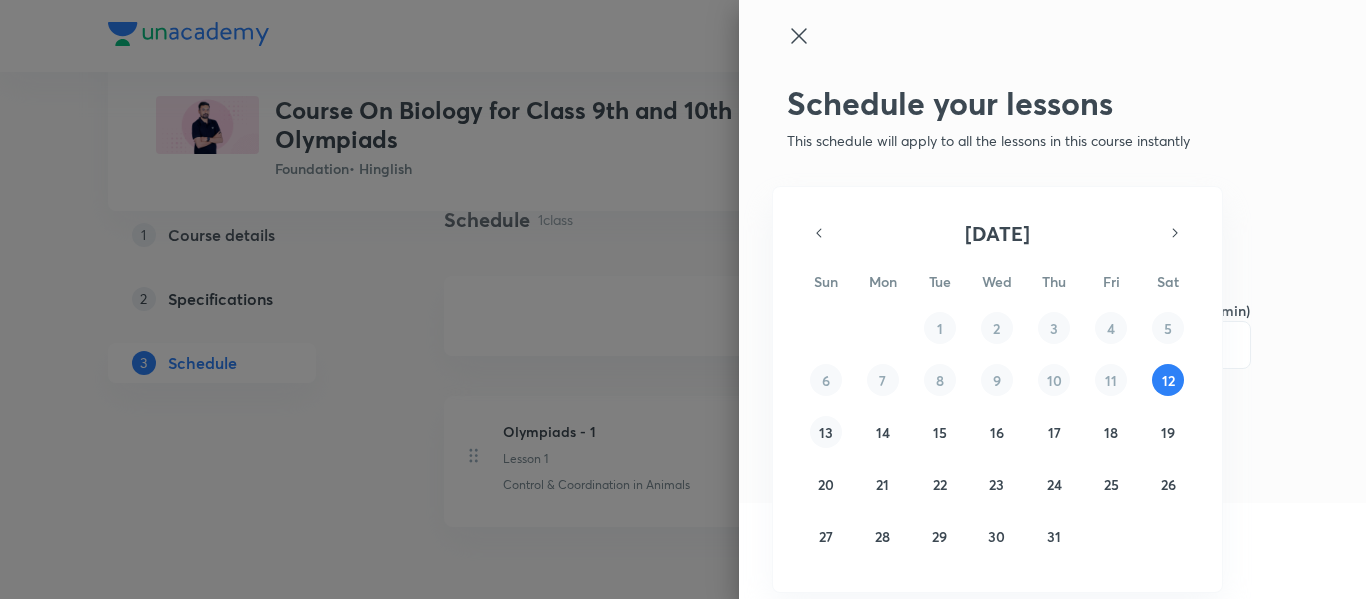 click on "13" at bounding box center [826, 432] 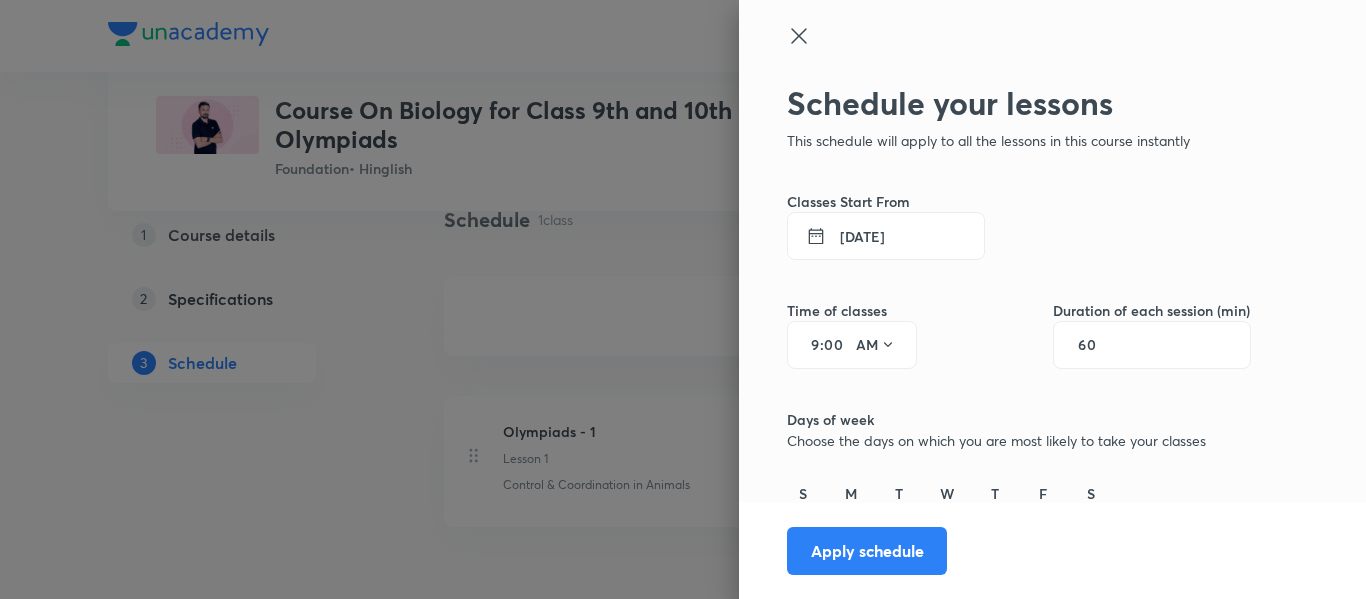 click on "9" at bounding box center [808, 345] 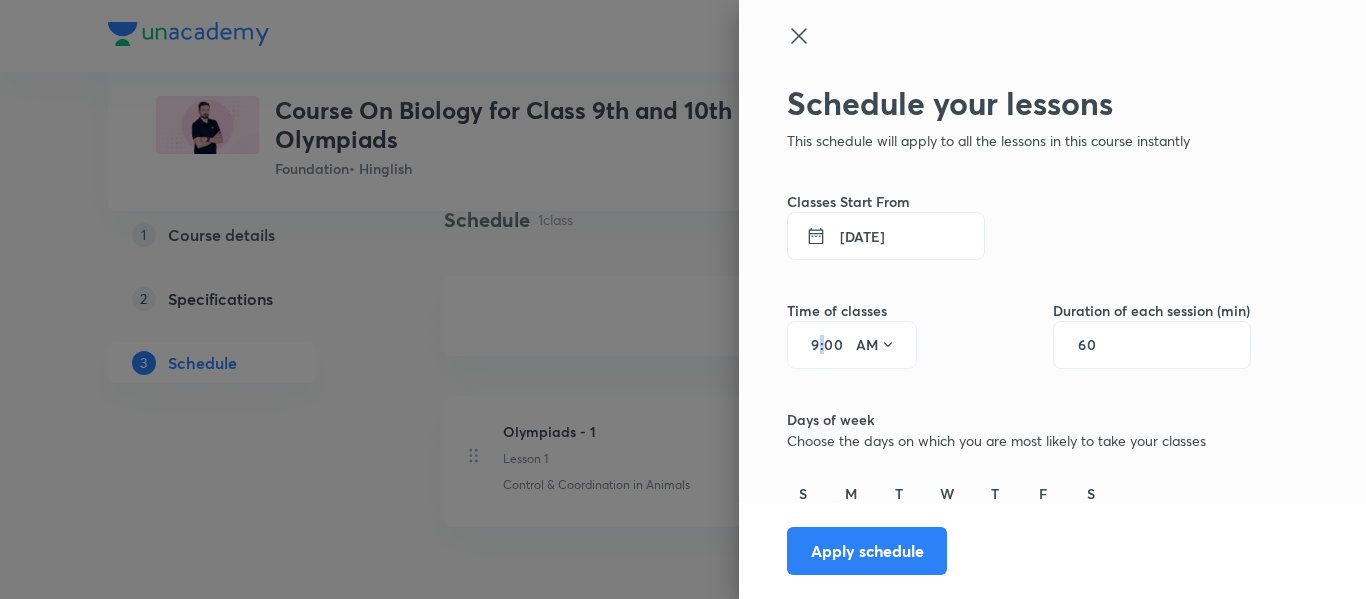 click on "9   : 00 AM" at bounding box center [852, 345] 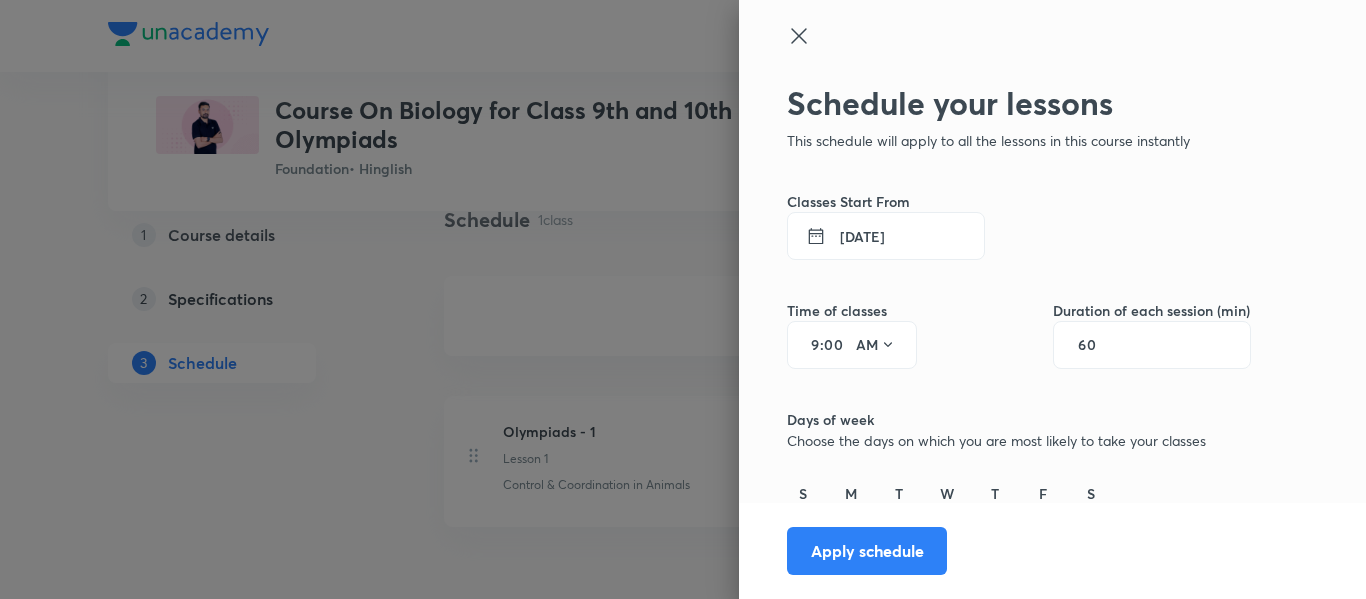 click on "9" at bounding box center (808, 345) 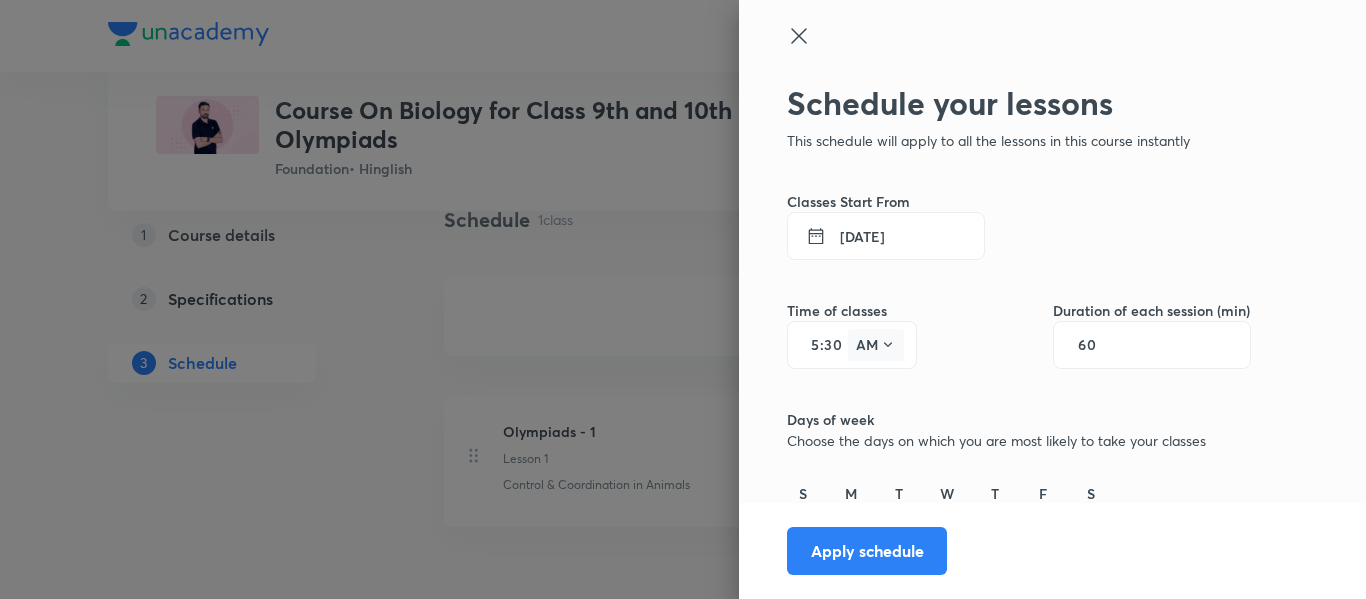 type on "30" 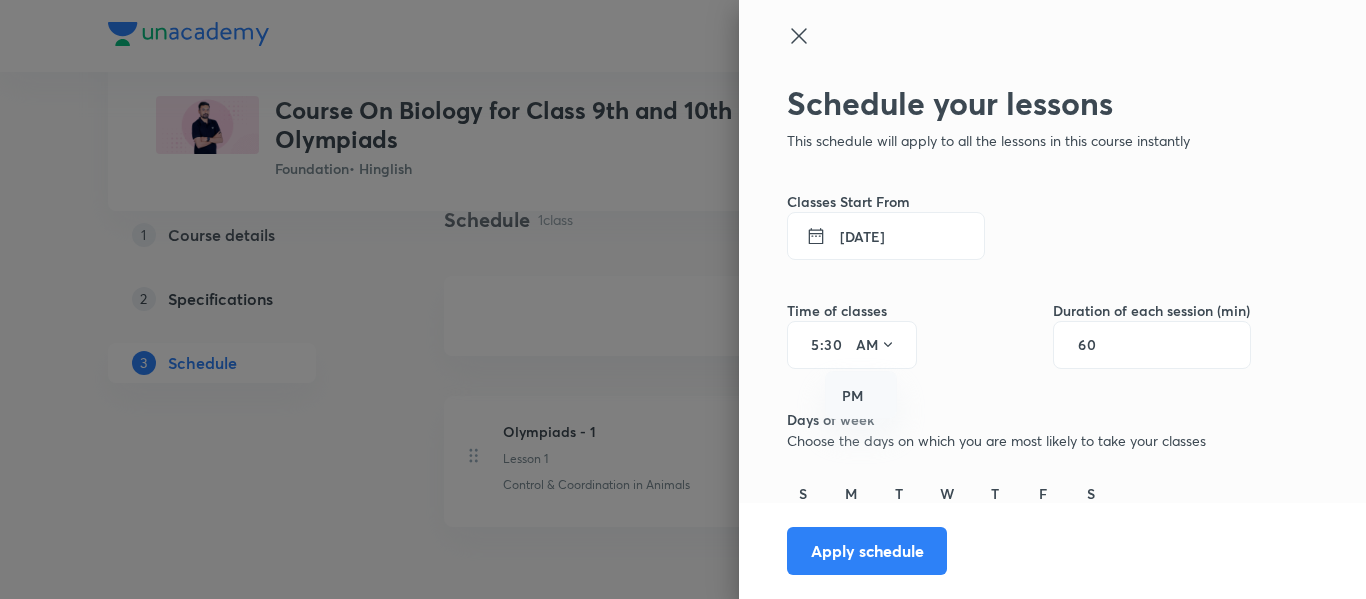 click on "PM" at bounding box center (862, 396) 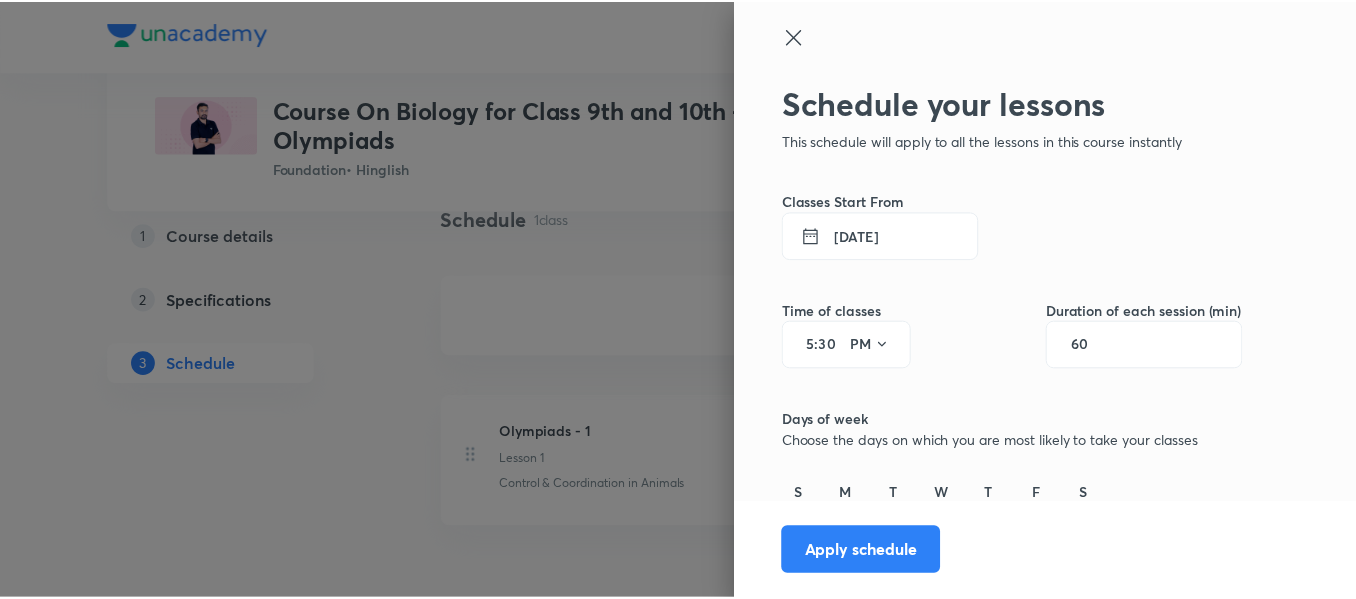 scroll, scrollTop: 141, scrollLeft: 0, axis: vertical 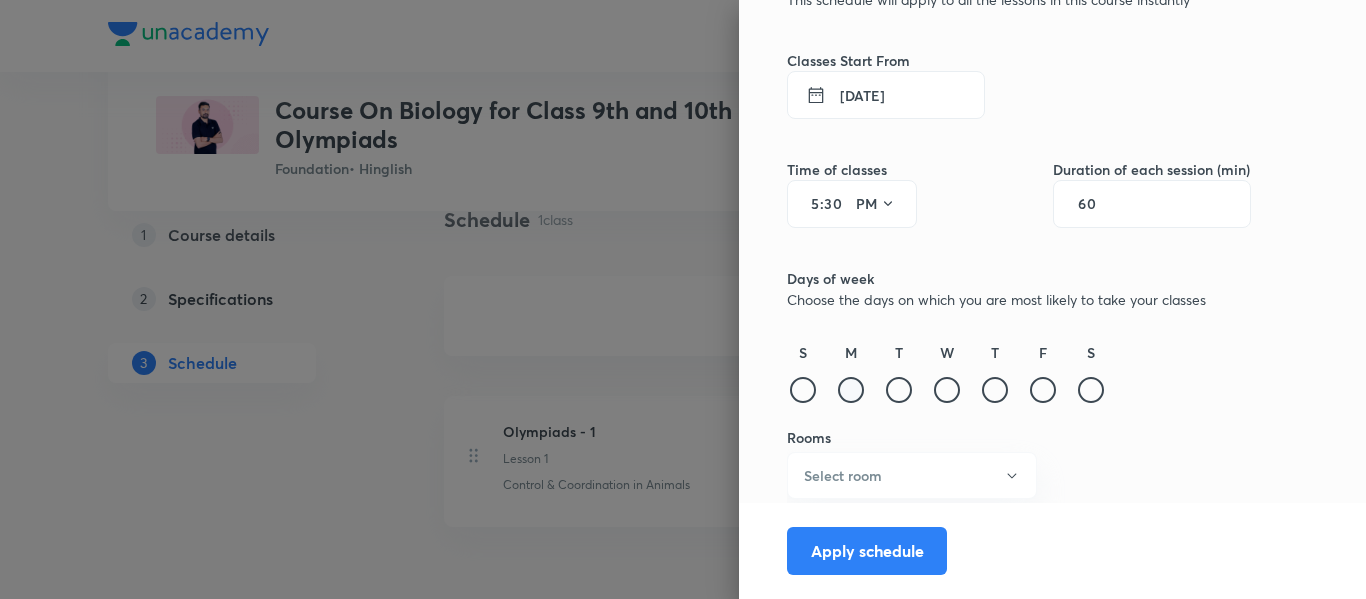 type 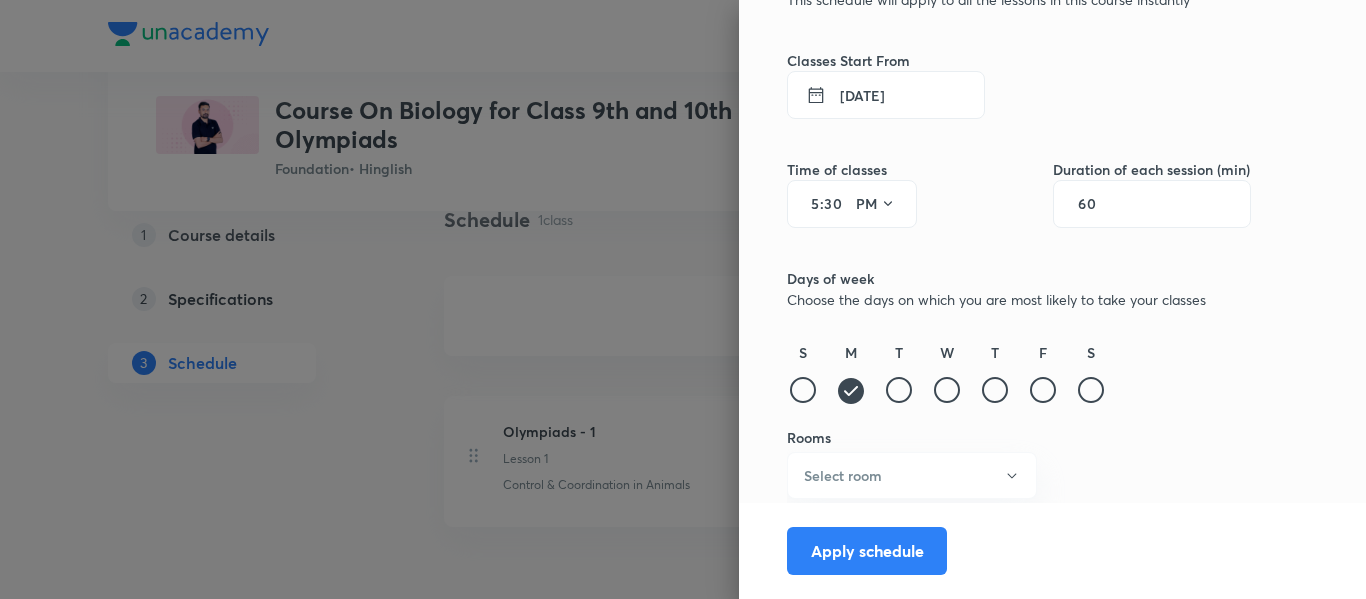 click 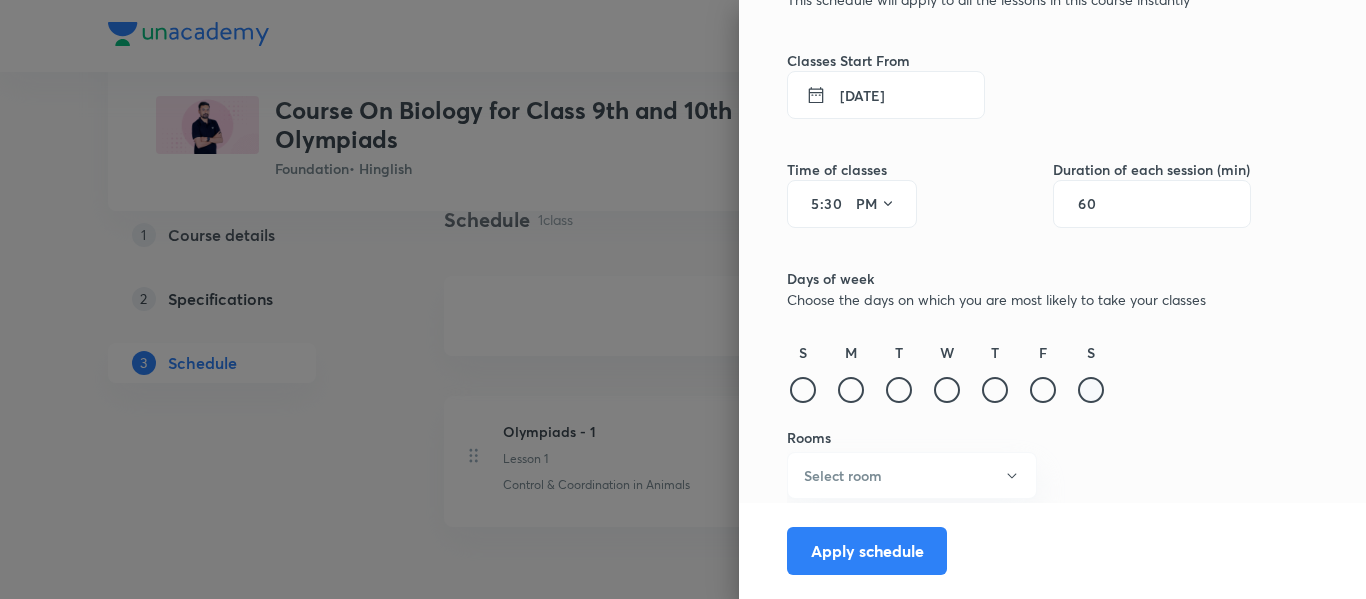 click at bounding box center [1091, 390] 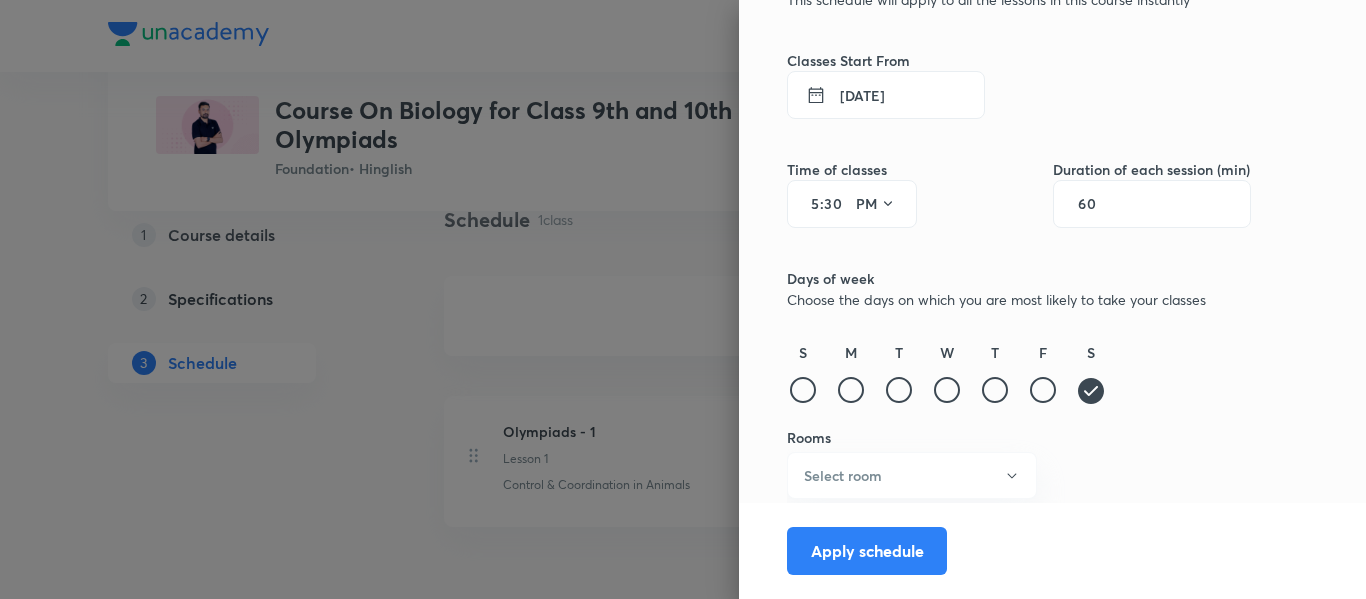click on "S" at bounding box center (803, 374) 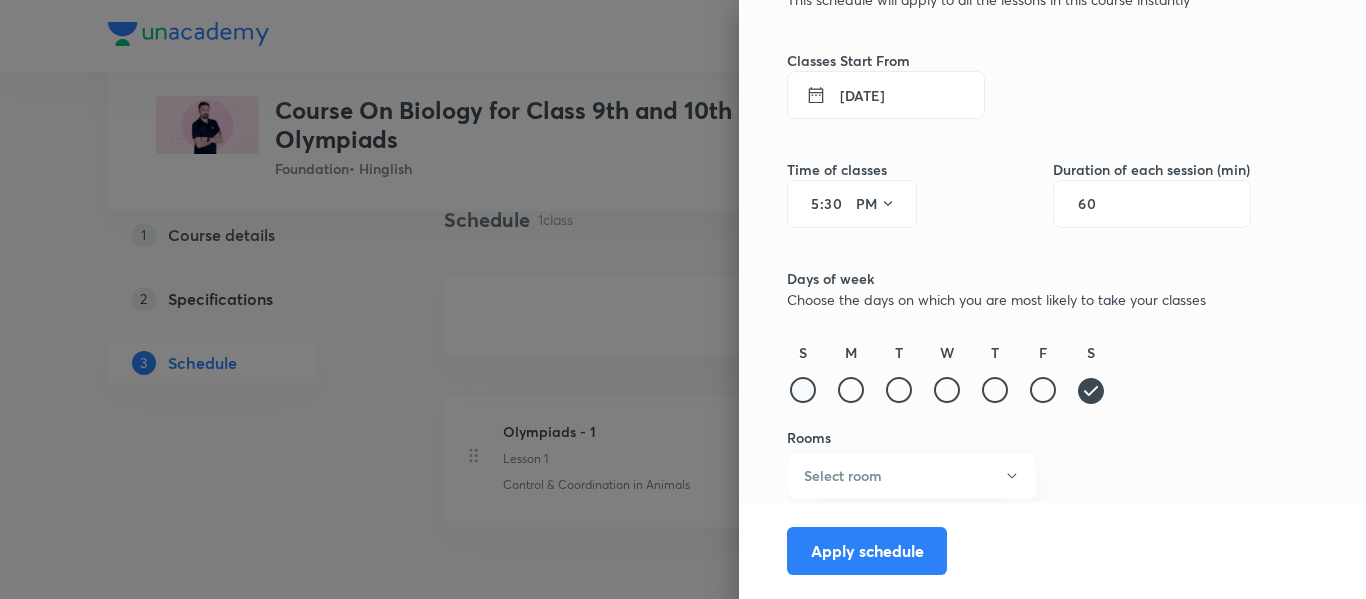 click at bounding box center [803, 390] 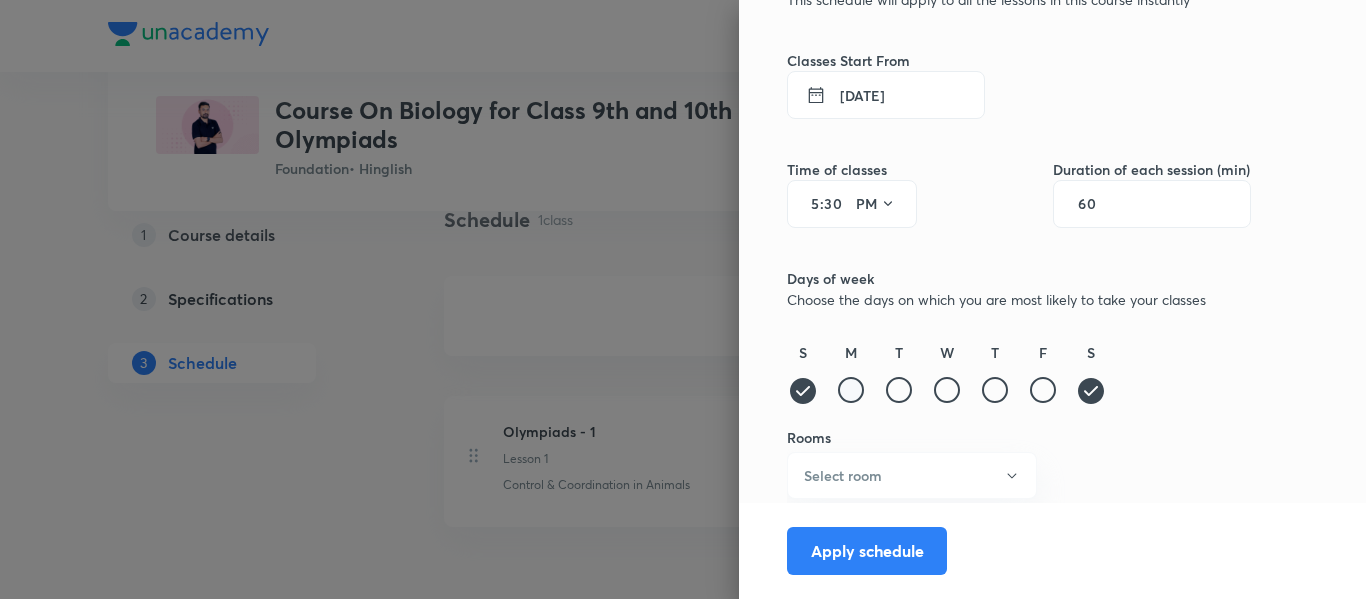 click at bounding box center (851, 390) 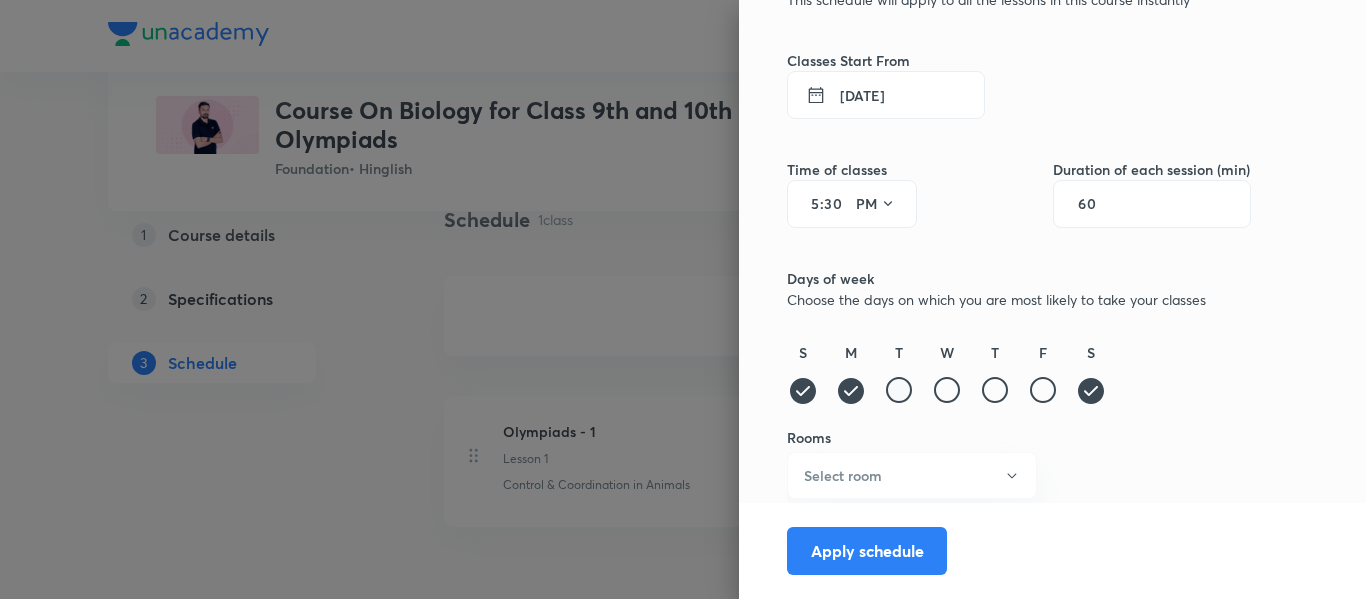 click at bounding box center (899, 390) 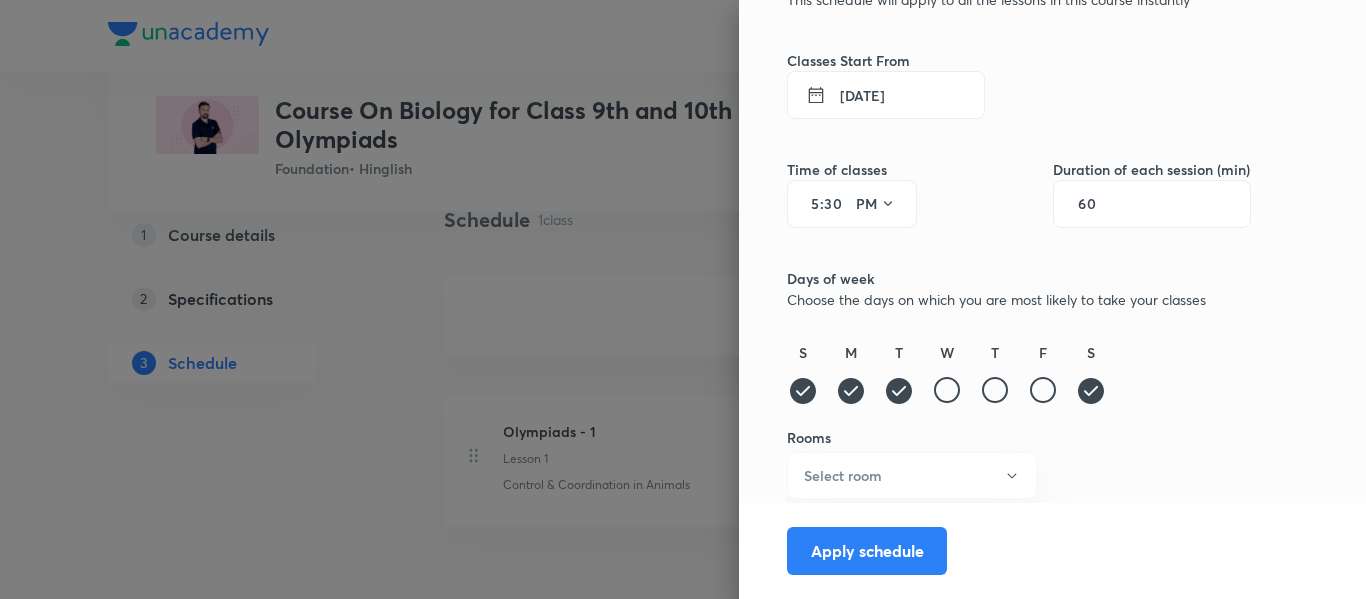 click on "T" at bounding box center (995, 374) 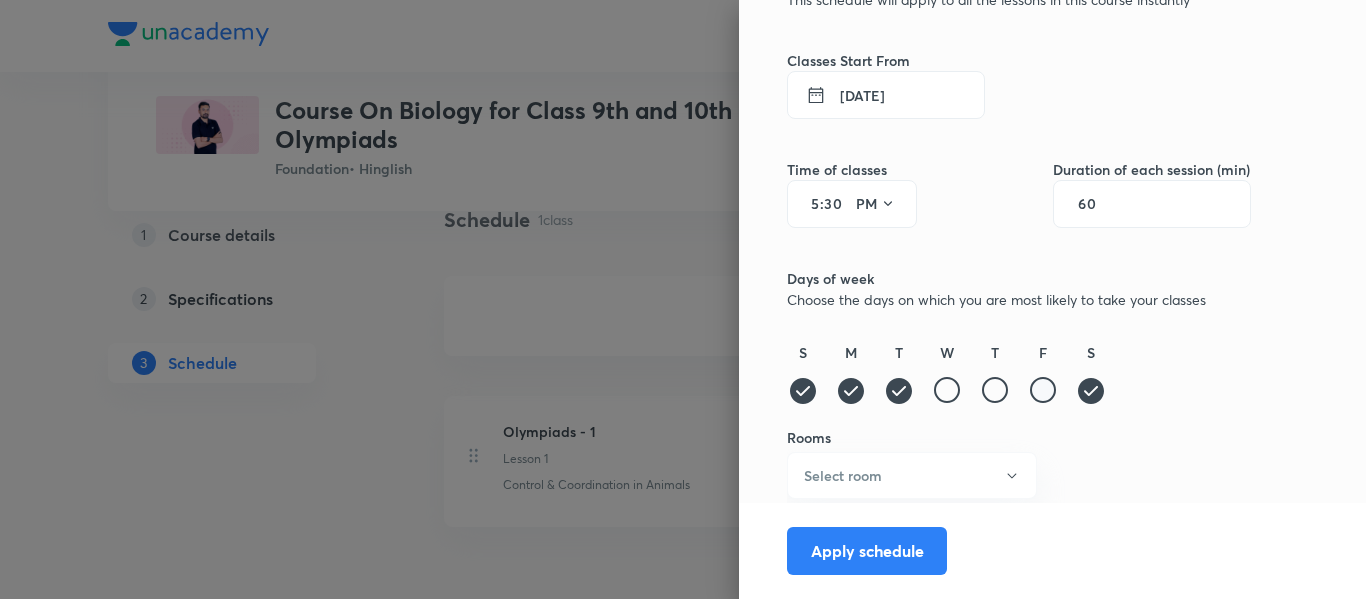 click at bounding box center (1043, 390) 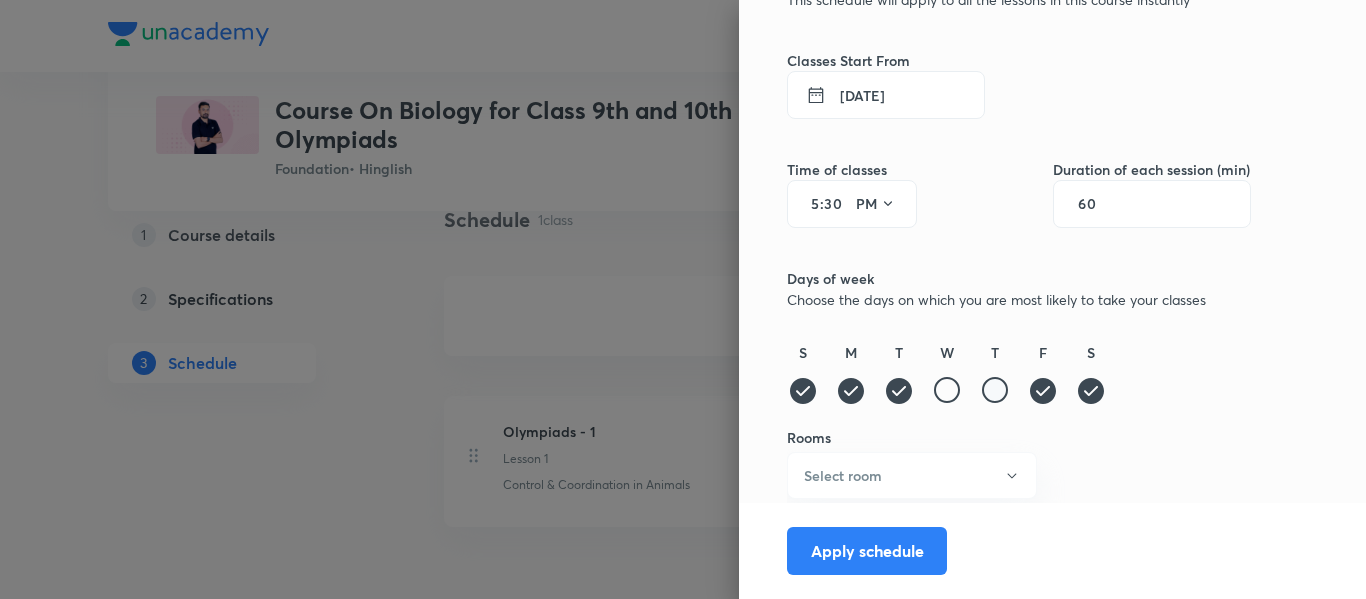 click at bounding box center [995, 390] 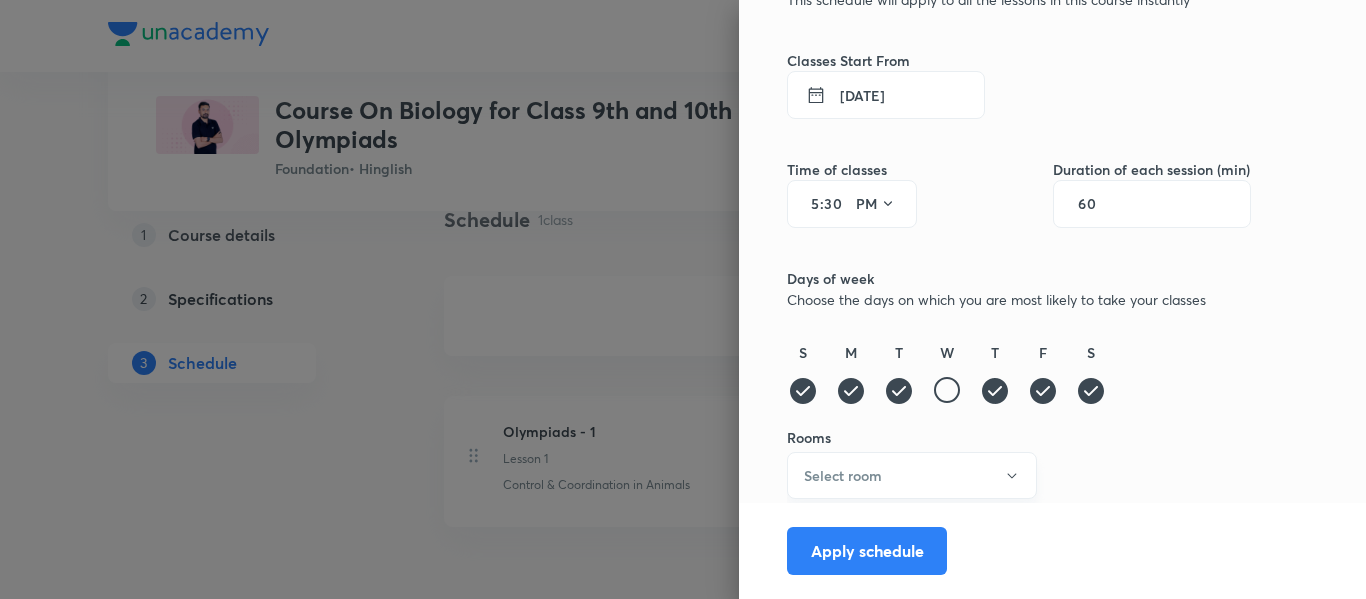 click on "Select room" at bounding box center [843, 475] 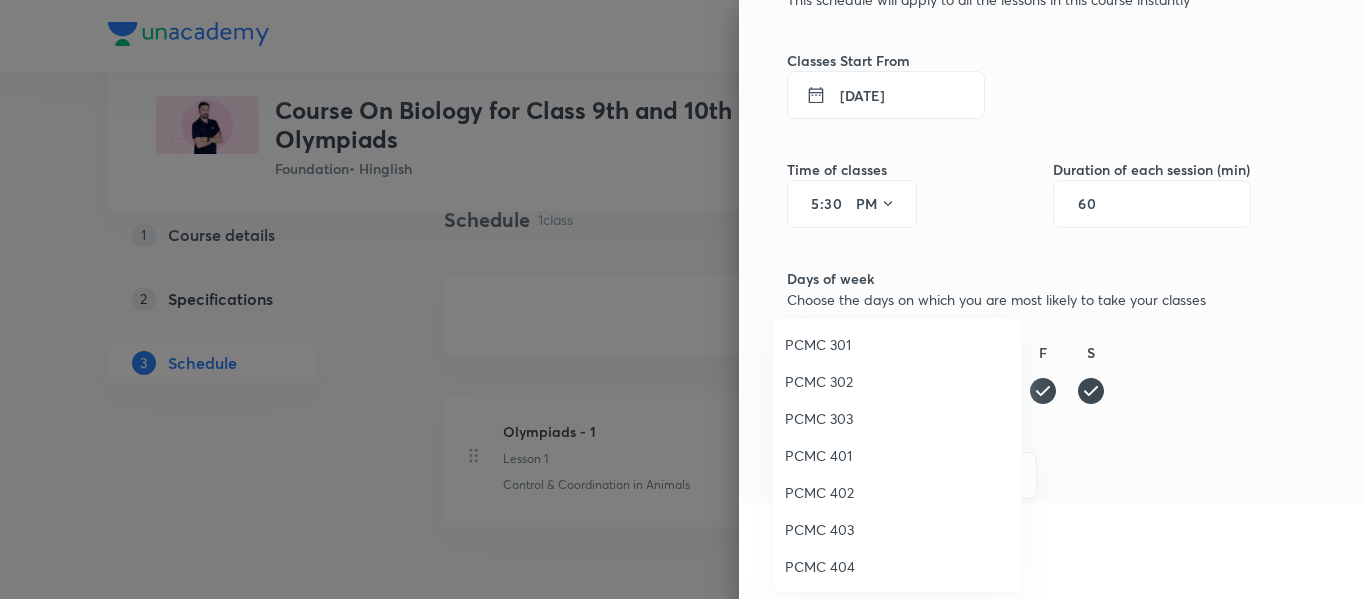 click on "PCMC 301" at bounding box center [897, 344] 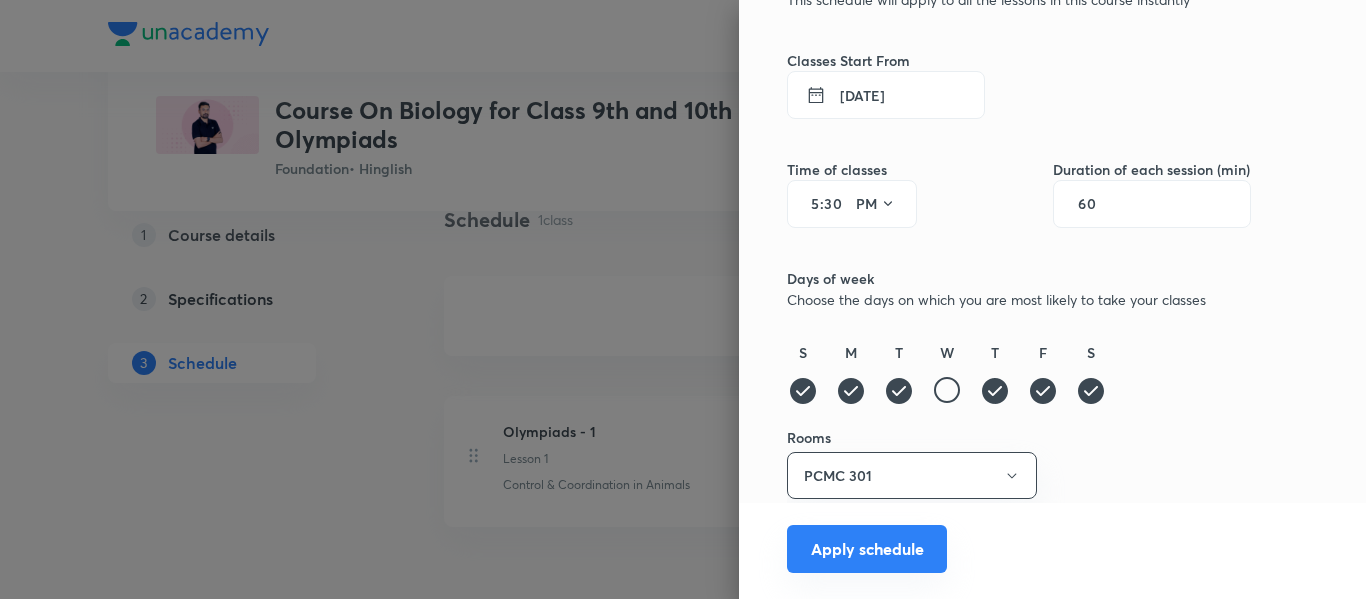 click on "Apply schedule" at bounding box center [867, 549] 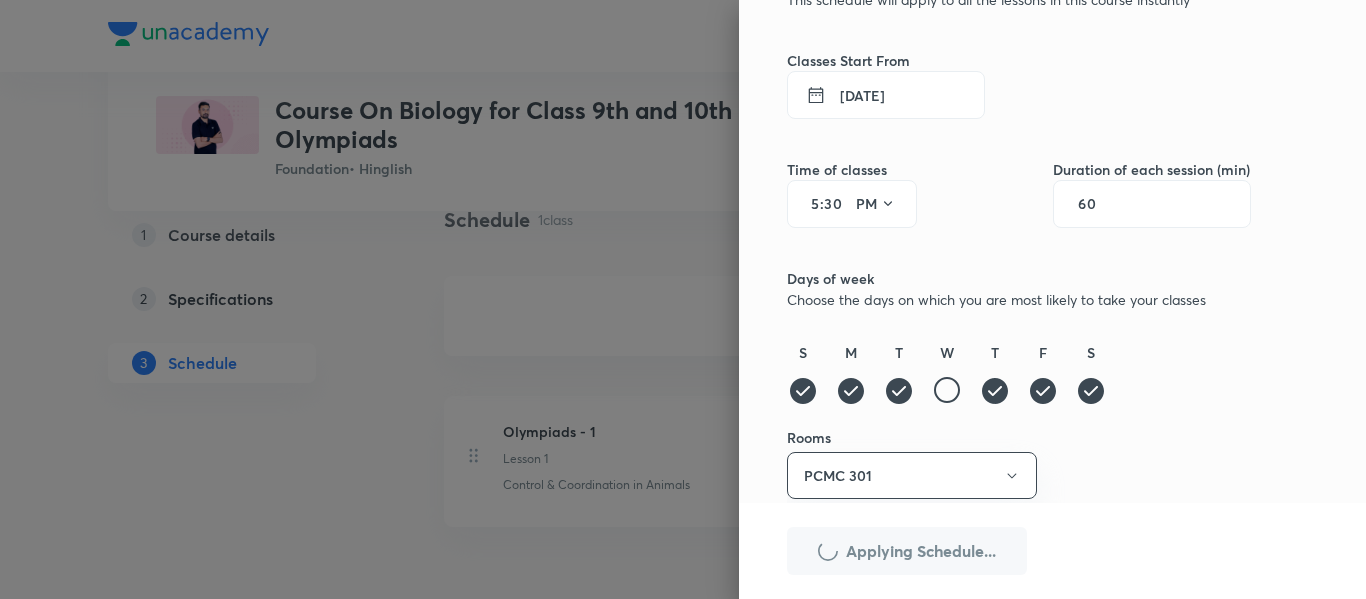 type 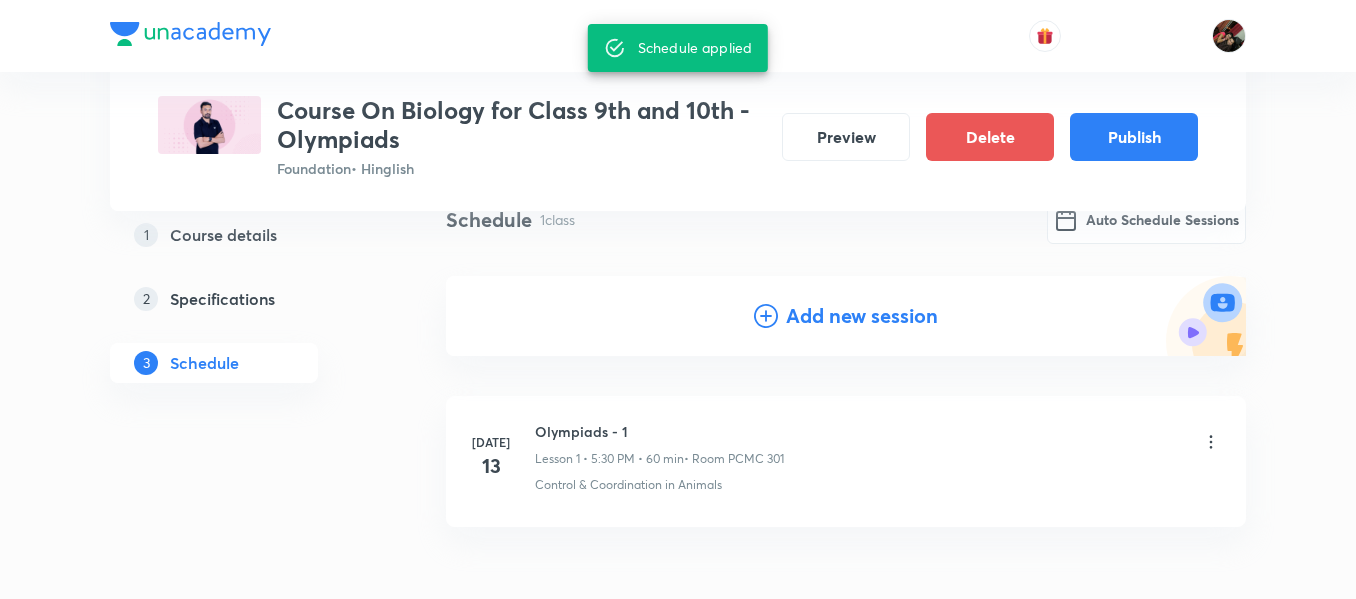 click 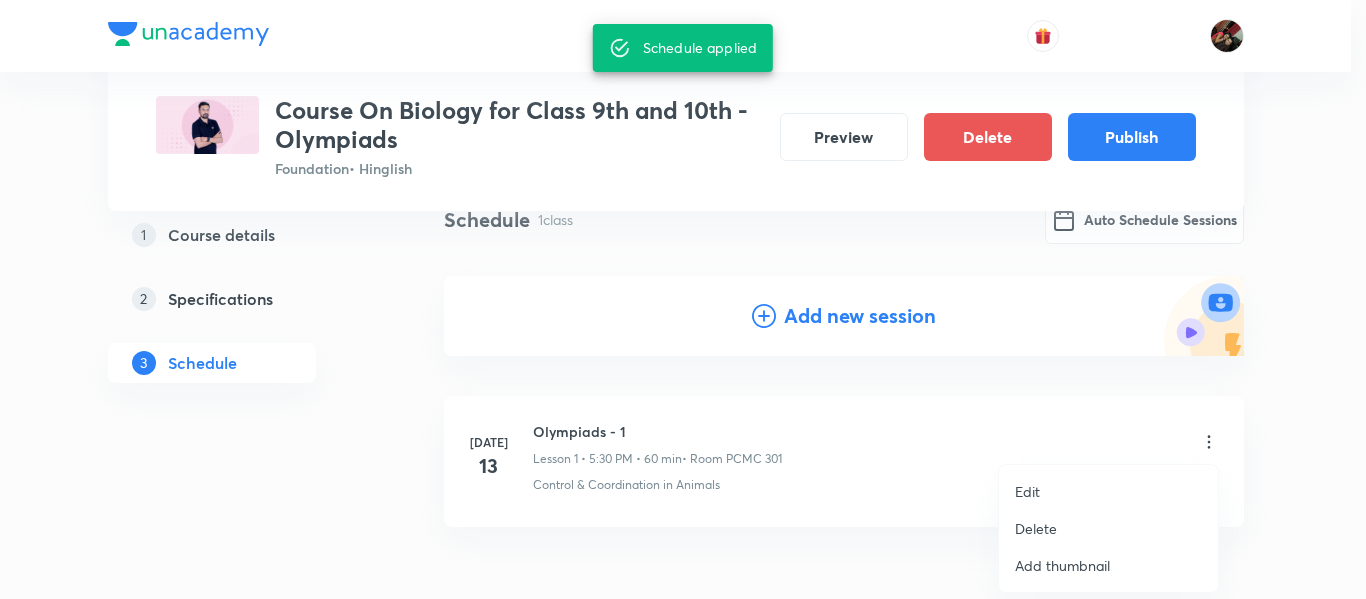 click on "Edit" at bounding box center (1108, 491) 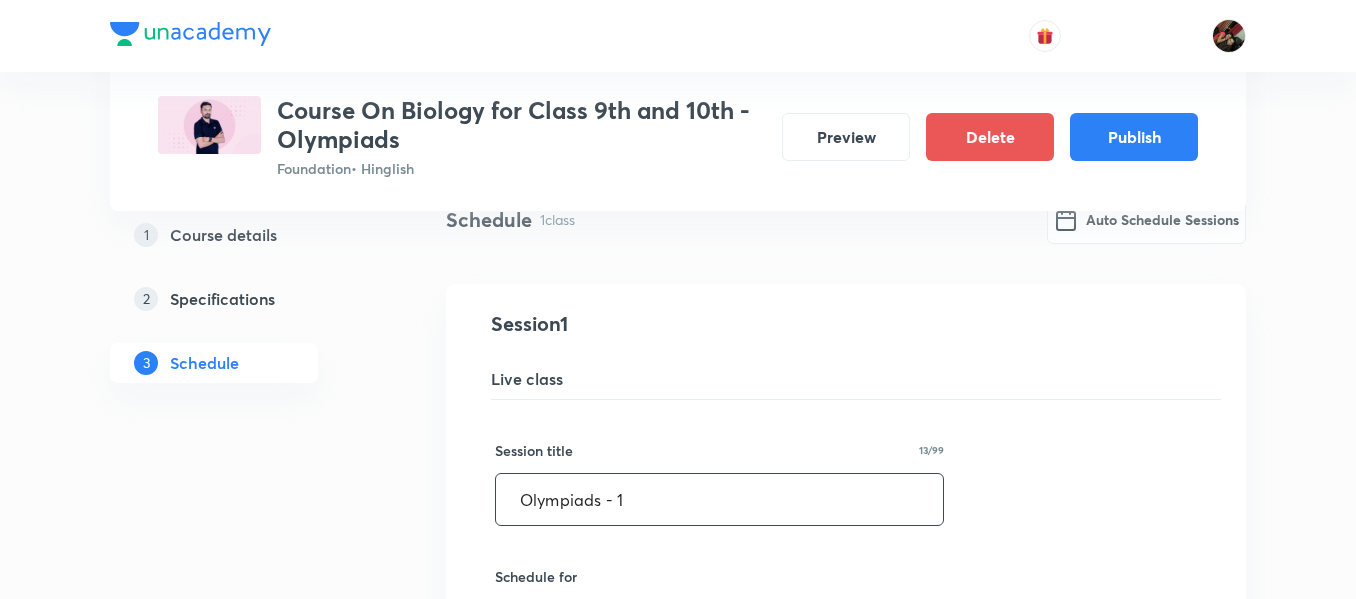 drag, startPoint x: 630, startPoint y: 519, endPoint x: 166, endPoint y: 480, distance: 465.63614 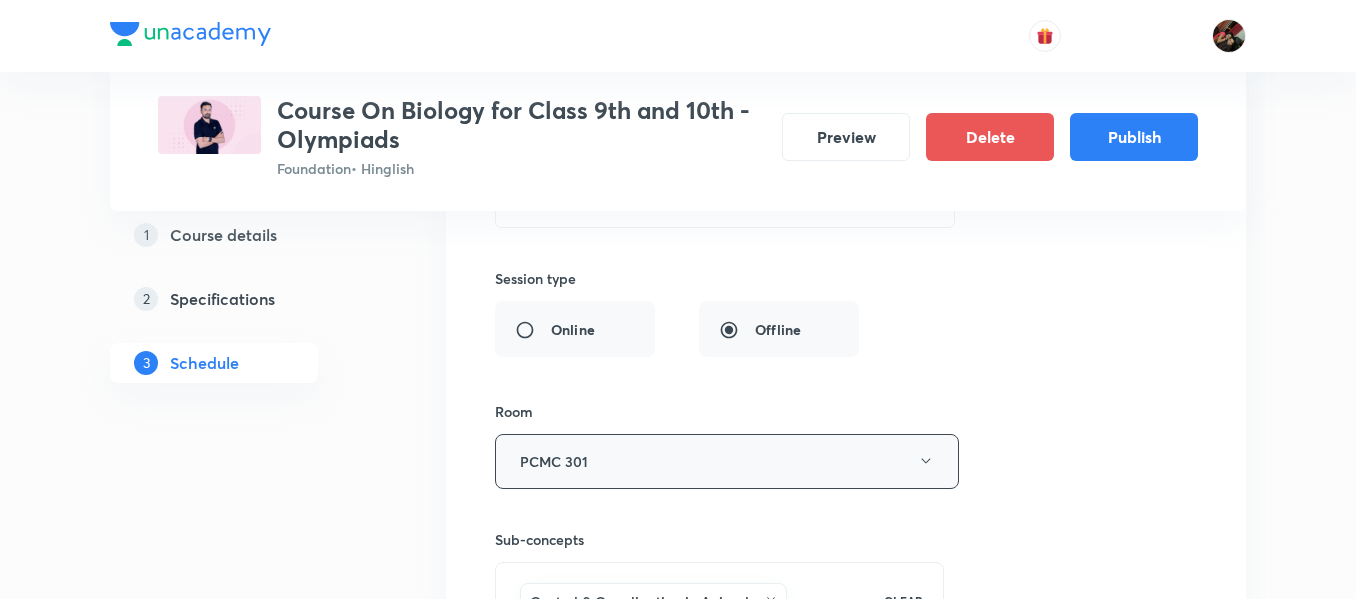 scroll, scrollTop: 1052, scrollLeft: 0, axis: vertical 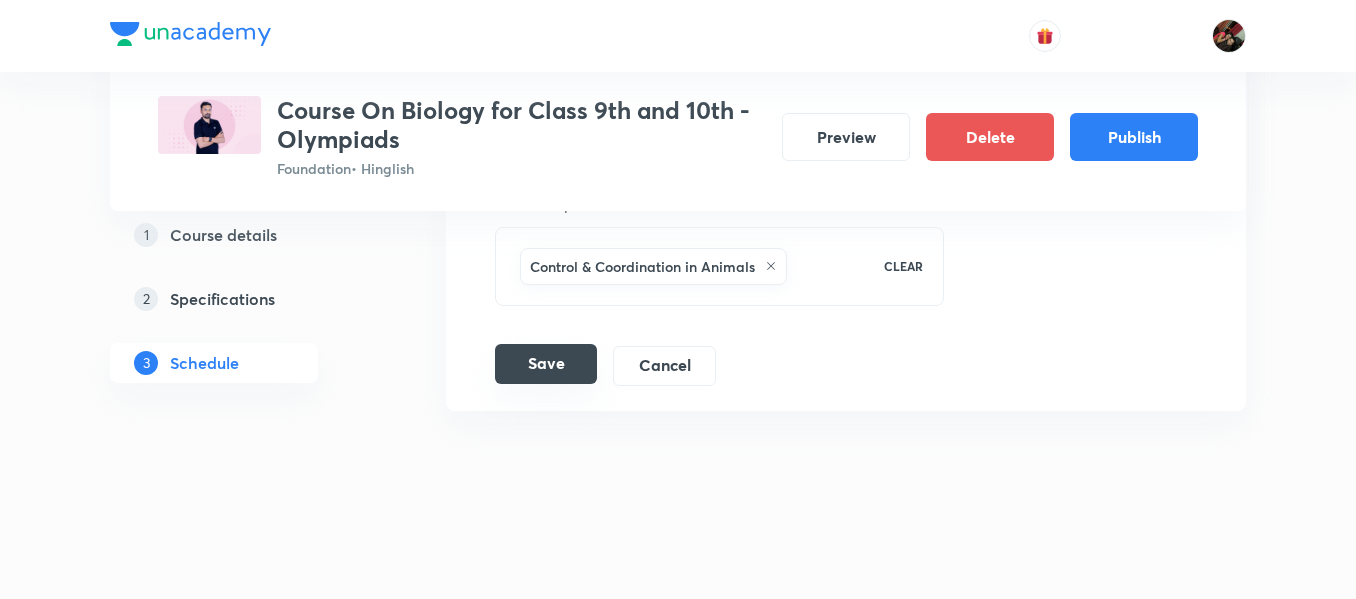type on "Homi Bhabha" 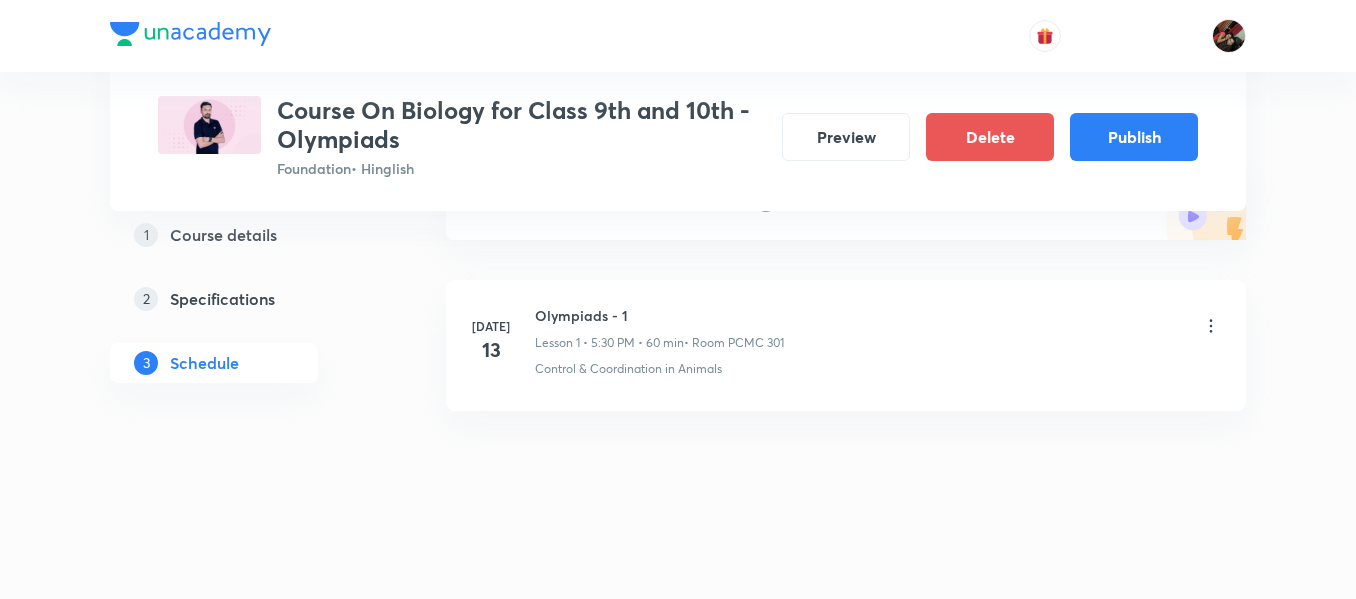 scroll, scrollTop: 283, scrollLeft: 0, axis: vertical 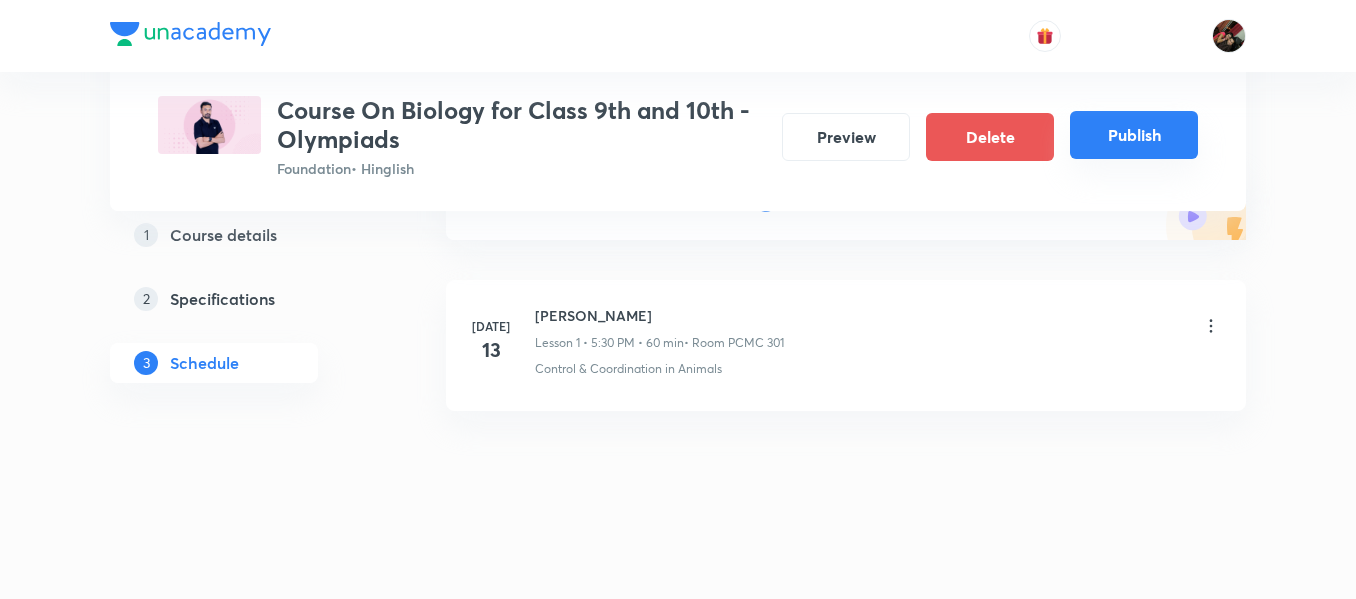 click on "Publish" at bounding box center [1134, 135] 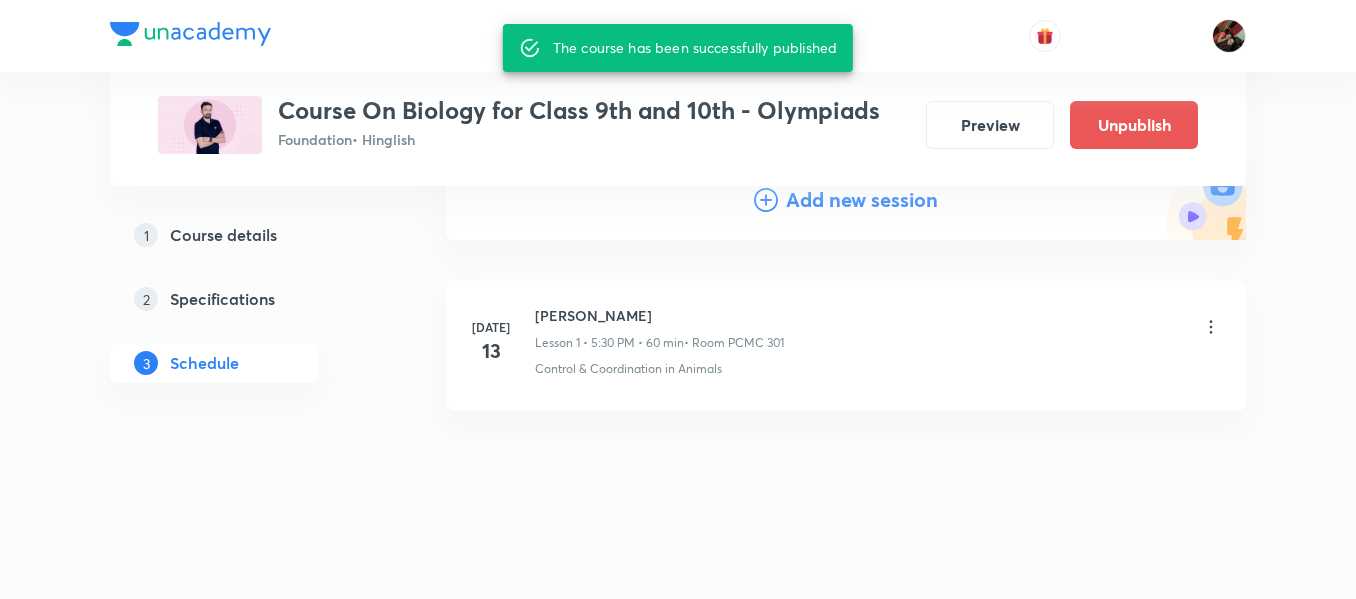 scroll, scrollTop: 0, scrollLeft: 0, axis: both 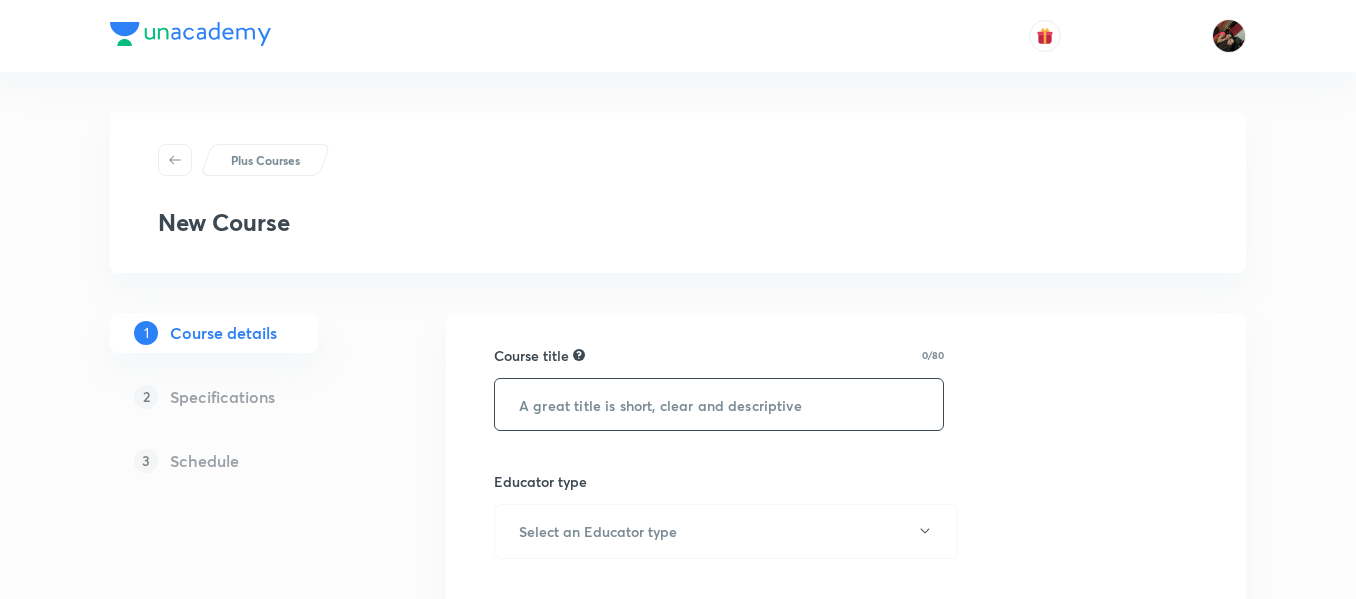 click at bounding box center [719, 404] 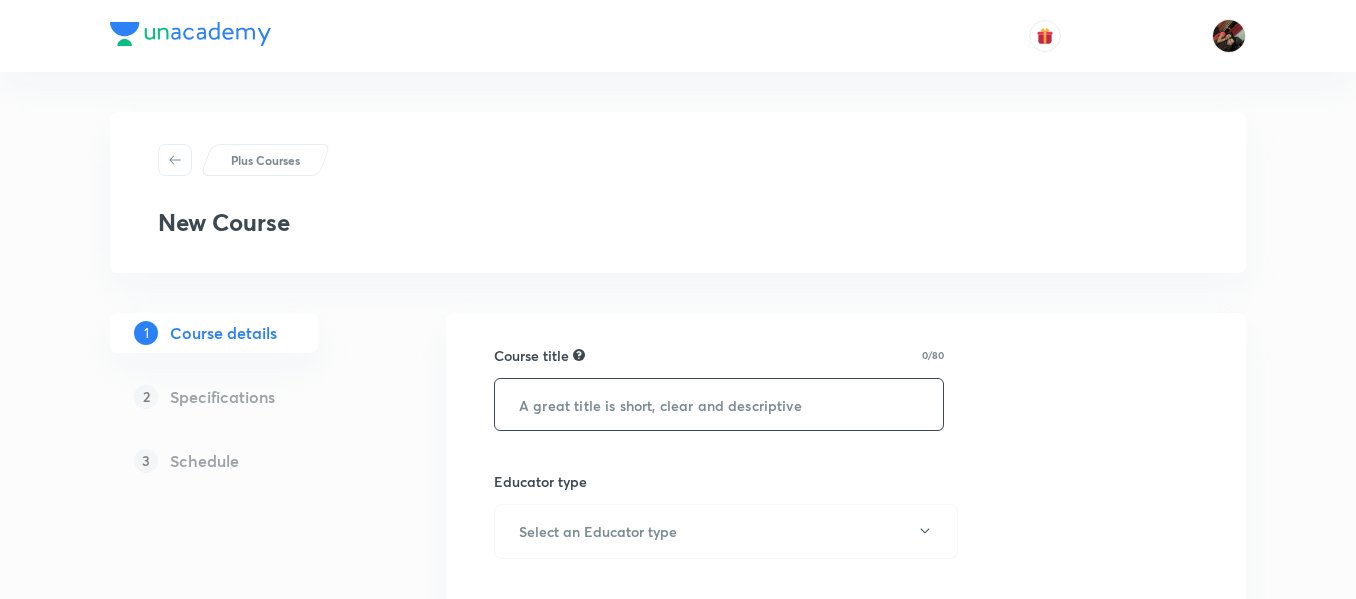 paste on "Course On Biology for Foundation Class X 1 2026" 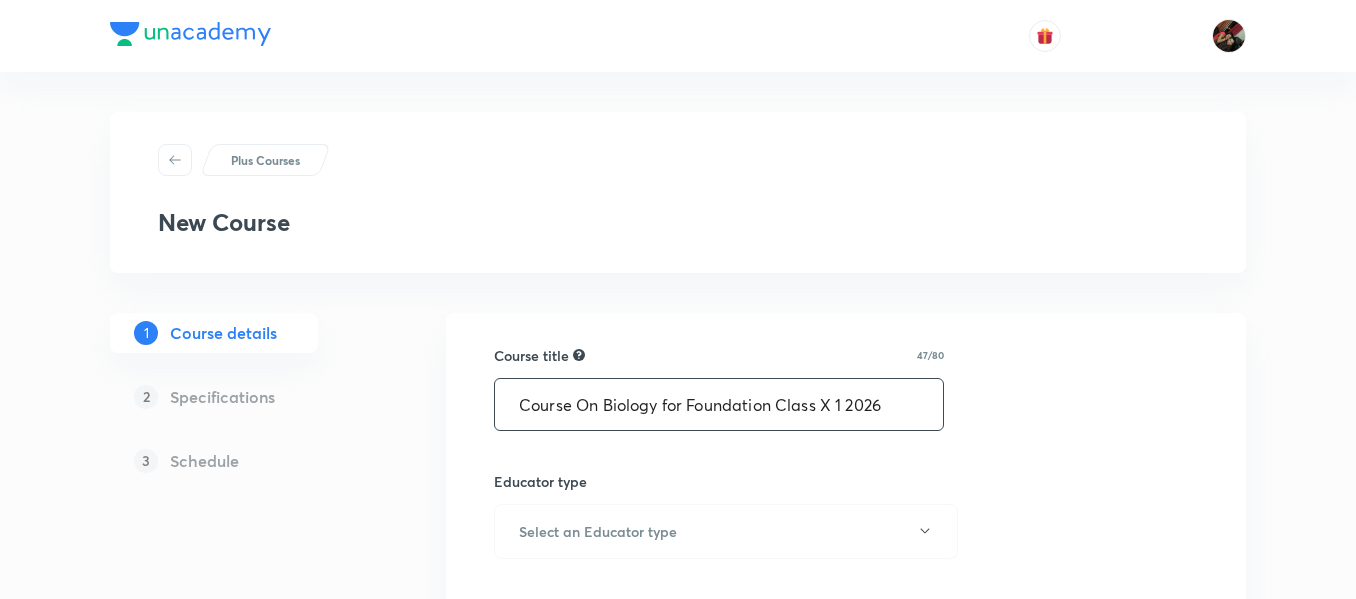 click on "Course On Biology for Foundation Class X 1 2026" at bounding box center (719, 404) 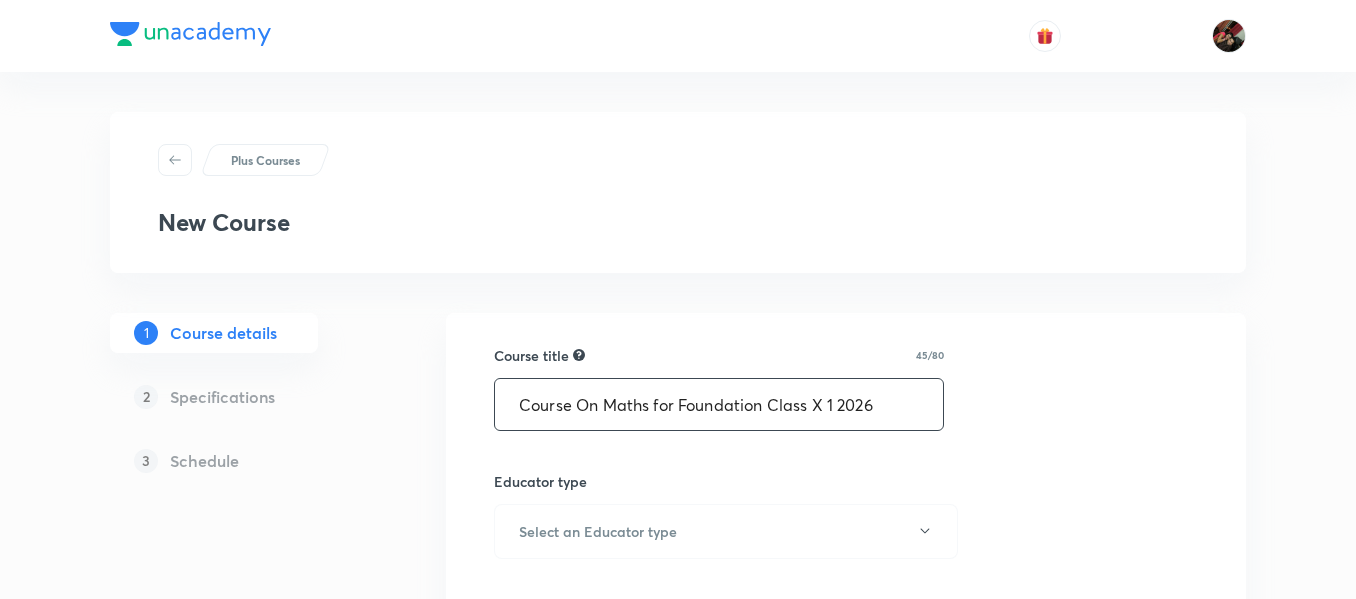 click on "Course On Maths for Foundation Class X 1 2026" at bounding box center (719, 404) 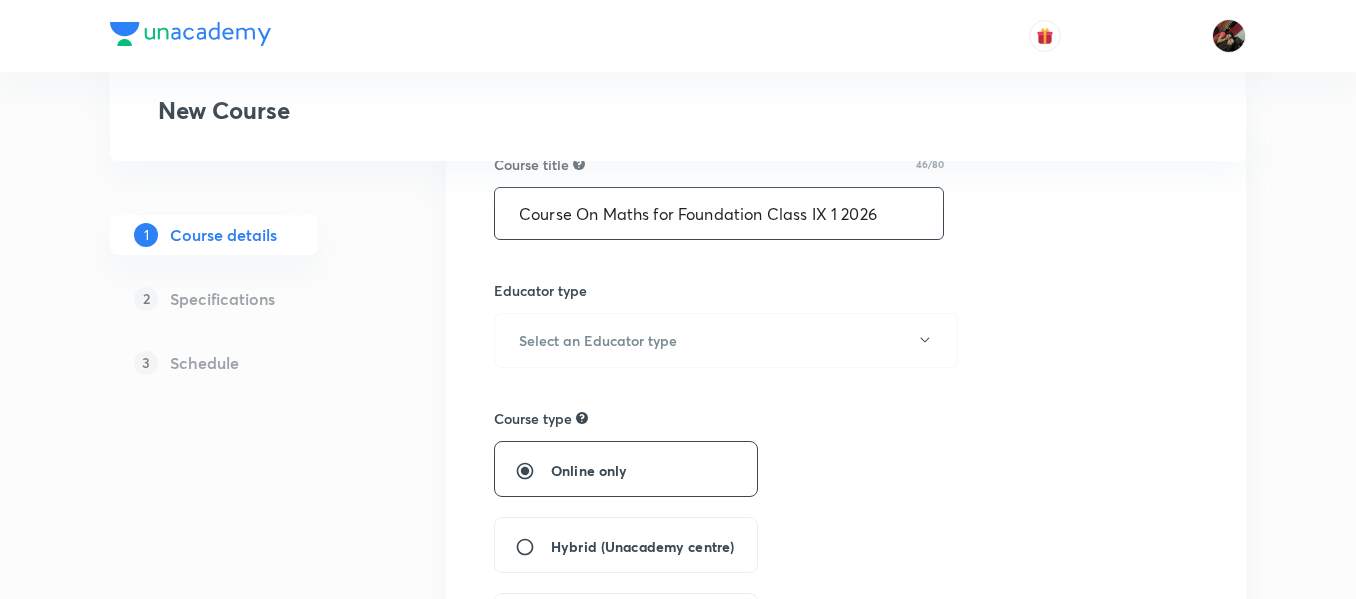 scroll, scrollTop: 197, scrollLeft: 0, axis: vertical 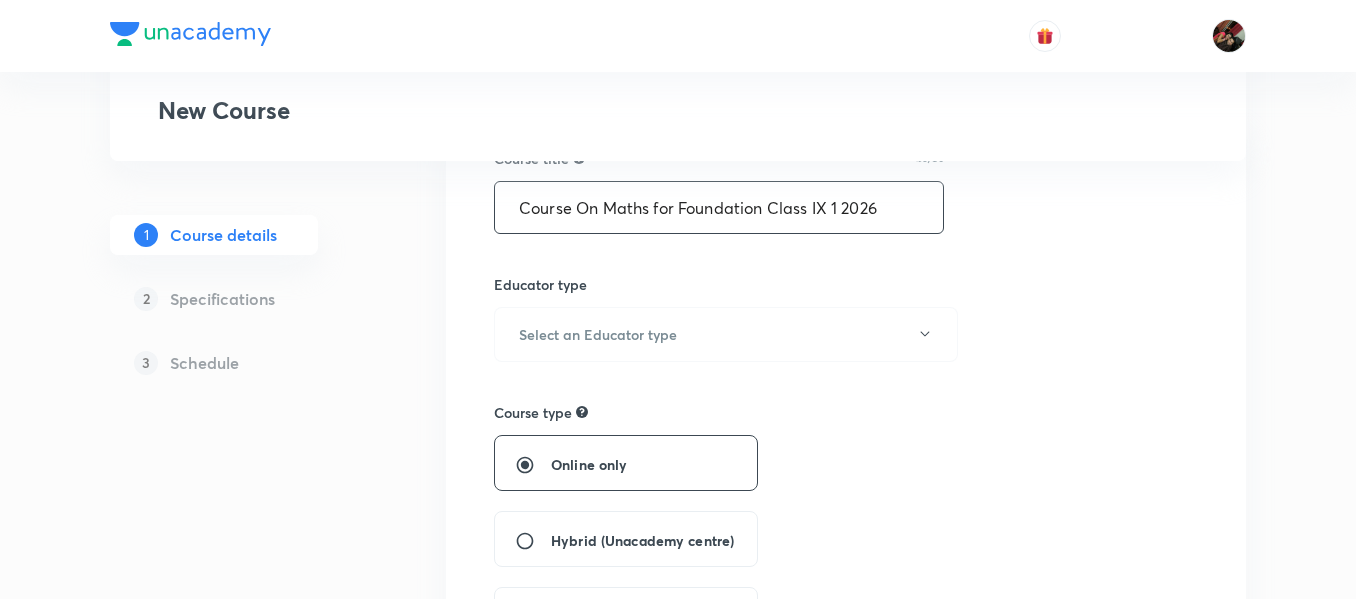 click on "Course On Maths for Foundation Class IX 1 2026" at bounding box center [719, 207] 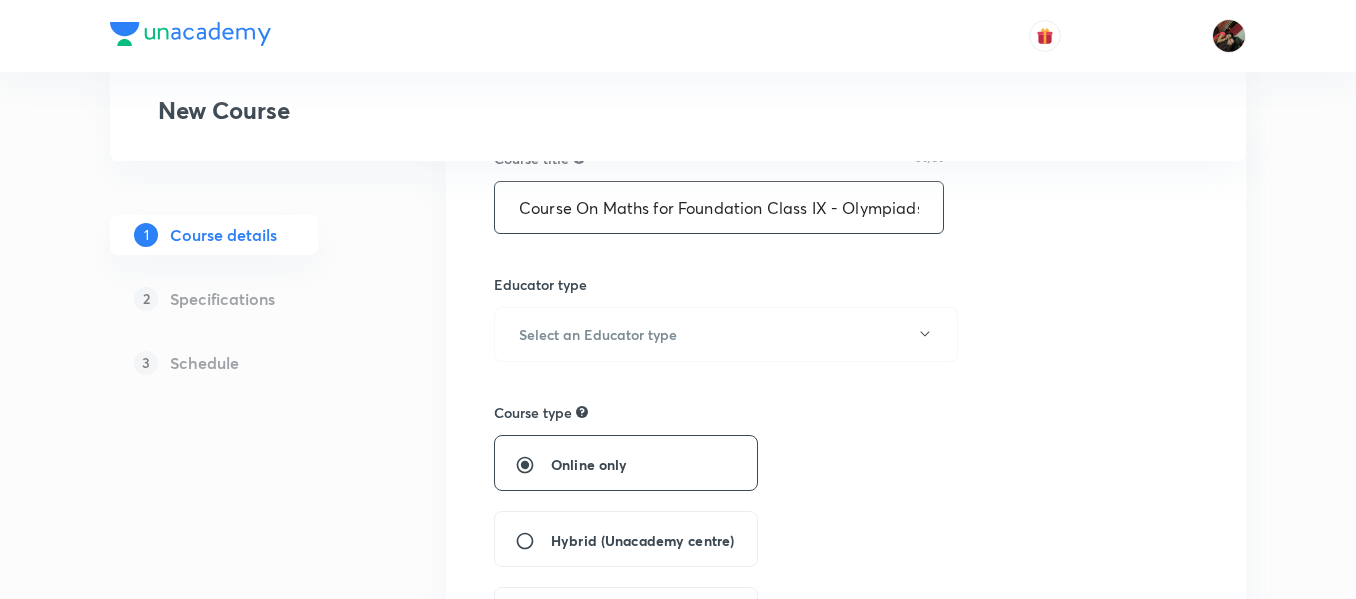 scroll, scrollTop: 0, scrollLeft: 6, axis: horizontal 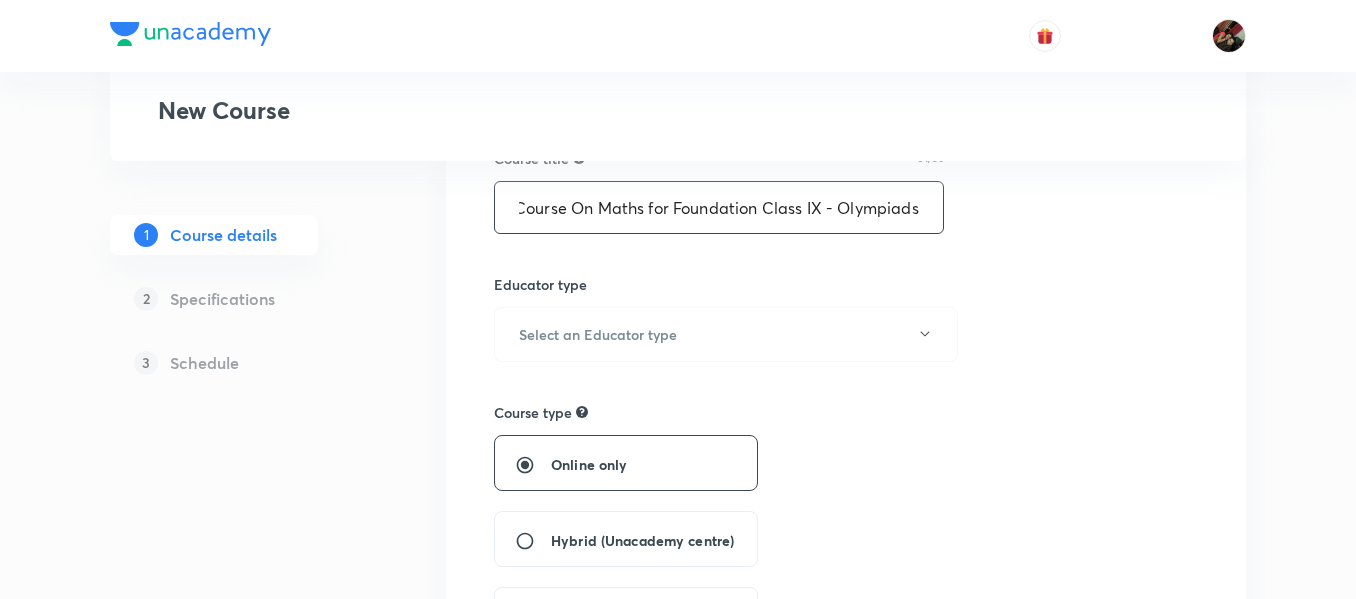 type on "Course On Maths for Foundation Class IX - Olympiads" 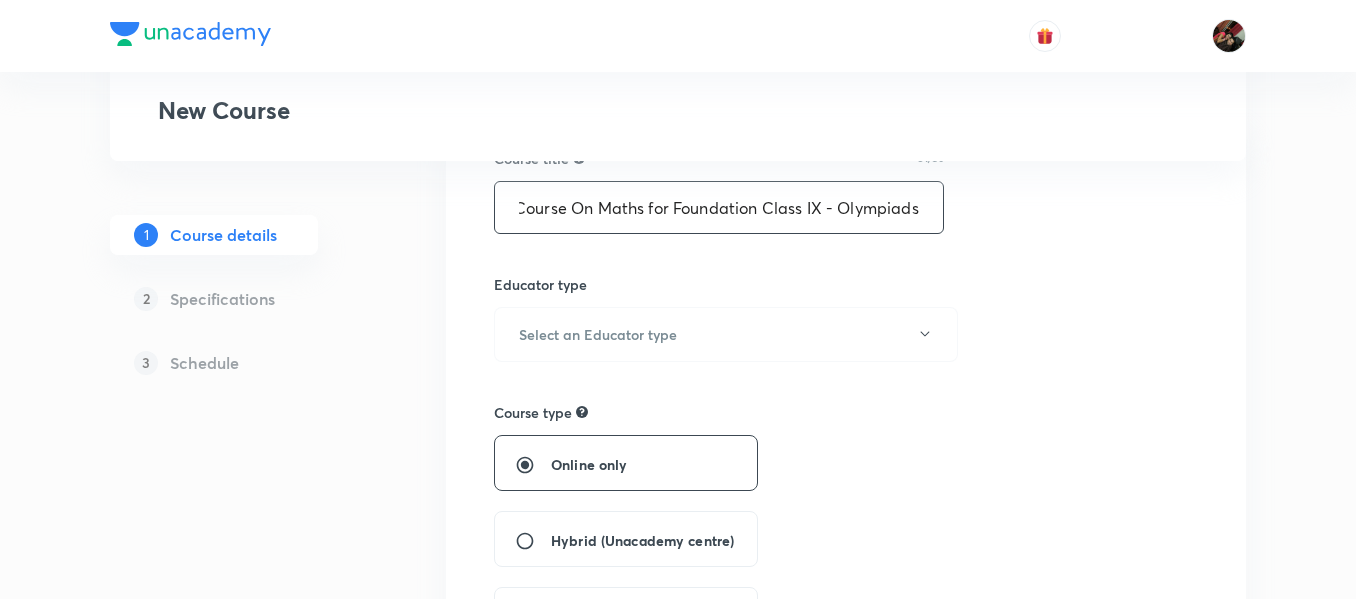scroll, scrollTop: 0, scrollLeft: 0, axis: both 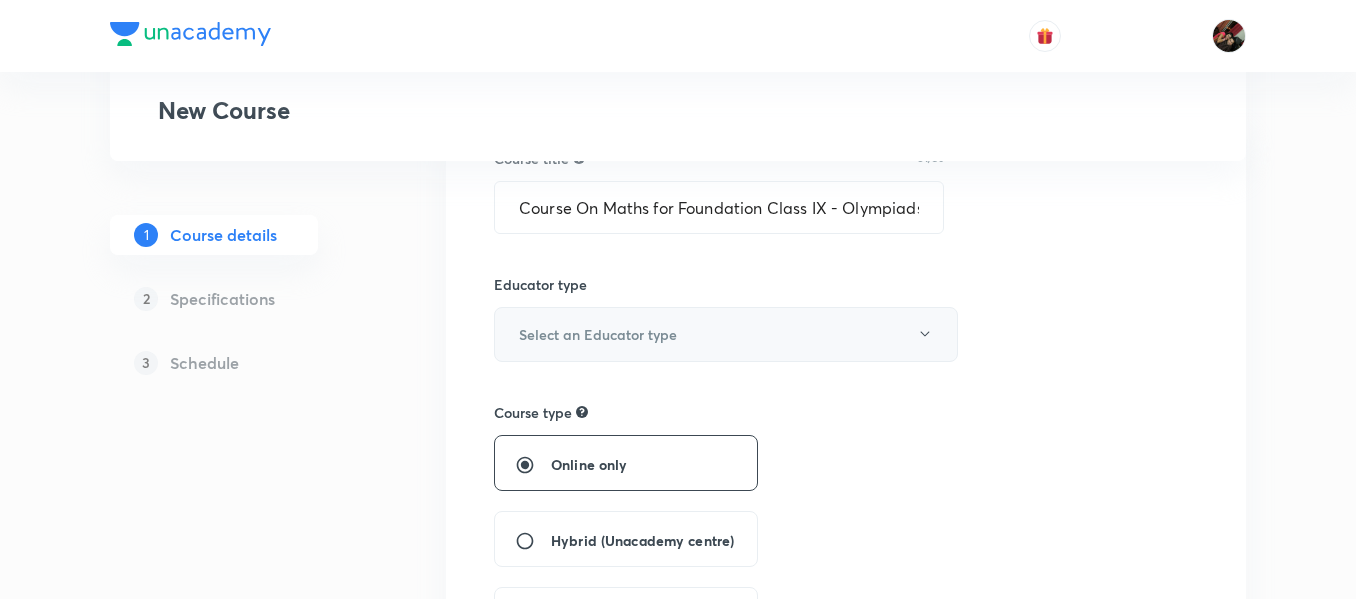 click on "Select an Educator type" at bounding box center [726, 334] 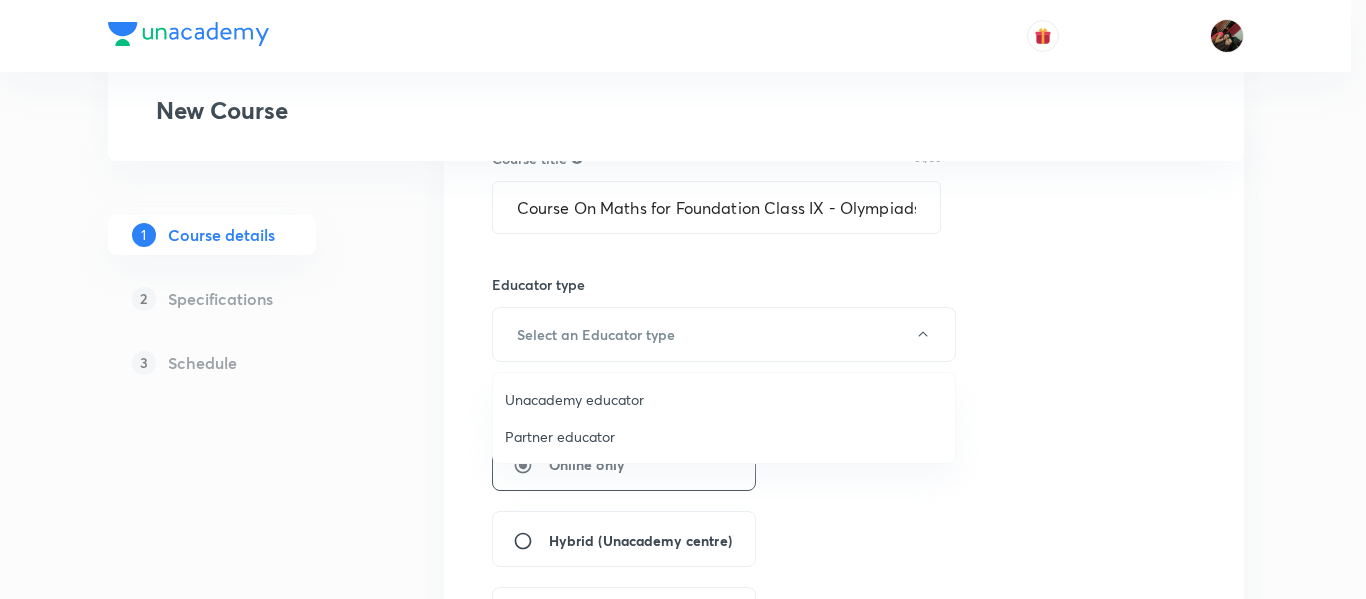 click on "Unacademy educator" at bounding box center (724, 399) 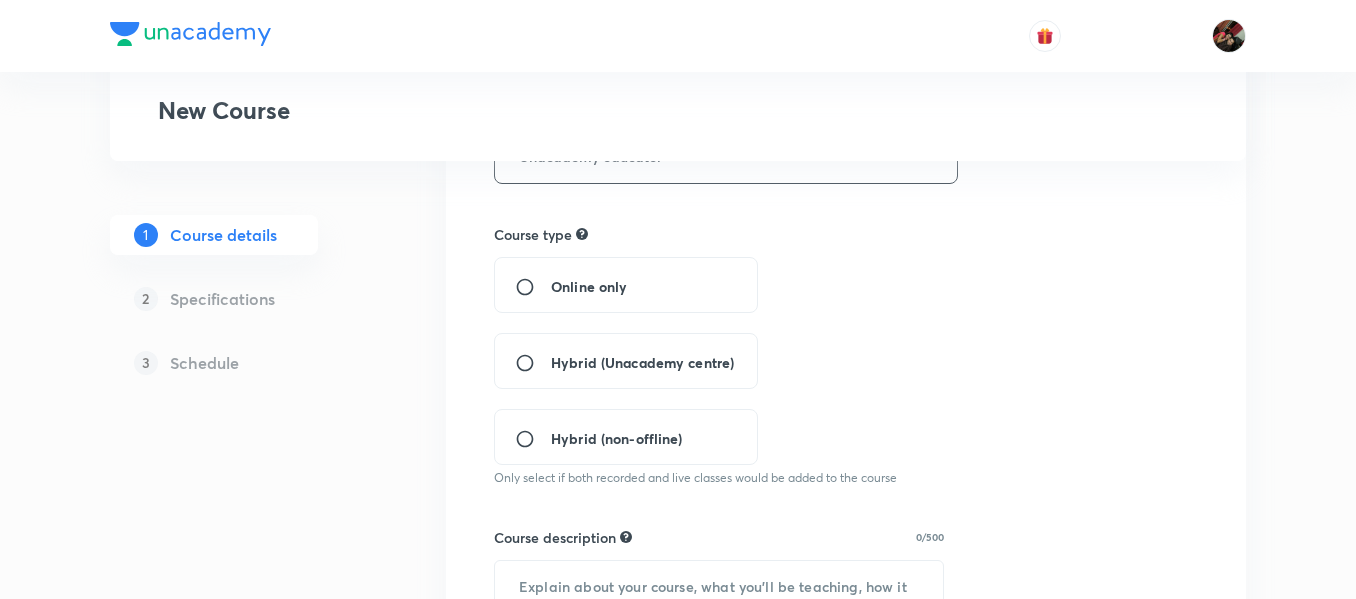 scroll, scrollTop: 376, scrollLeft: 0, axis: vertical 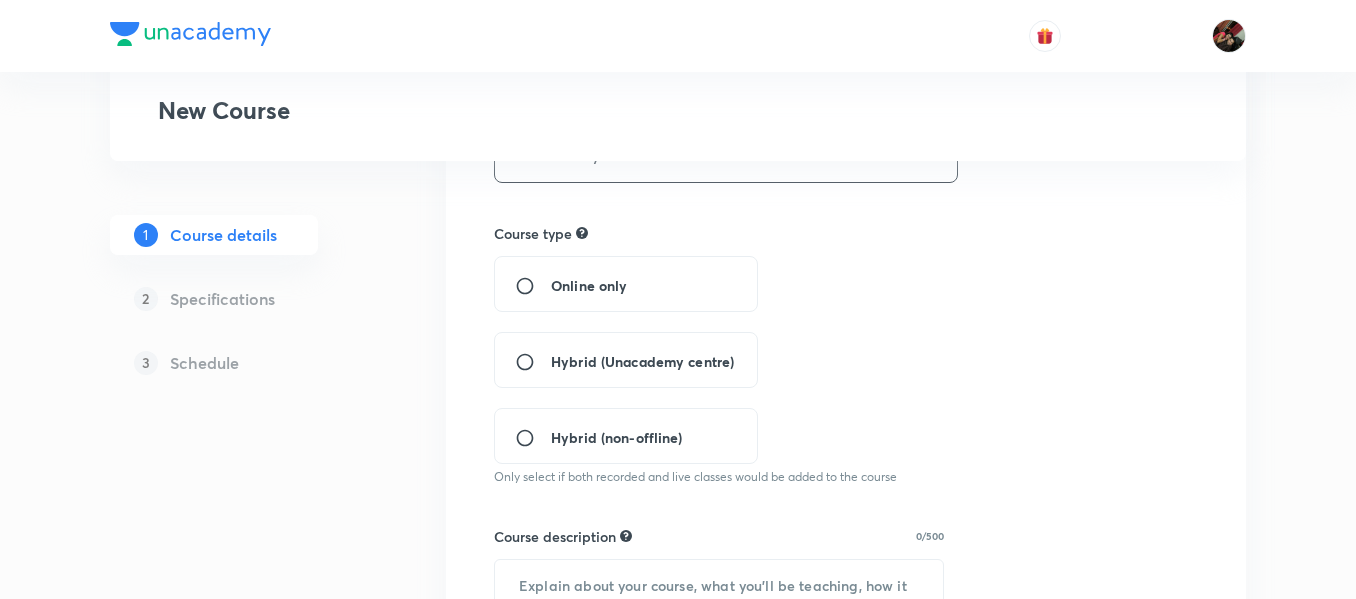 click on "Hybrid (Unacademy centre)" at bounding box center (626, 360) 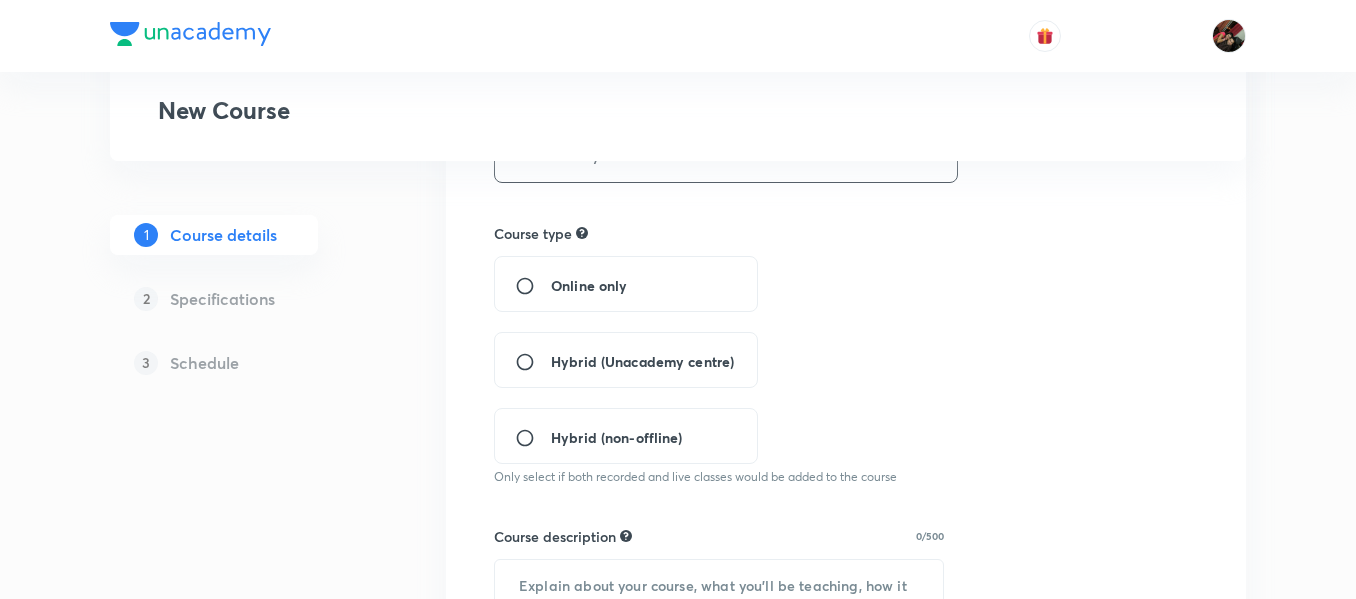 click on "Hybrid (Unacademy centre)" at bounding box center [533, 362] 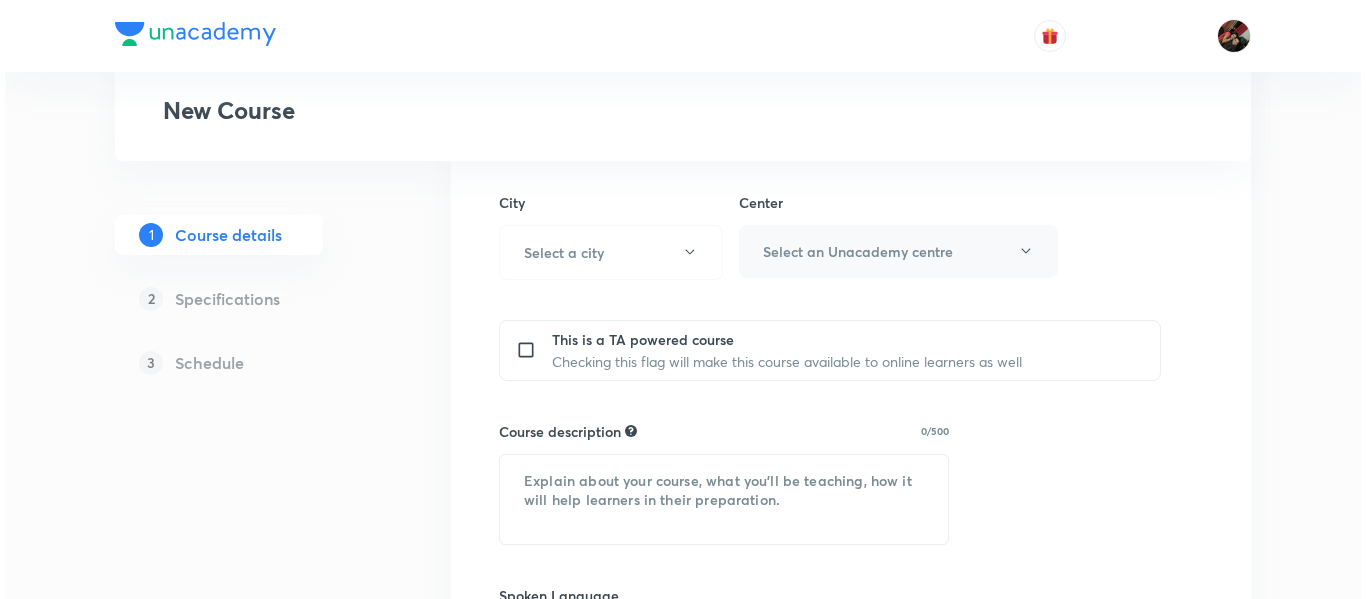 scroll, scrollTop: 711, scrollLeft: 0, axis: vertical 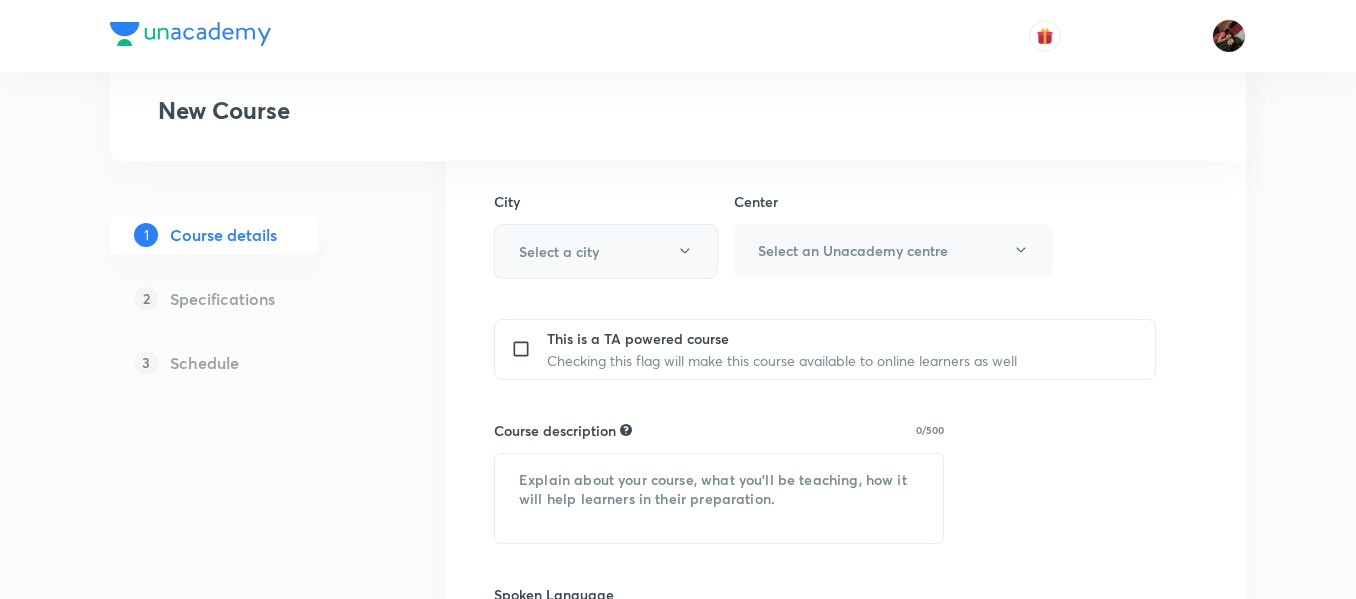 click on "Select a city" at bounding box center (606, 251) 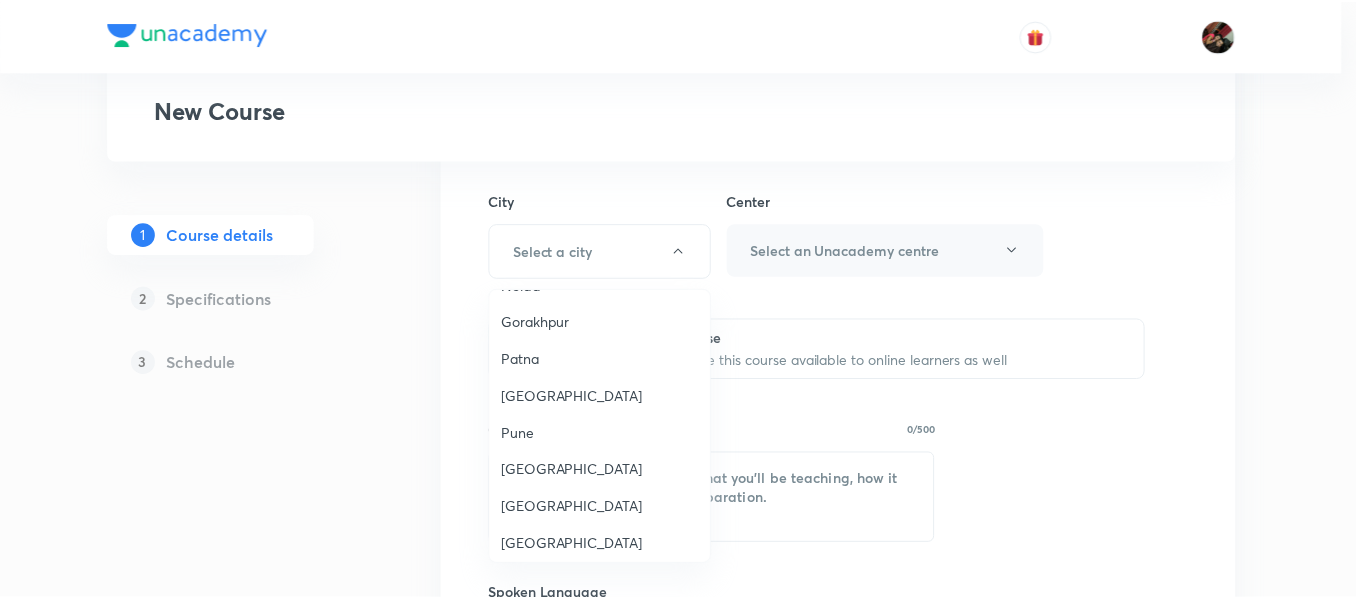 scroll, scrollTop: 1534, scrollLeft: 0, axis: vertical 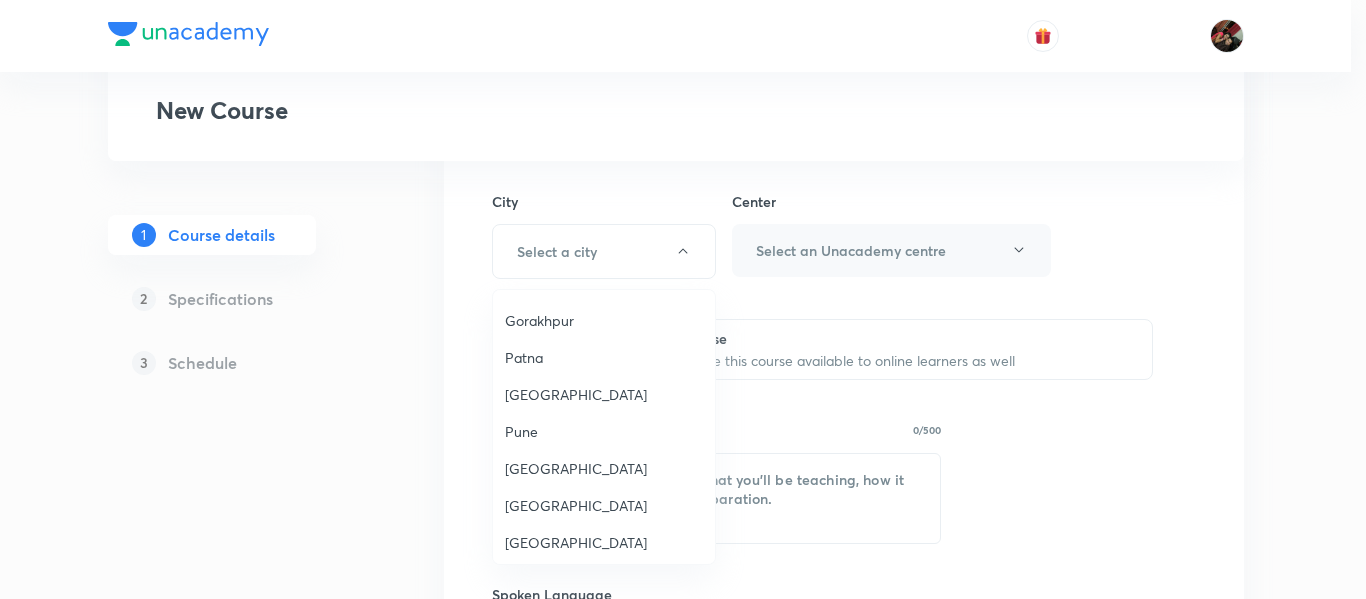click on "Pune" at bounding box center (604, 431) 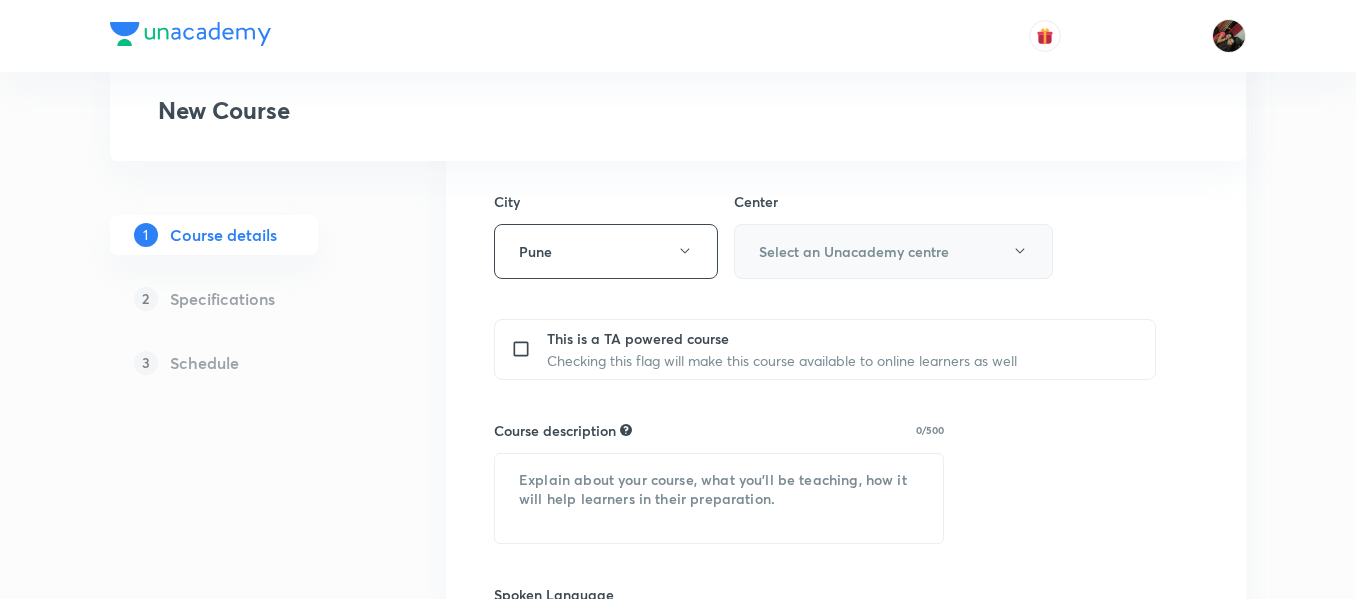 click on "Select an Unacademy centre" at bounding box center [893, 251] 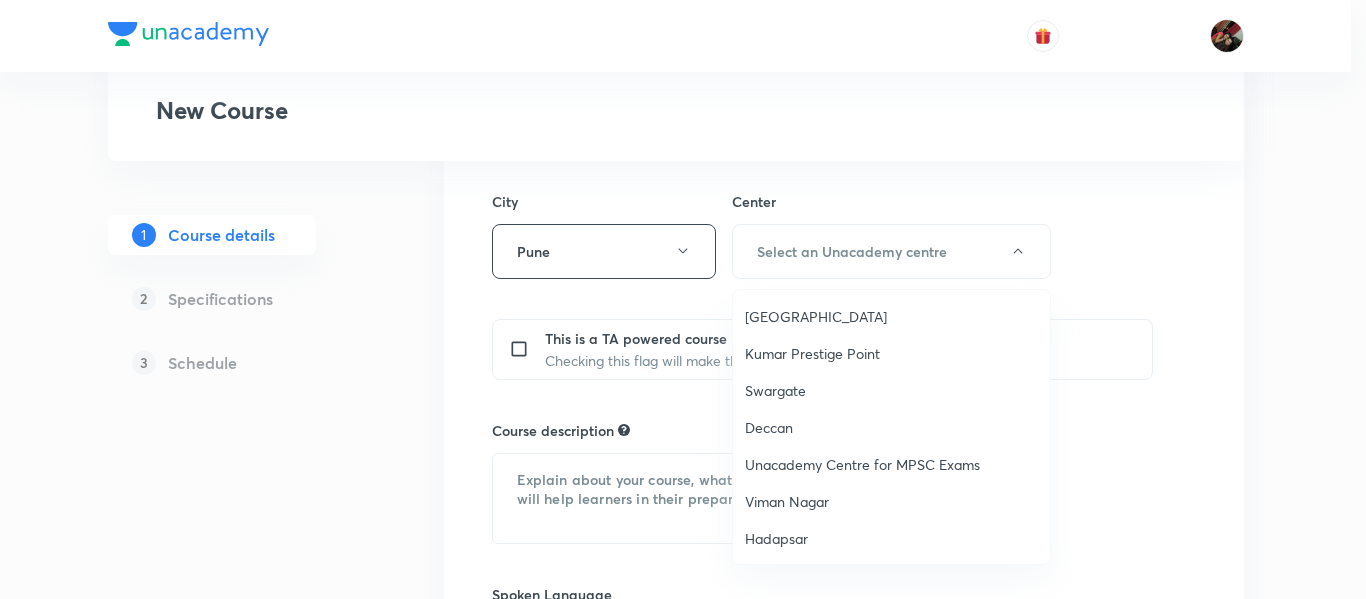 click on "Pimpri Center" at bounding box center [891, 316] 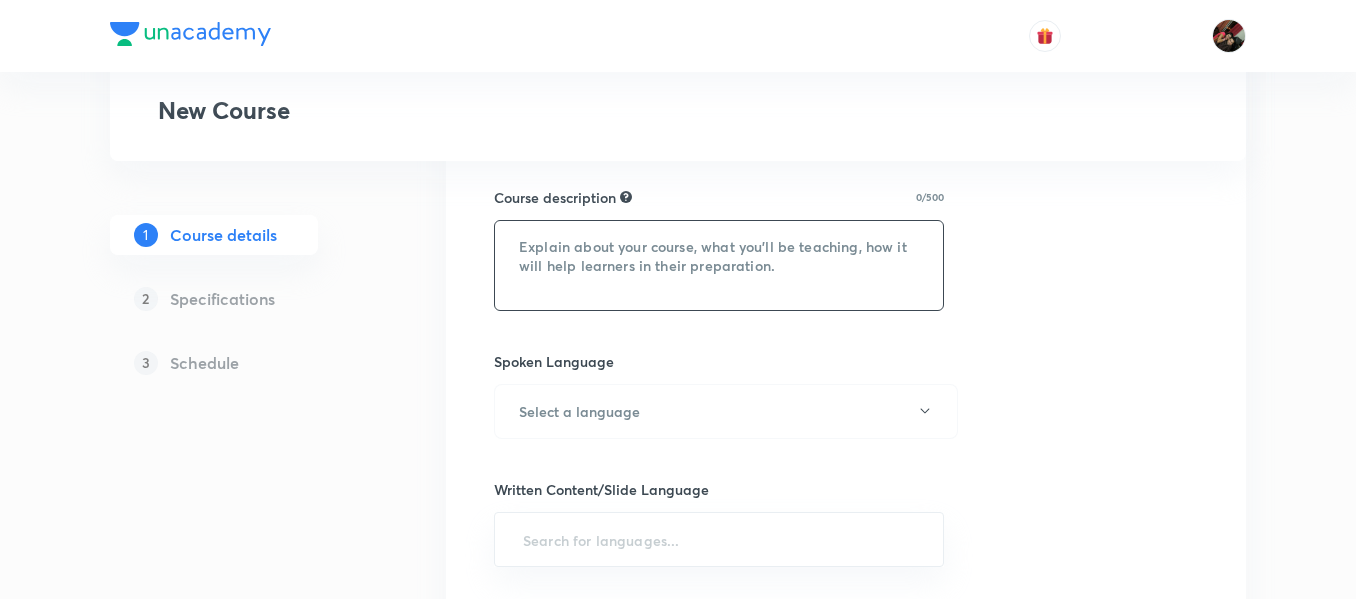 scroll, scrollTop: 947, scrollLeft: 0, axis: vertical 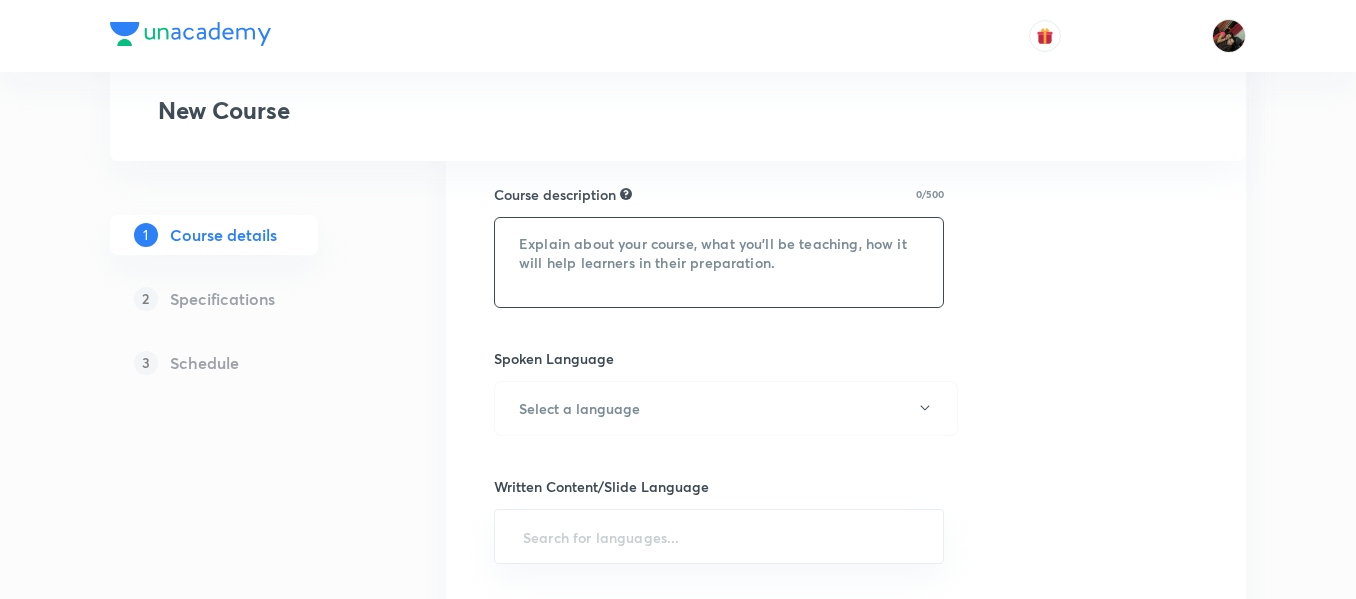 click at bounding box center (719, 262) 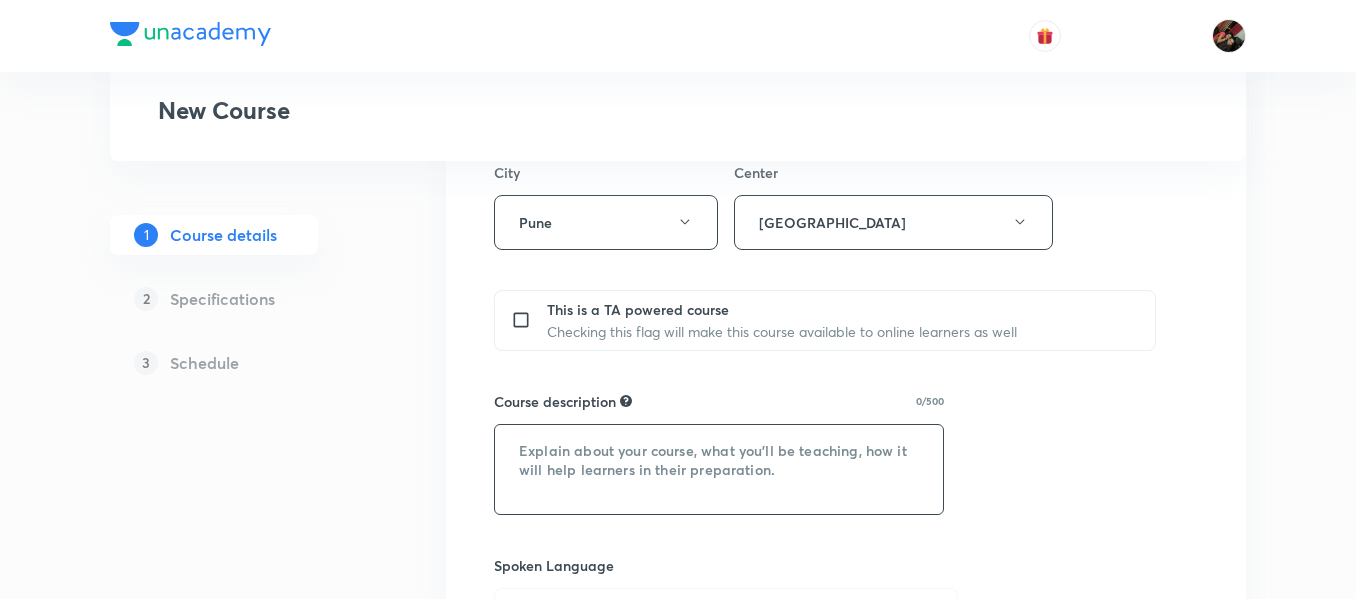 scroll, scrollTop: 1212, scrollLeft: 0, axis: vertical 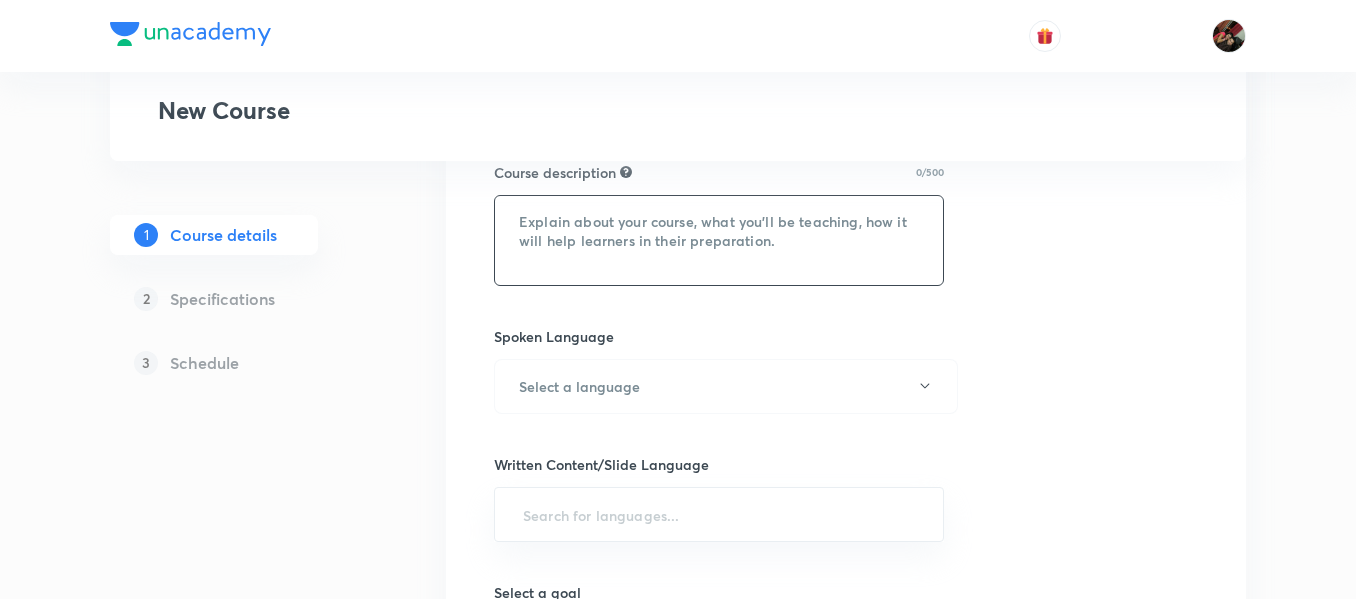 paste on ""In this course, Arpit Gupta will provide in-depth knowledge of Mathematics. The course will
be helpful for aspirants preparing for Olympiads. All doubts related to the topic will be
clarified during the doubt-clearing sessions in the course. The course will be covered in Hinglish and the notes will be provided in English"" 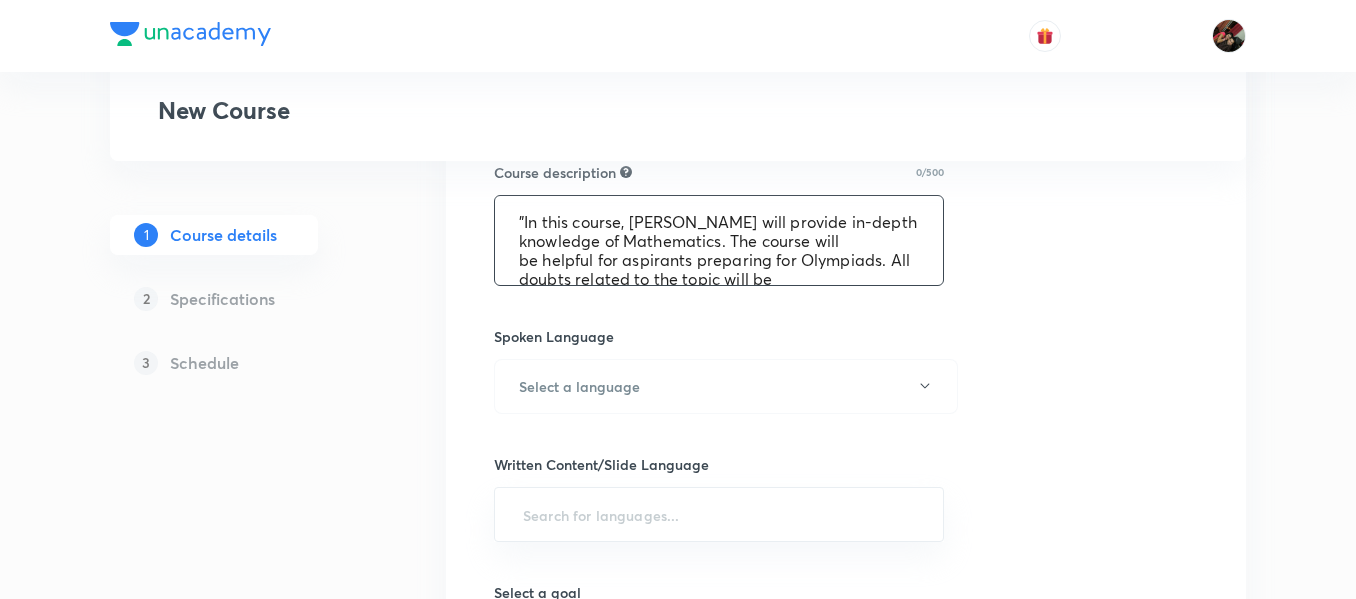 scroll, scrollTop: 61, scrollLeft: 0, axis: vertical 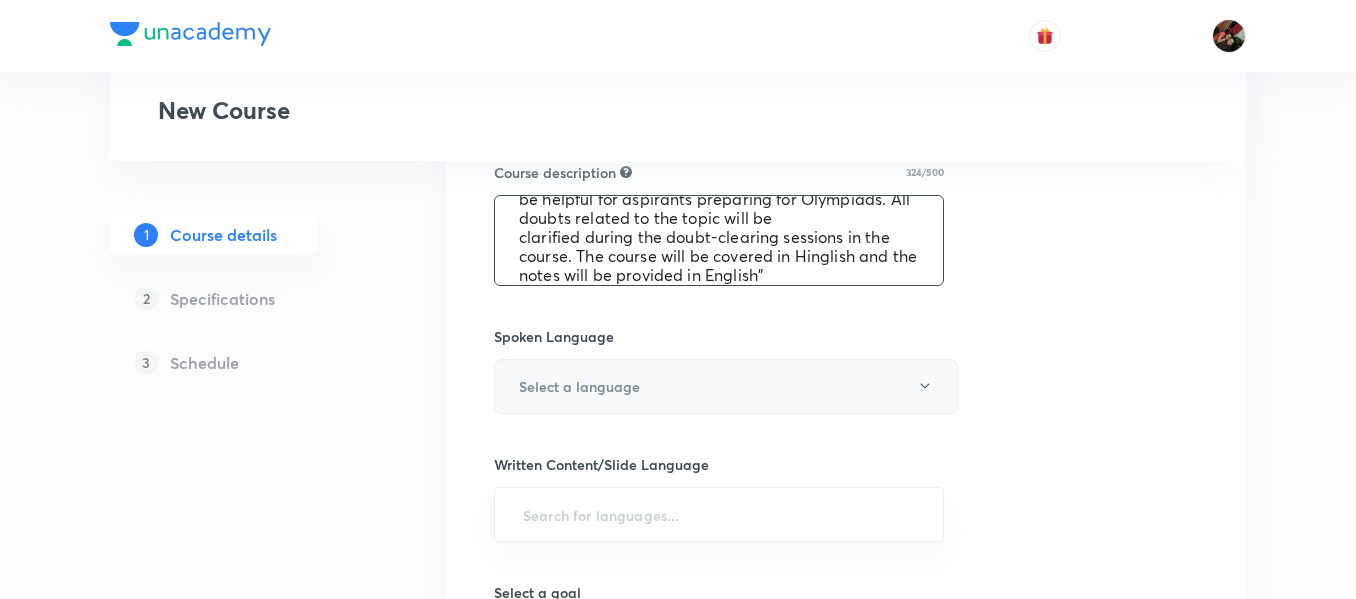 type on ""In this course, Arpit Gupta will provide in-depth knowledge of Mathematics. The course will
be helpful for aspirants preparing for Olympiads. All doubts related to the topic will be
clarified during the doubt-clearing sessions in the course. The course will be covered in Hinglish and the notes will be provided in English"" 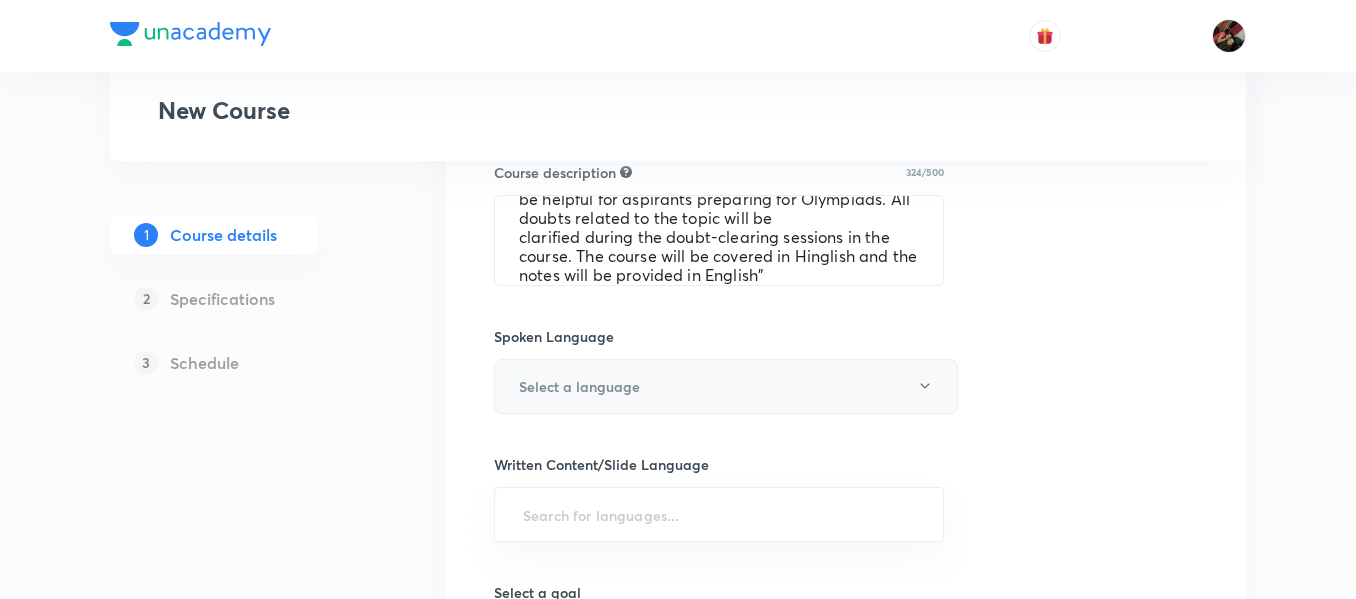 click on "Select a language" at bounding box center [726, 386] 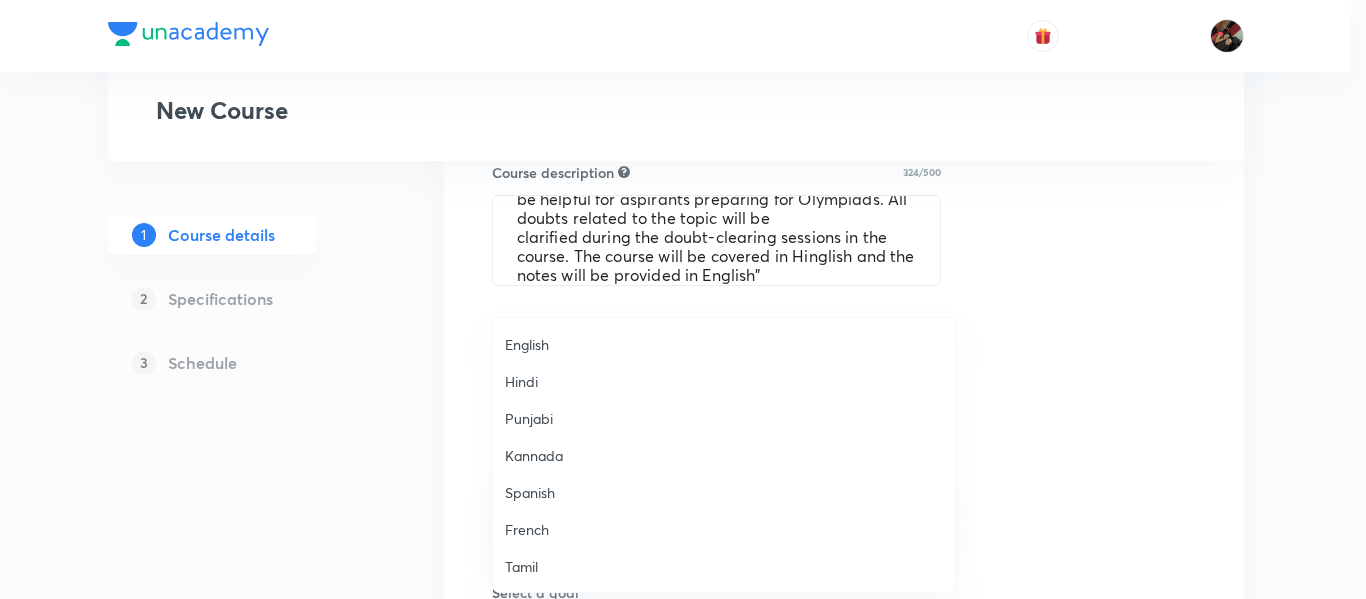 click on "English" at bounding box center (724, 344) 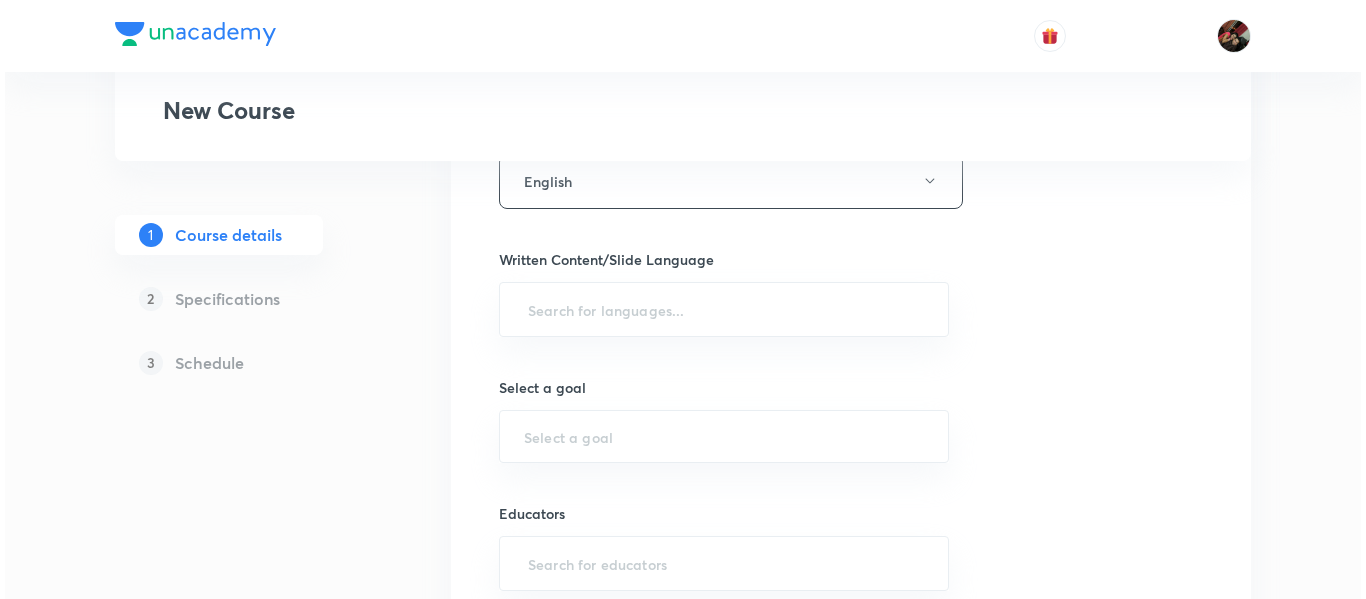 scroll, scrollTop: 1175, scrollLeft: 0, axis: vertical 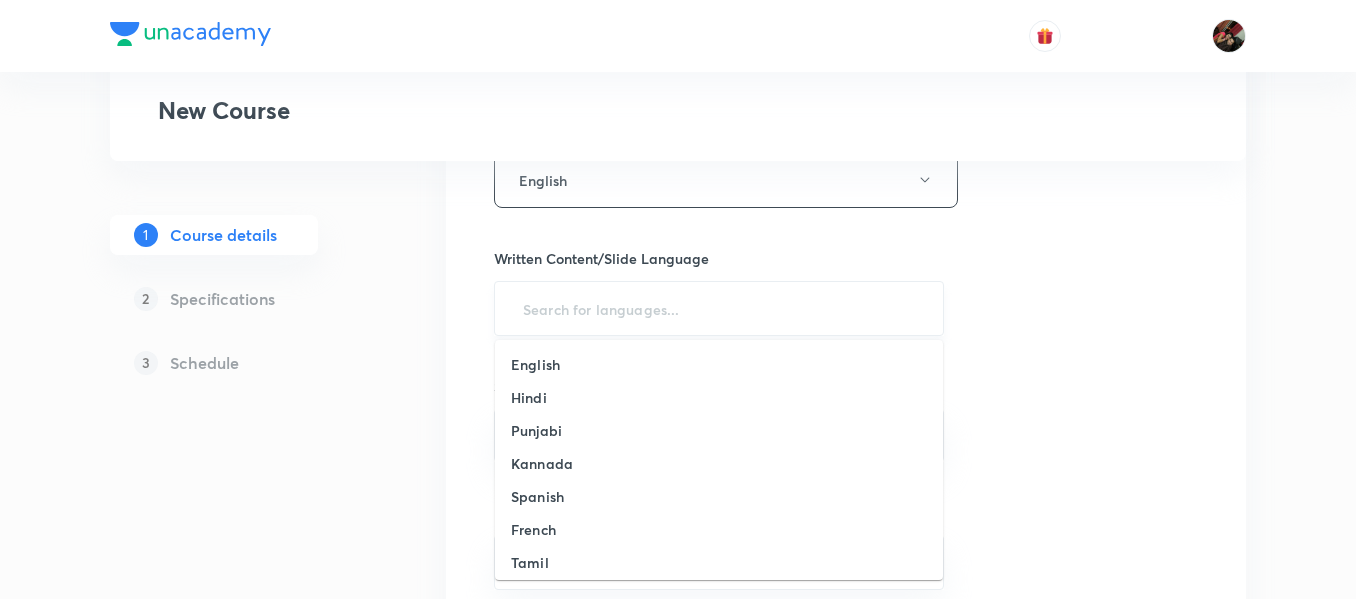 click at bounding box center [719, 308] 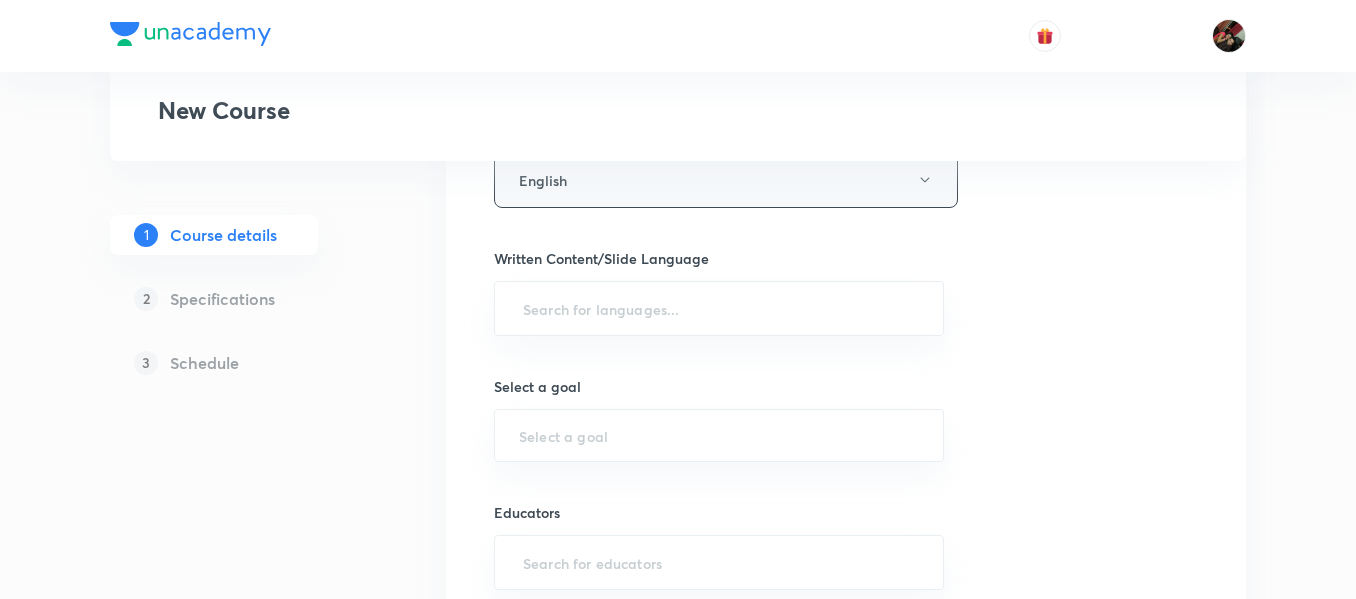 click on "English" at bounding box center [726, 180] 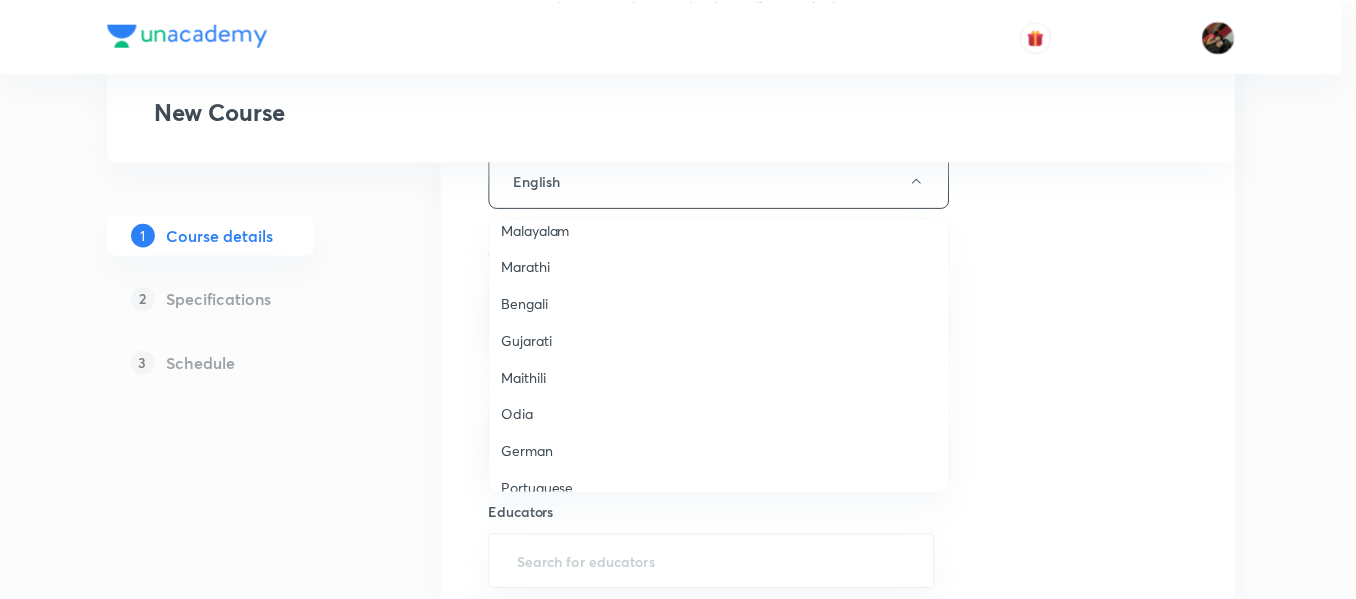 scroll, scrollTop: 593, scrollLeft: 0, axis: vertical 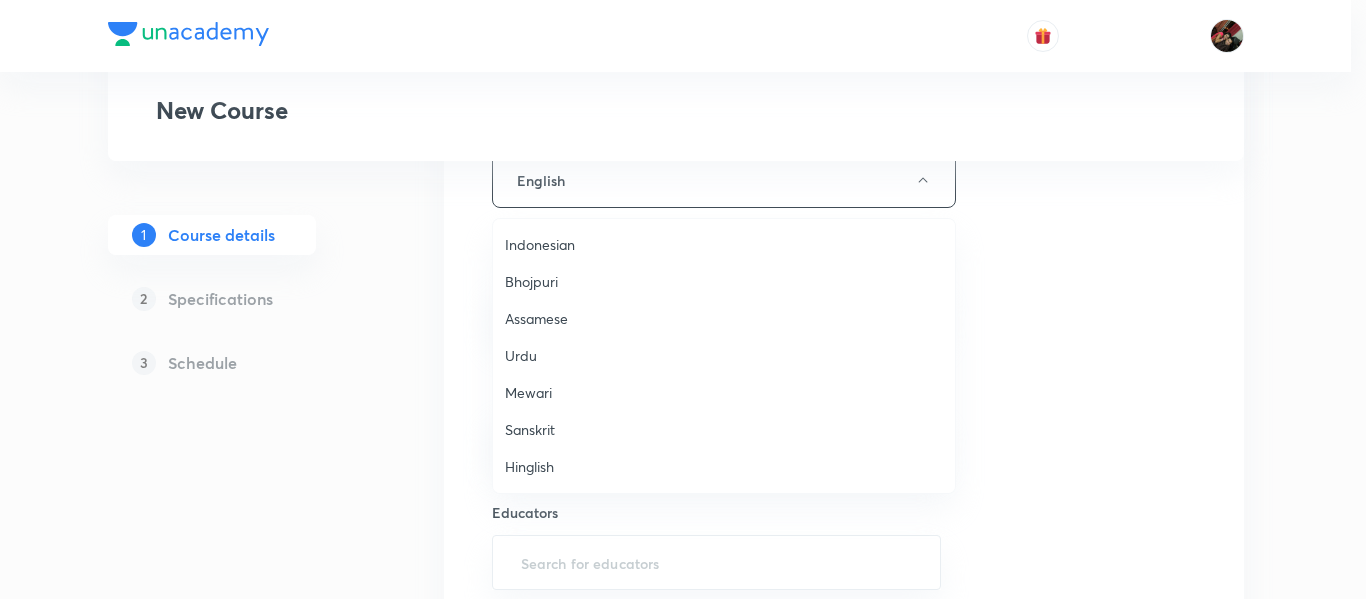click on "Hinglish" at bounding box center [724, 466] 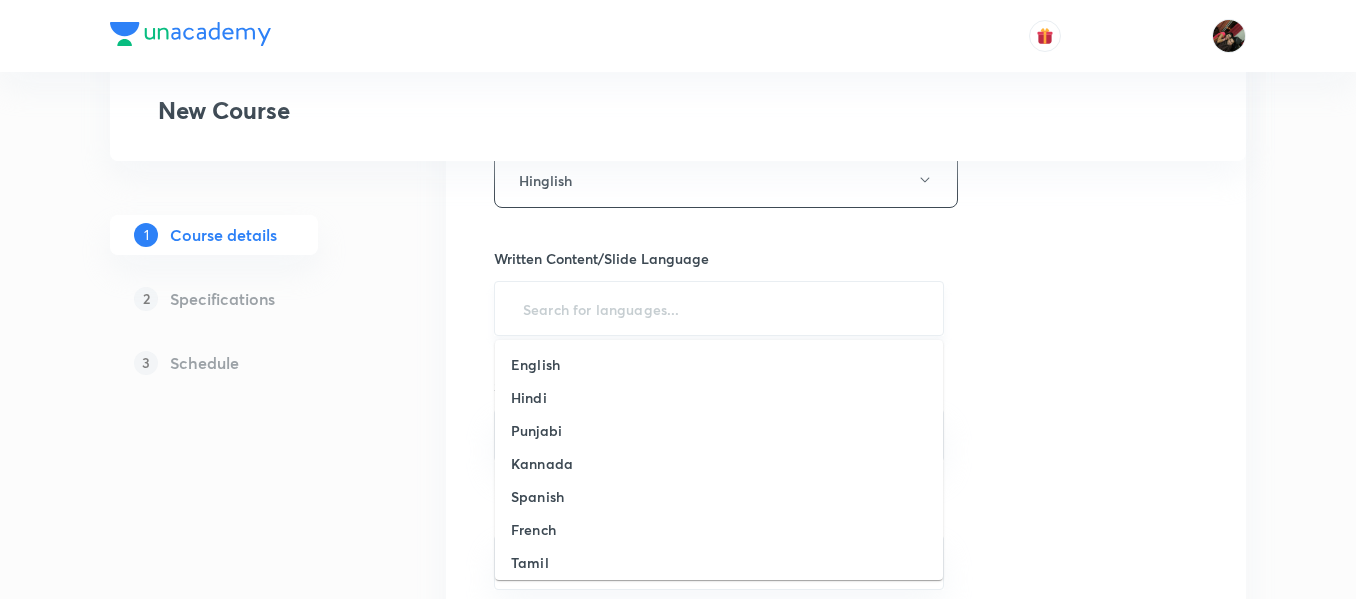 click at bounding box center [719, 308] 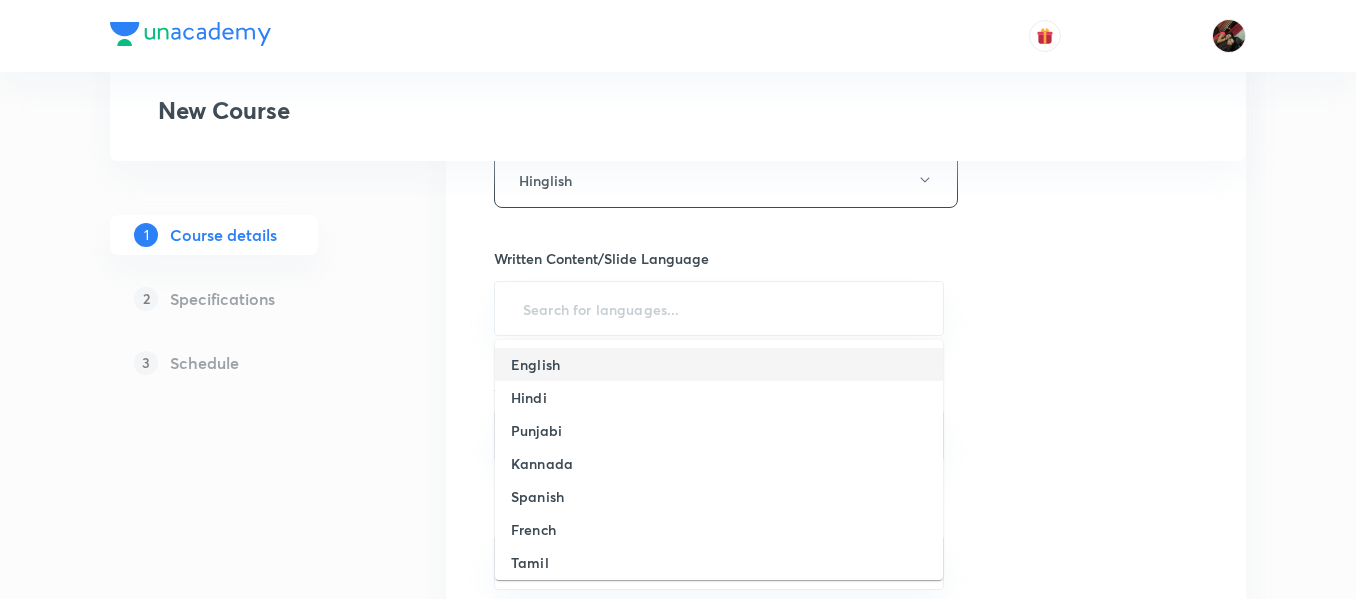 click on "English" at bounding box center (535, 364) 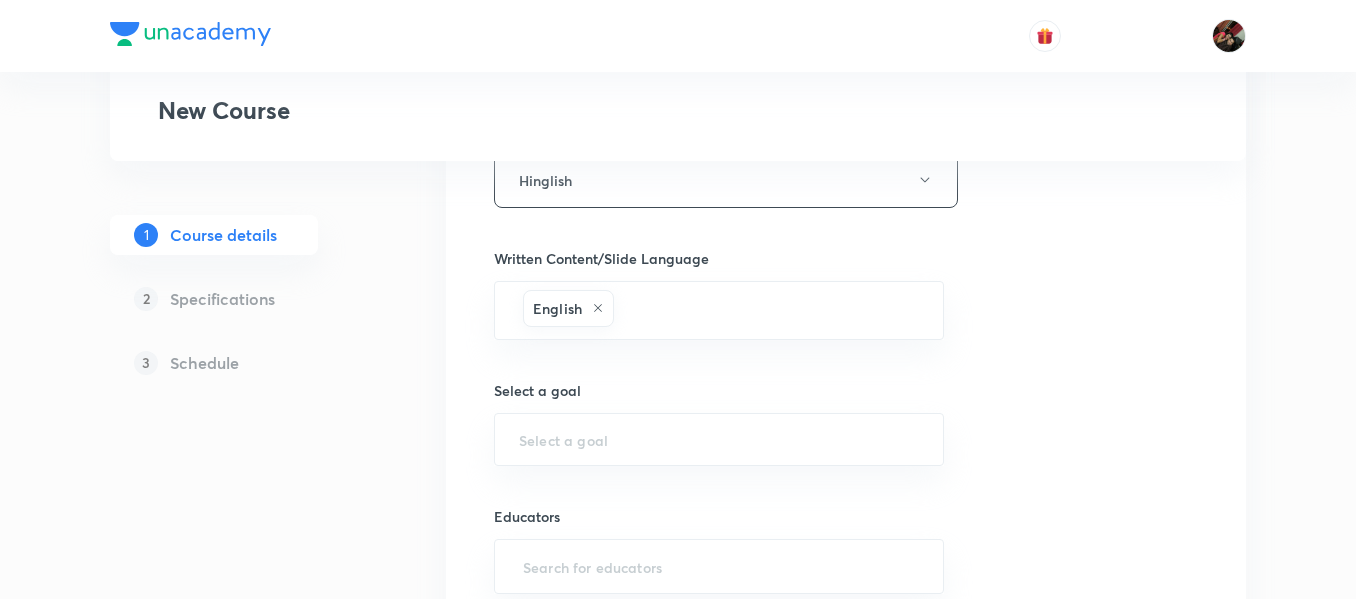 scroll, scrollTop: 1354, scrollLeft: 0, axis: vertical 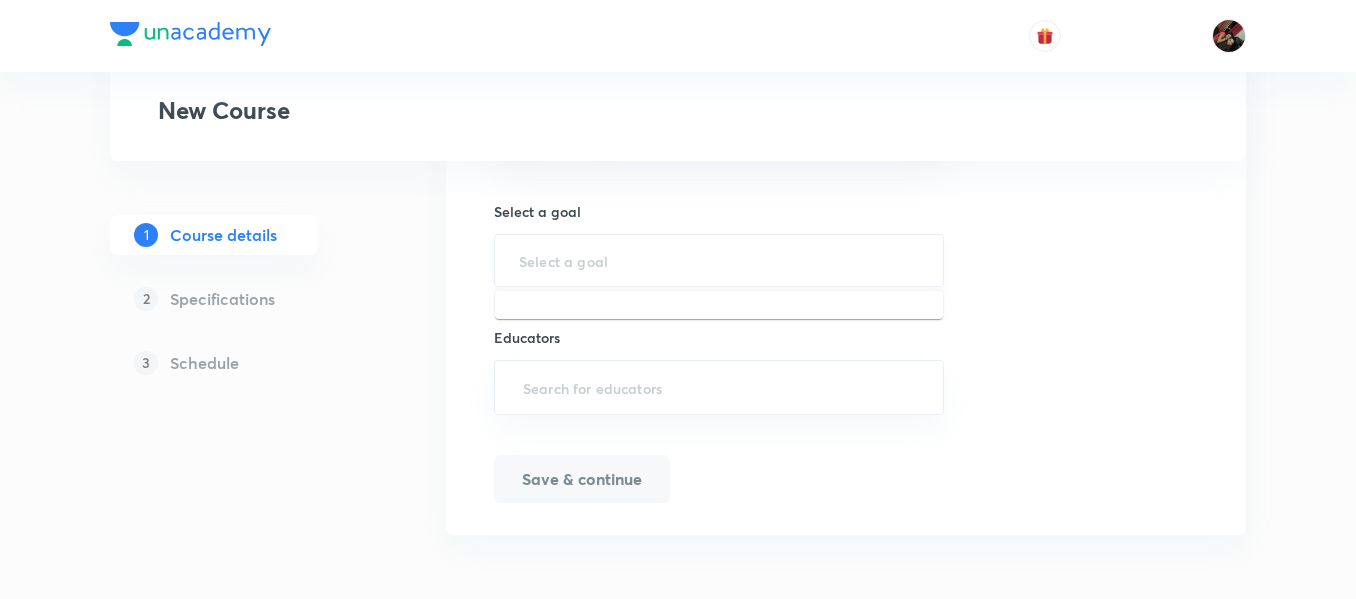 click at bounding box center (719, 260) 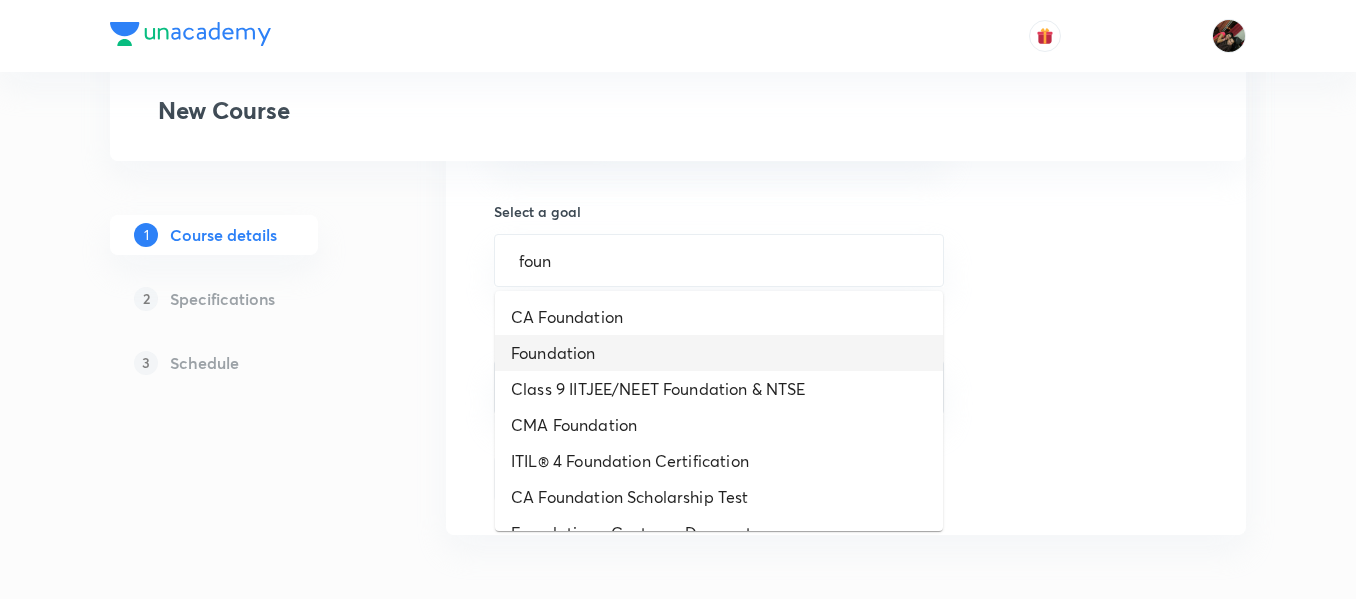click on "Foundation" at bounding box center (719, 353) 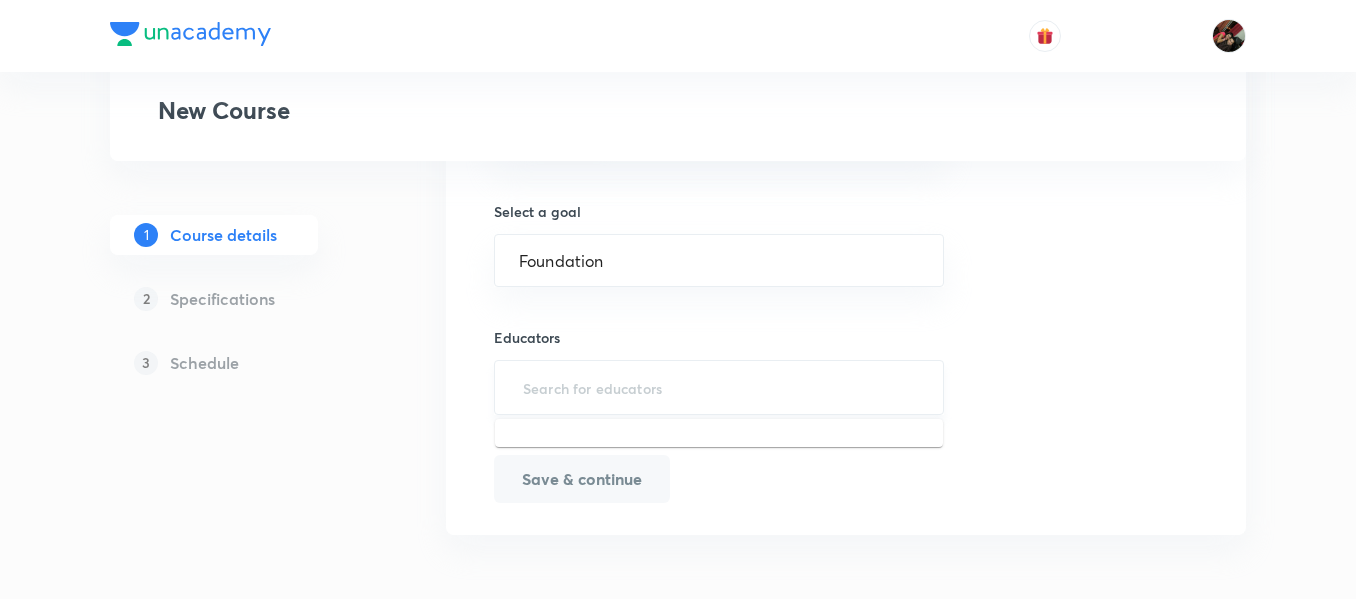 click at bounding box center [719, 387] 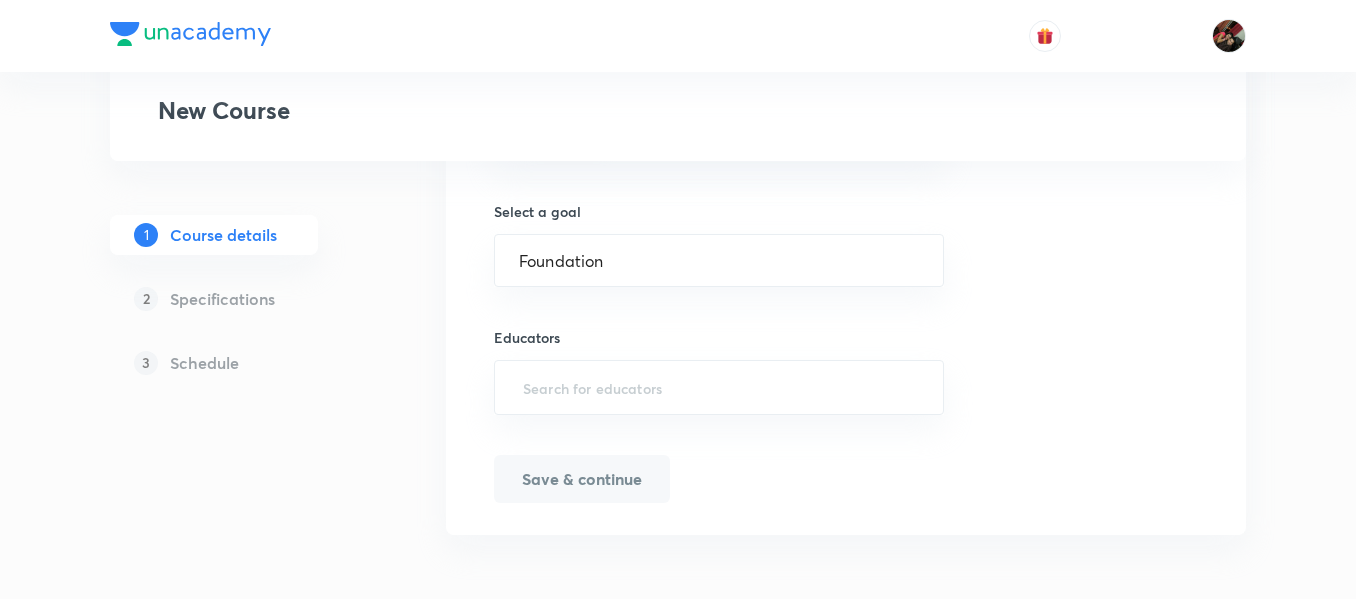 paste on "arpitgupta97" 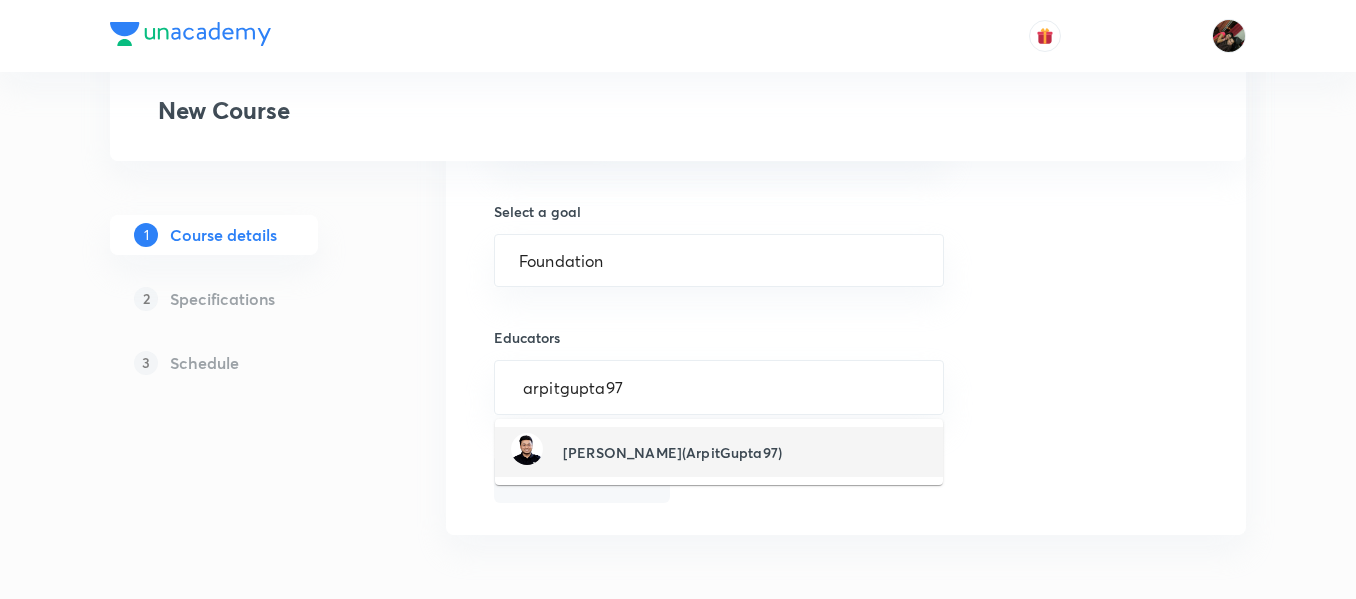 click on "Arpit Gupta(ArpitGupta97)" at bounding box center (672, 452) 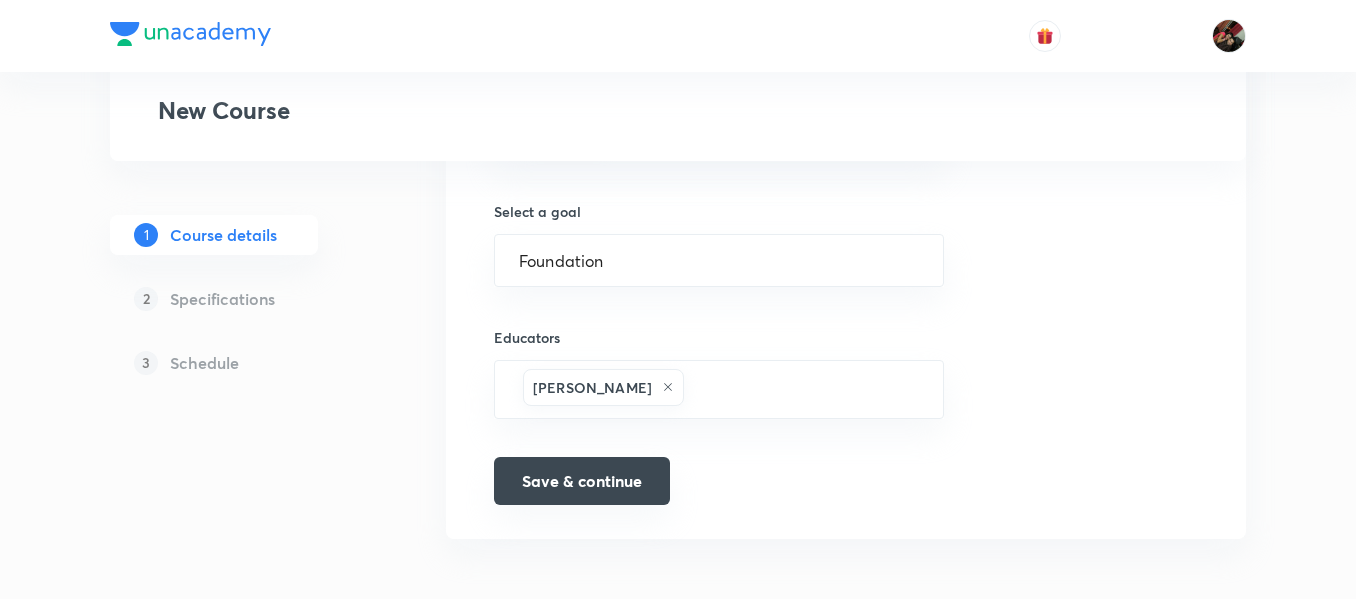 click on "Save & continue" at bounding box center (582, 481) 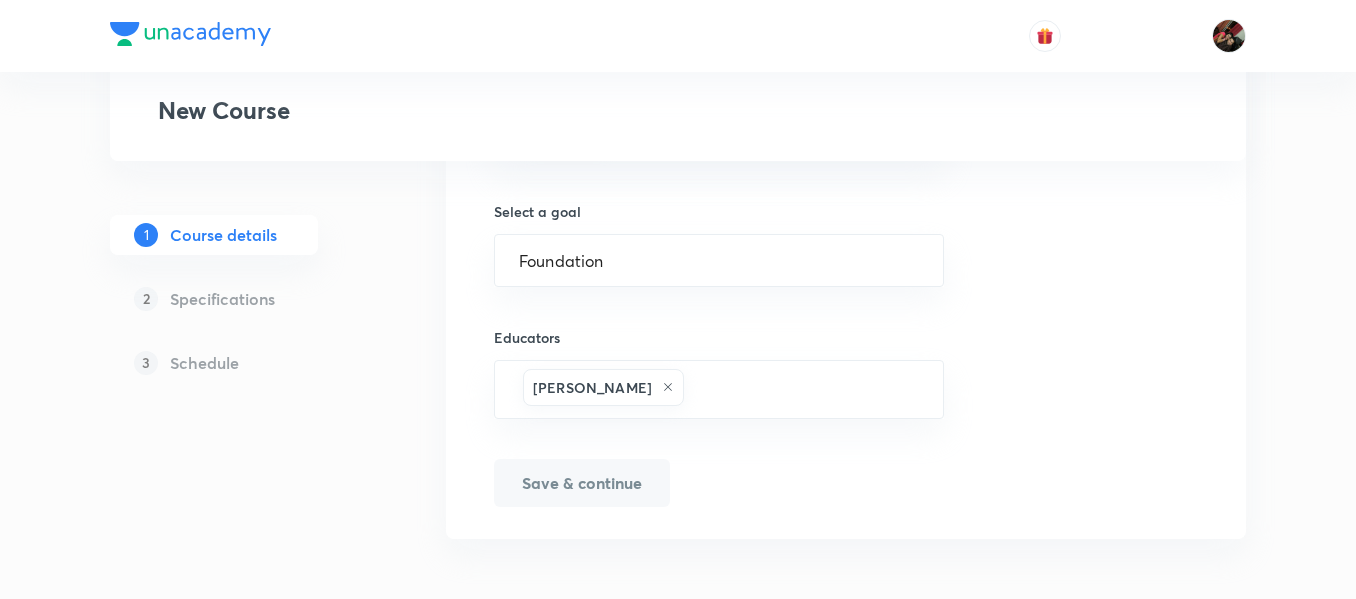 scroll, scrollTop: 1379, scrollLeft: 0, axis: vertical 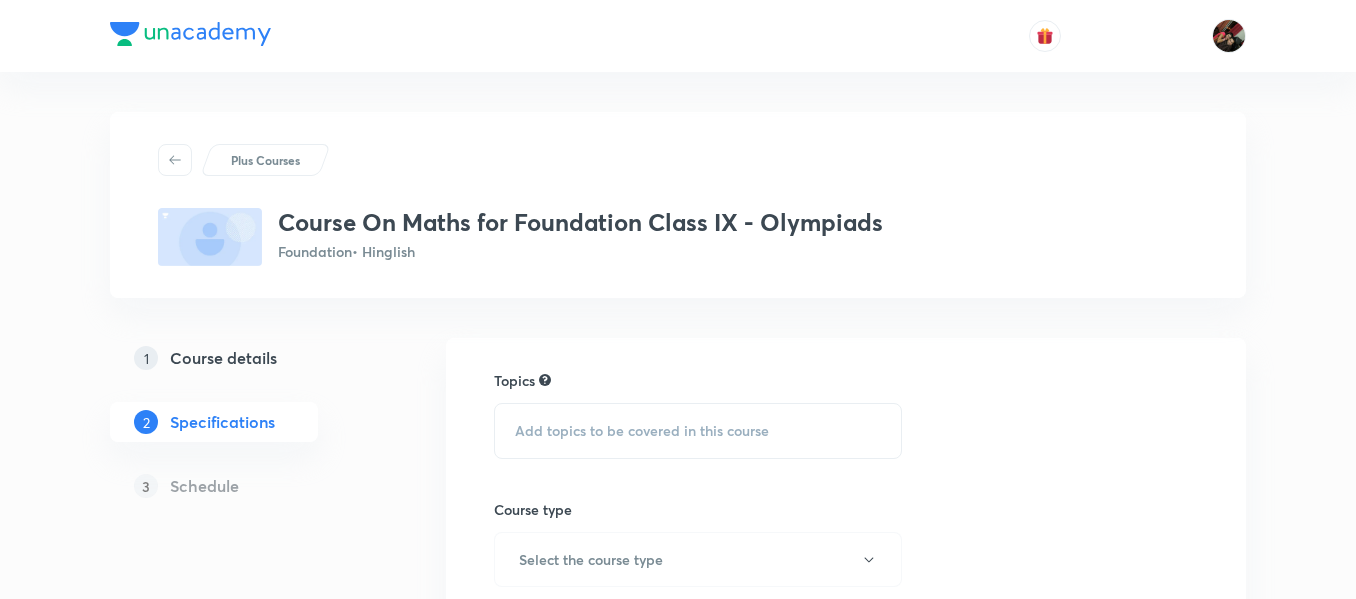 click on "Add topics to be covered in this course" at bounding box center (698, 431) 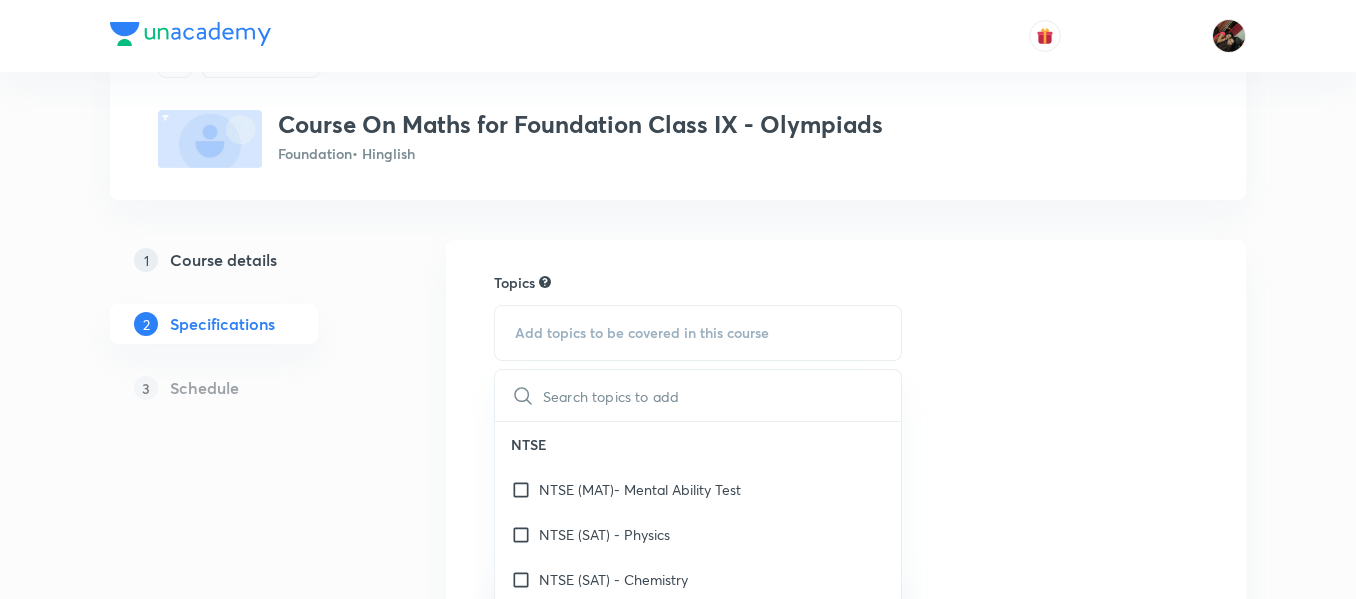 scroll, scrollTop: 99, scrollLeft: 0, axis: vertical 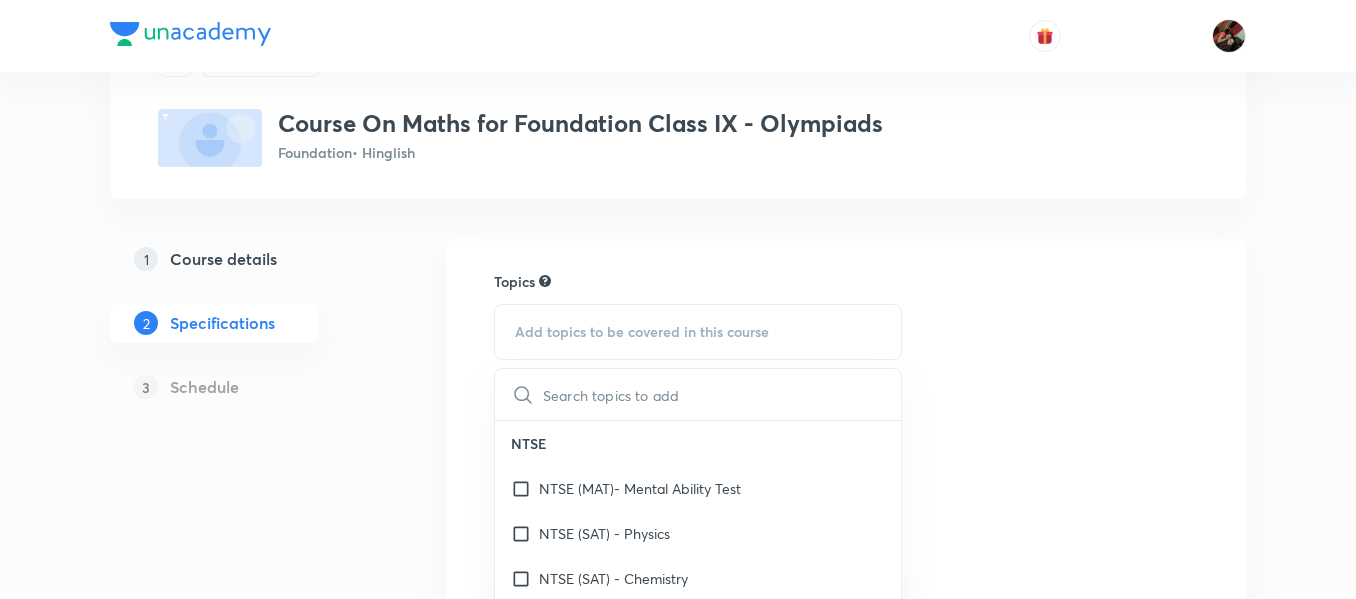 paste on "IMO/NMTC" 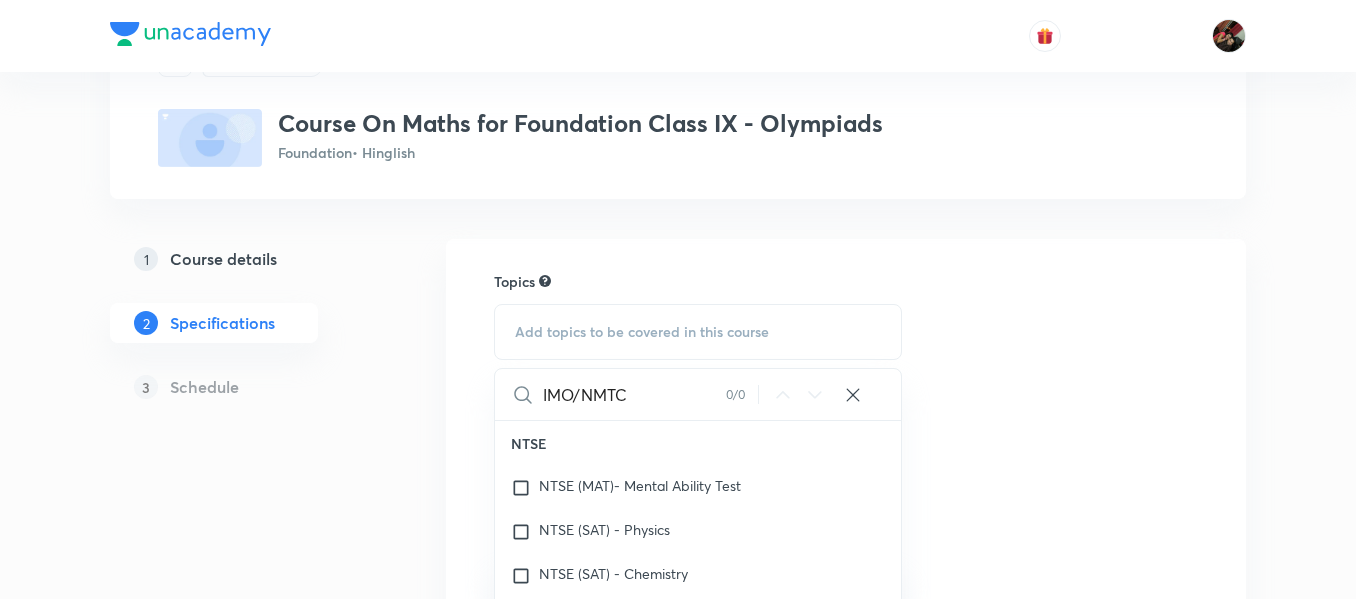 type on "IMO/NMTC" 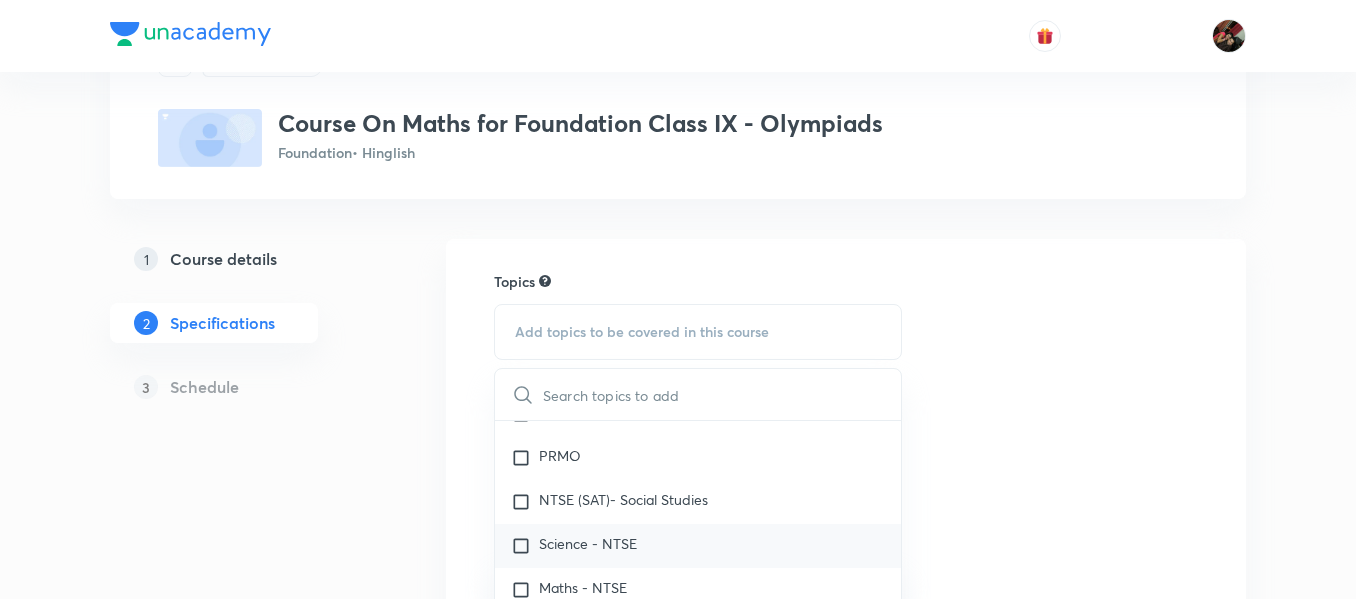 scroll, scrollTop: 249, scrollLeft: 0, axis: vertical 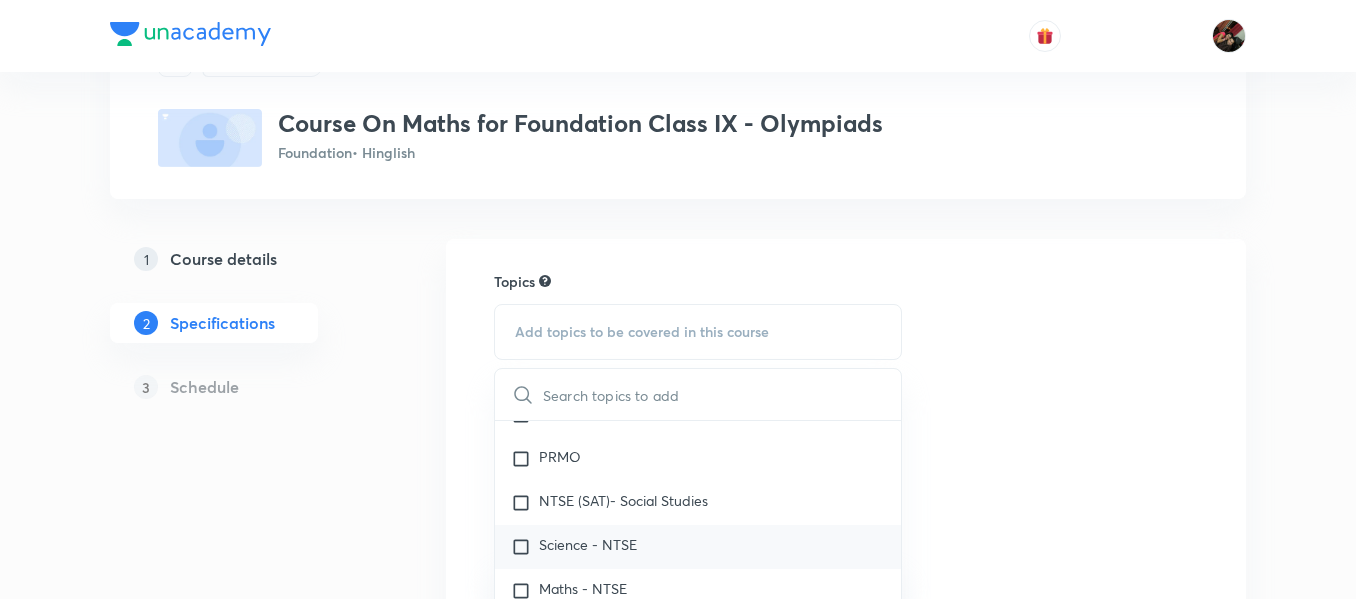 click on "PRMO" at bounding box center (698, 459) 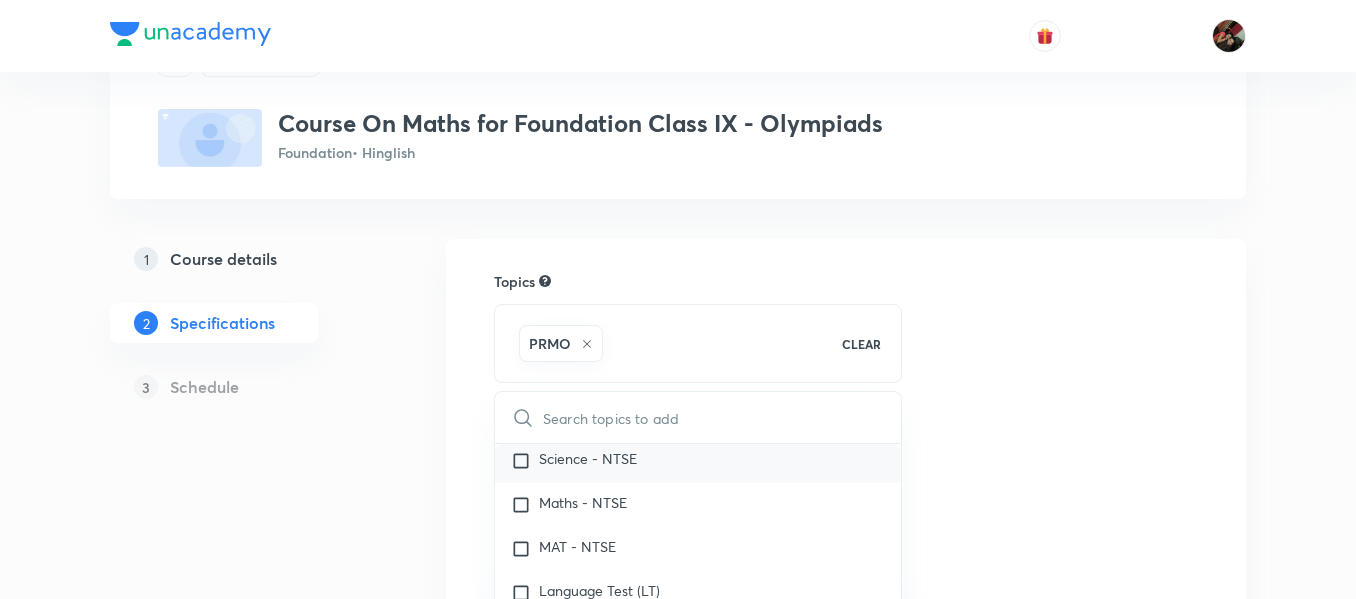 scroll, scrollTop: 357, scrollLeft: 0, axis: vertical 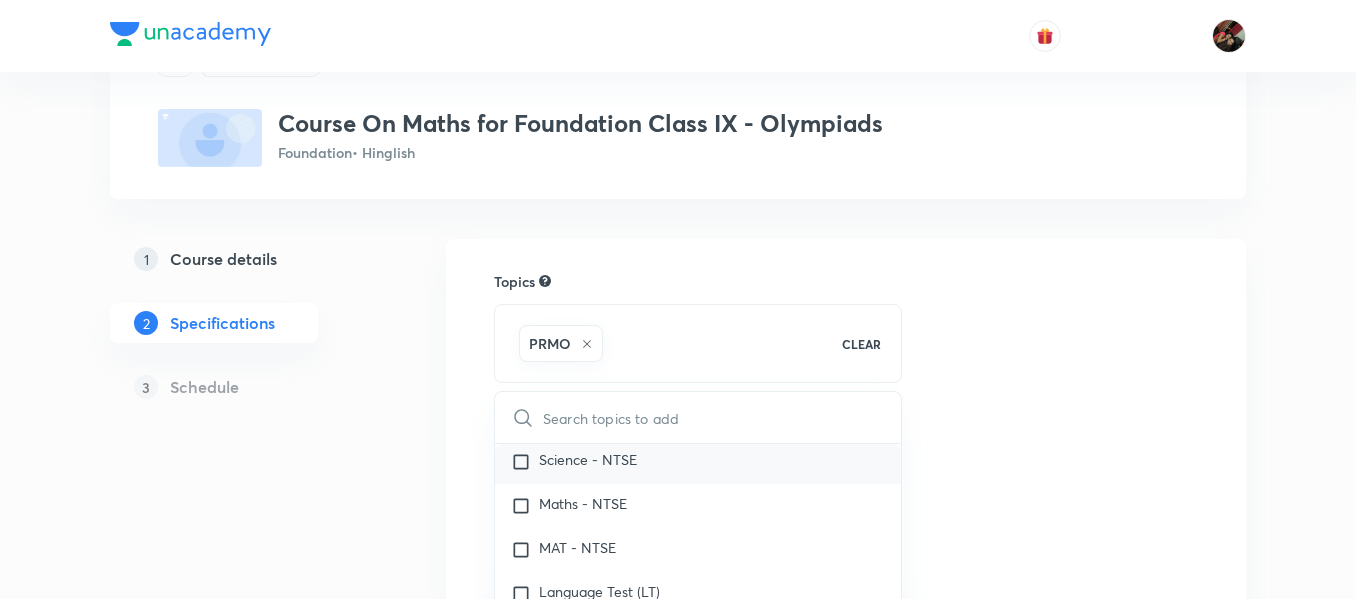 click on "Maths - NTSE" at bounding box center [583, 506] 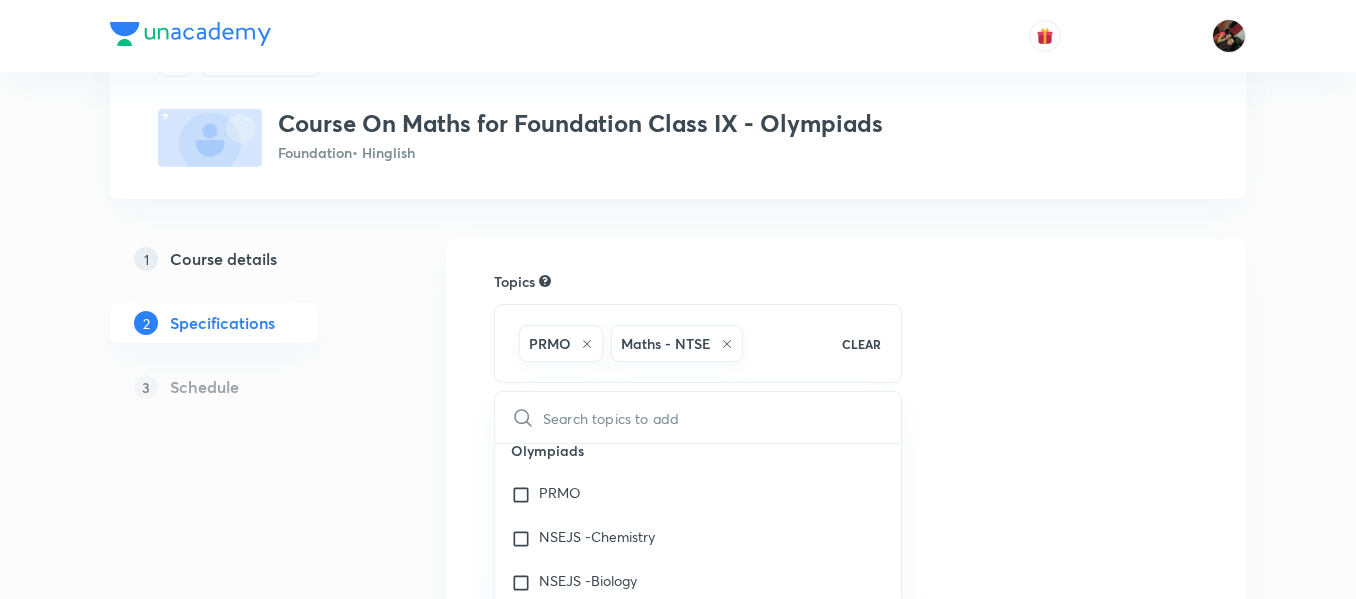 scroll, scrollTop: 1339, scrollLeft: 0, axis: vertical 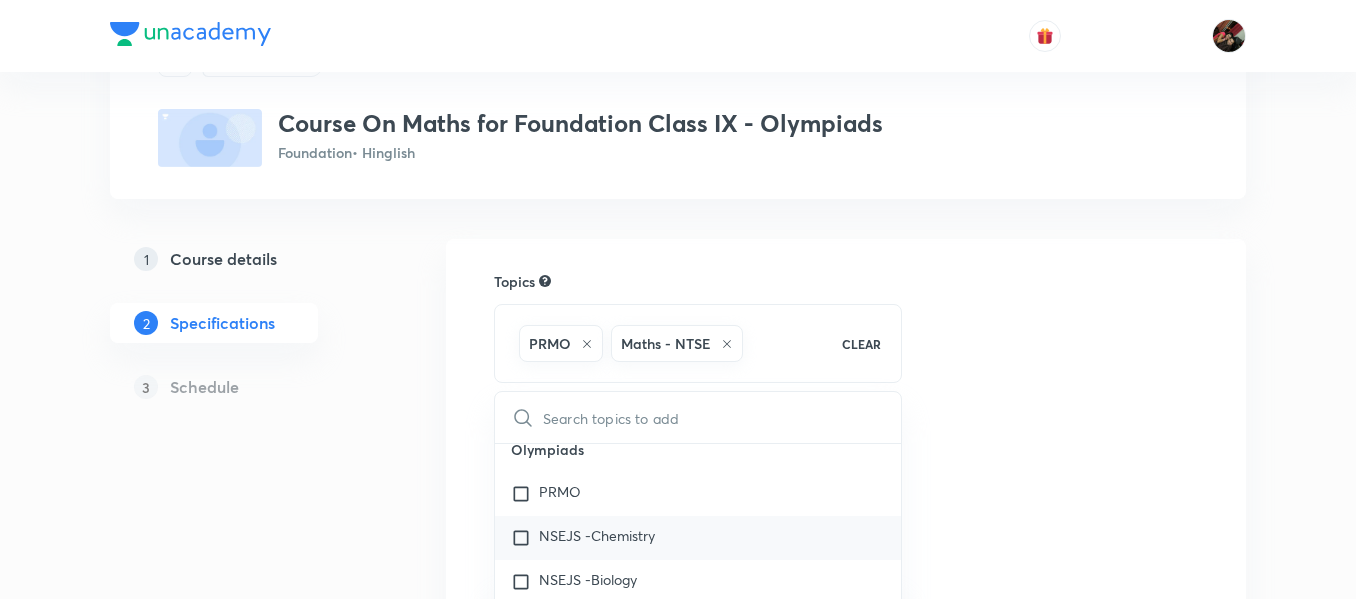 click on "NSEJS -Chemistry" at bounding box center [597, 538] 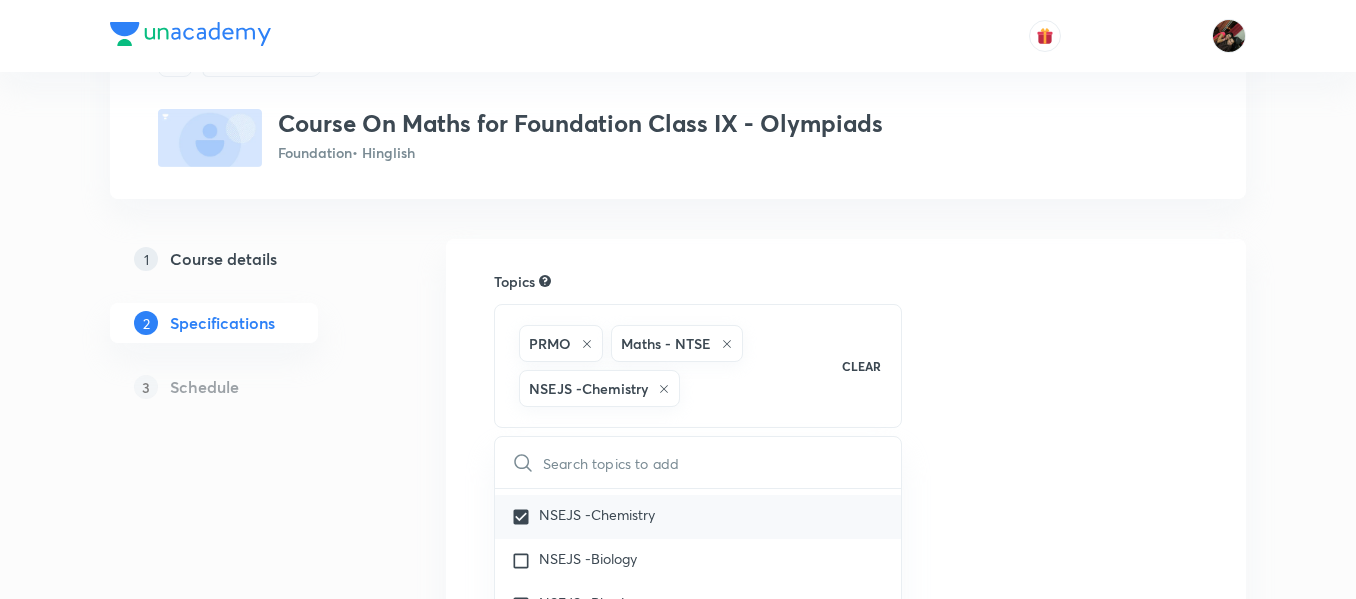 click on "NSEJS -Chemistry" at bounding box center (698, 517) 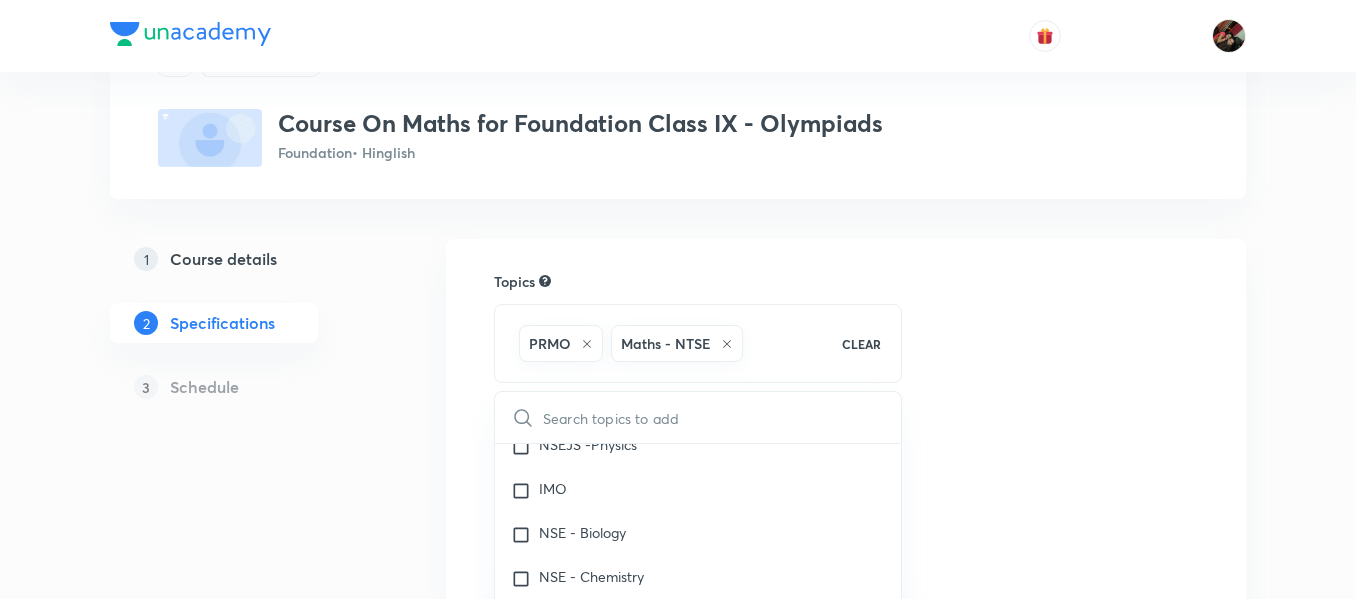 scroll, scrollTop: 1520, scrollLeft: 0, axis: vertical 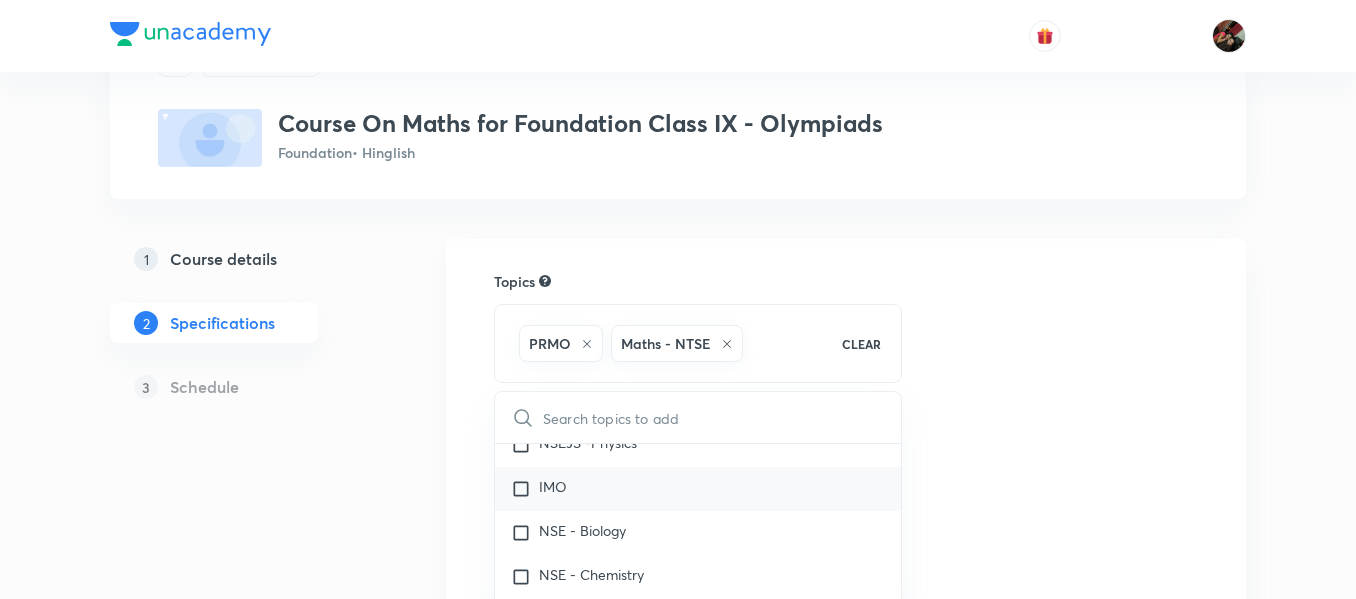 click on "IMO" at bounding box center [553, 489] 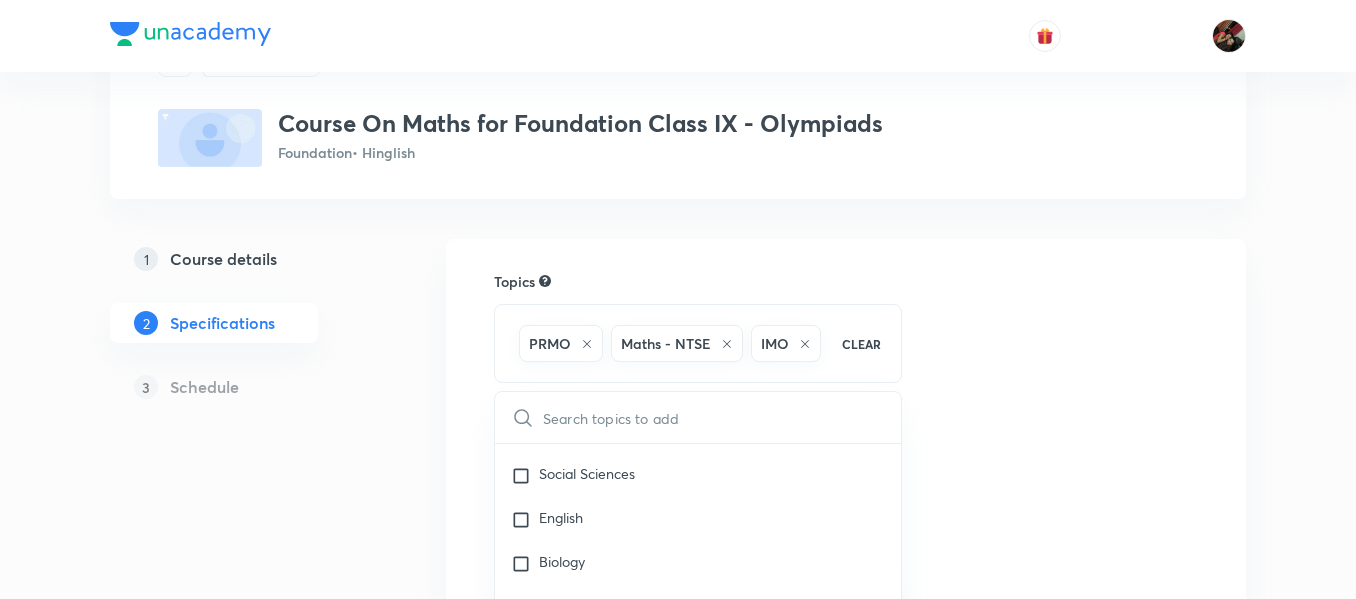 scroll, scrollTop: 1802, scrollLeft: 0, axis: vertical 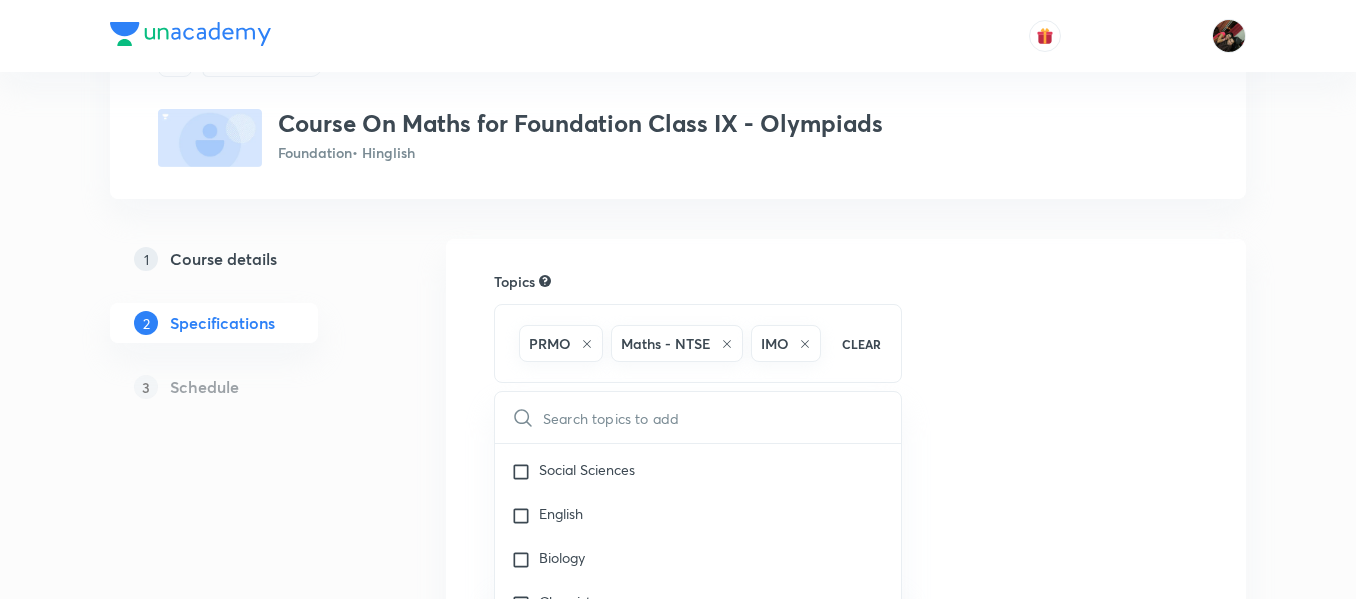 click on "Topics PRMO Maths - NTSE IMO CLEAR ​ NTSE NTSE (MAT)- Mental Ability Test NTSE (SAT) - Physics NTSE (SAT) - Chemistry NTSE (SAT) - Maths NTSE (SAT) - Biology PRMO NTSE (SAT)- Social Studies Science - NTSE Maths - NTSE MAT - NTSE Language Test (LT) English - NTSE SAT - History SAT - Geography Verbal and Non Verbal Analogy Arithmetic Aptitude SAT - Civics Foundation Class 8 Mathematics Geography Civics Physics English Biology Chemistry History Hindi Sanskrit Mental Ability Olympiads PRMO NSEJS -Chemistry NSEJS -Biology NSEJS -Physics IMO NSE - Biology NSE - Chemistry NSE - Physics Foundation Class X Mathematics Social Sciences English Biology Chemistry Physics Science Science - Class X Hindi Mathematics all chapter Mathematics - Class X Aptitude Foundation Class IX Mathematics Chemistry Physics English Social Sciences Biology Science - Class IX Science Hindi Mathematics - Class IX Mental Ability MH-Board Class X Physics Mathematics Chemistry SST Biology English KVPY KVPY - Maths KVPY - Chemistry Course type" at bounding box center (846, 613) 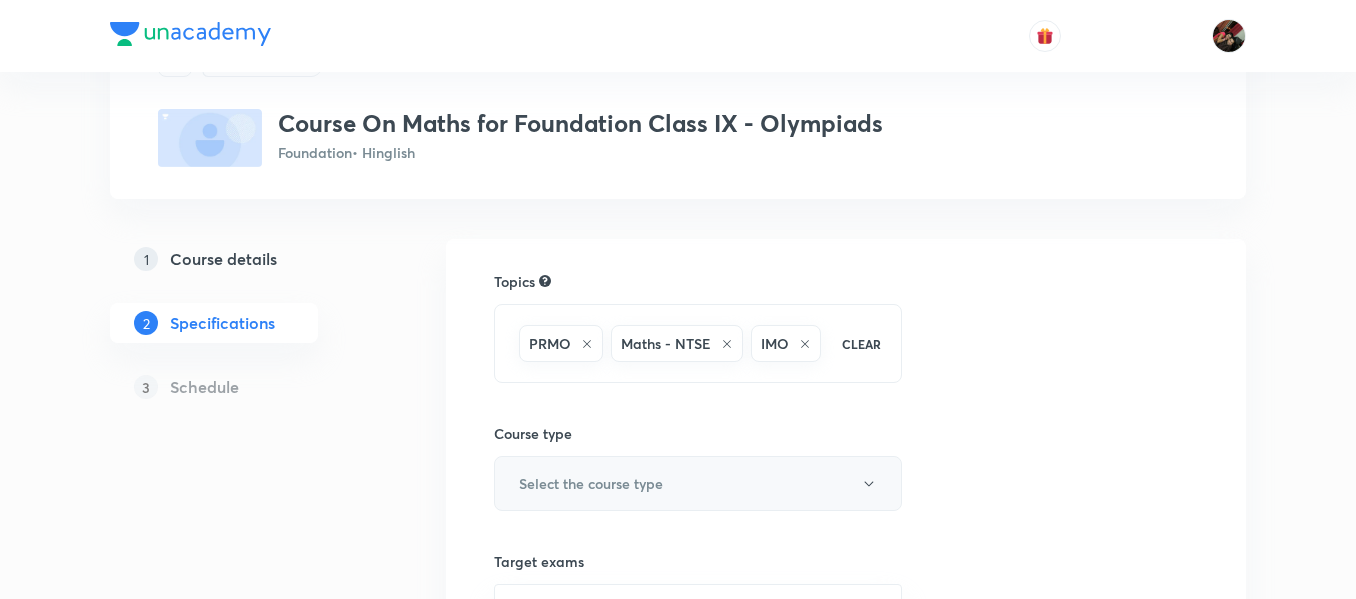 click on "Select the course type" at bounding box center (698, 483) 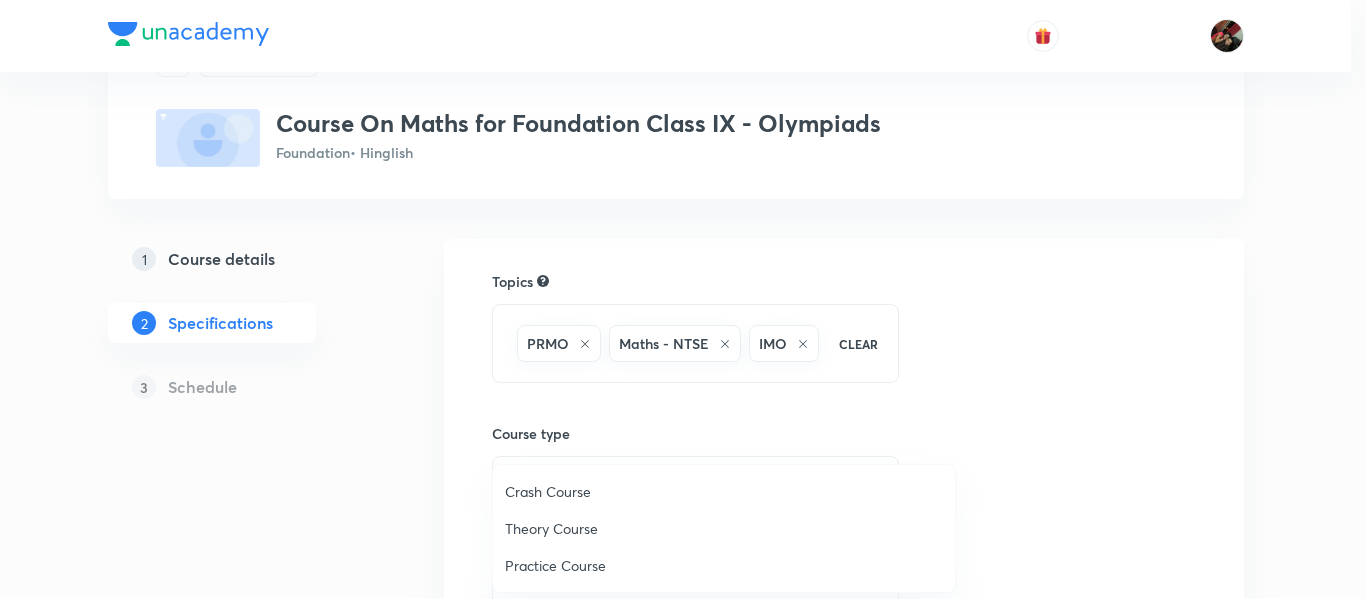 click on "Theory Course" at bounding box center [724, 528] 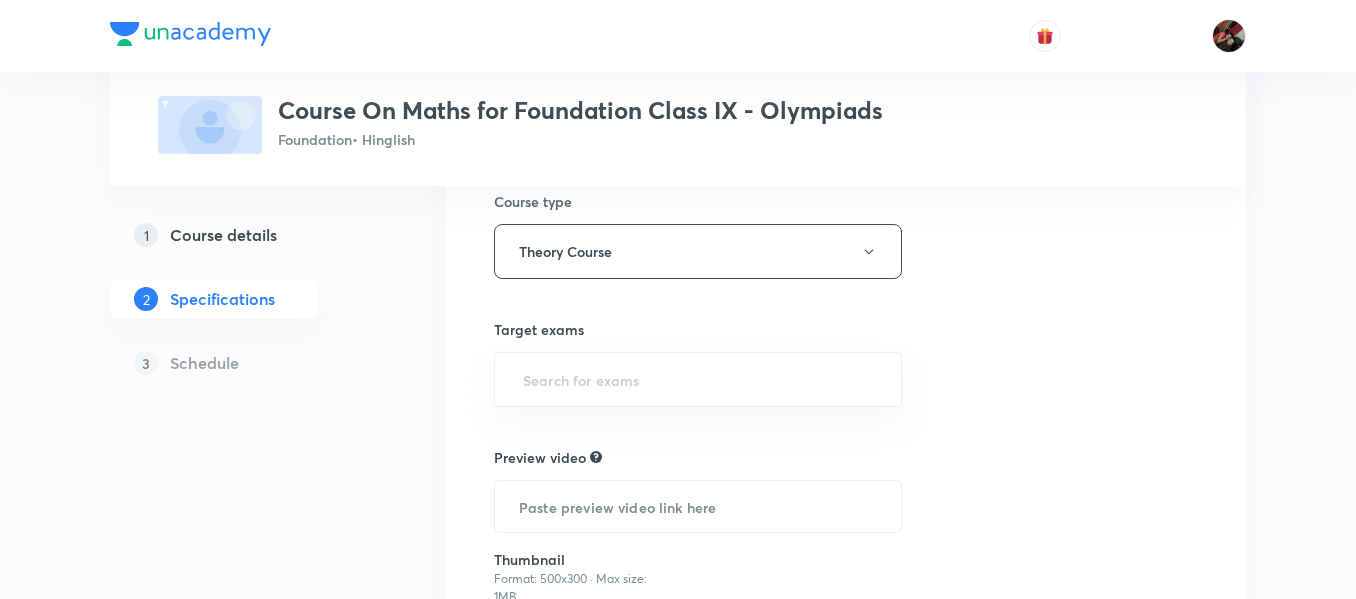 scroll, scrollTop: 332, scrollLeft: 0, axis: vertical 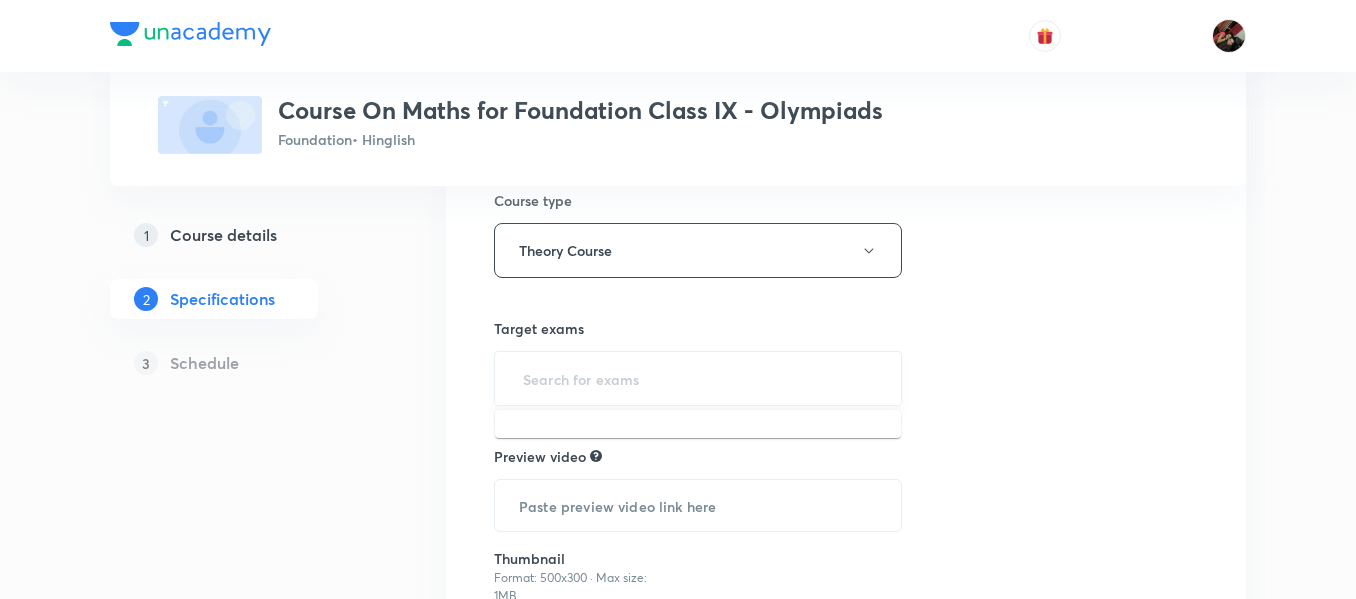 click at bounding box center [698, 378] 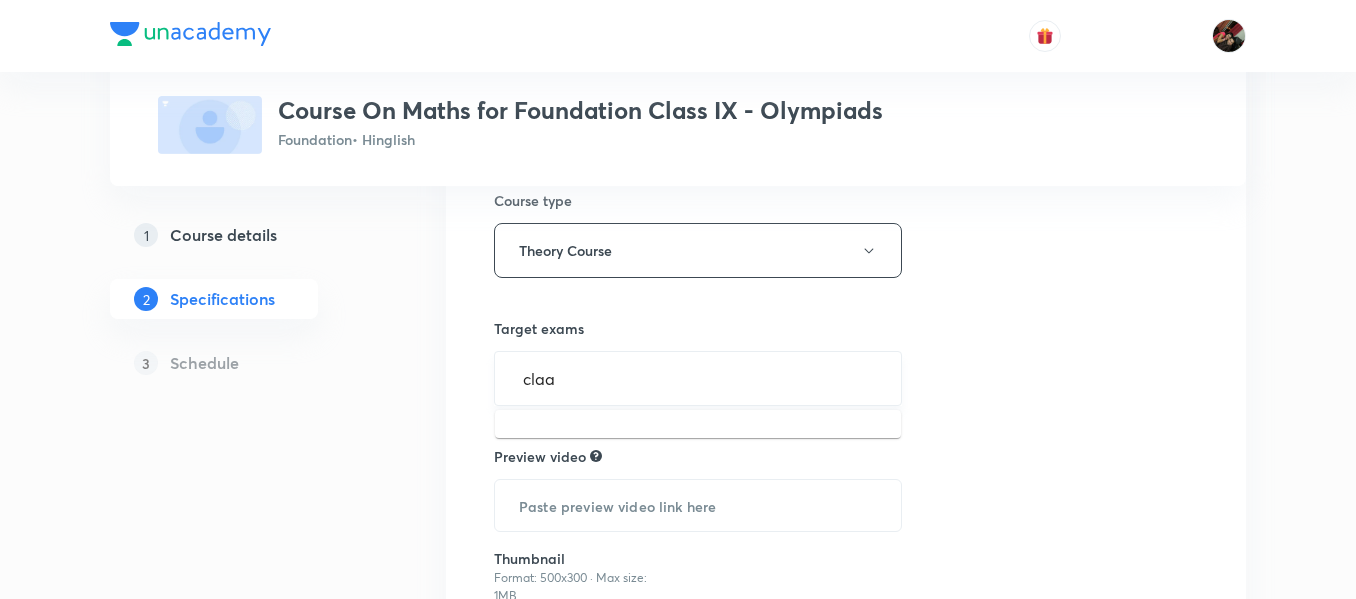 type on "cla" 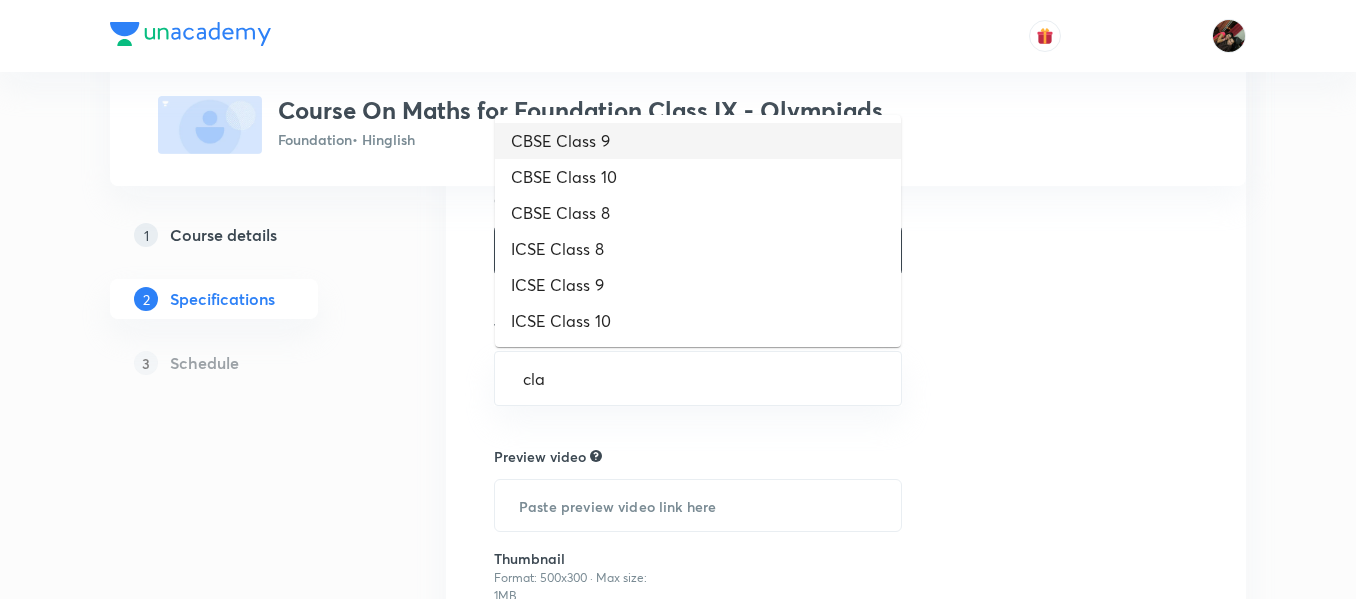 click on "CBSE Class 9" at bounding box center (698, 141) 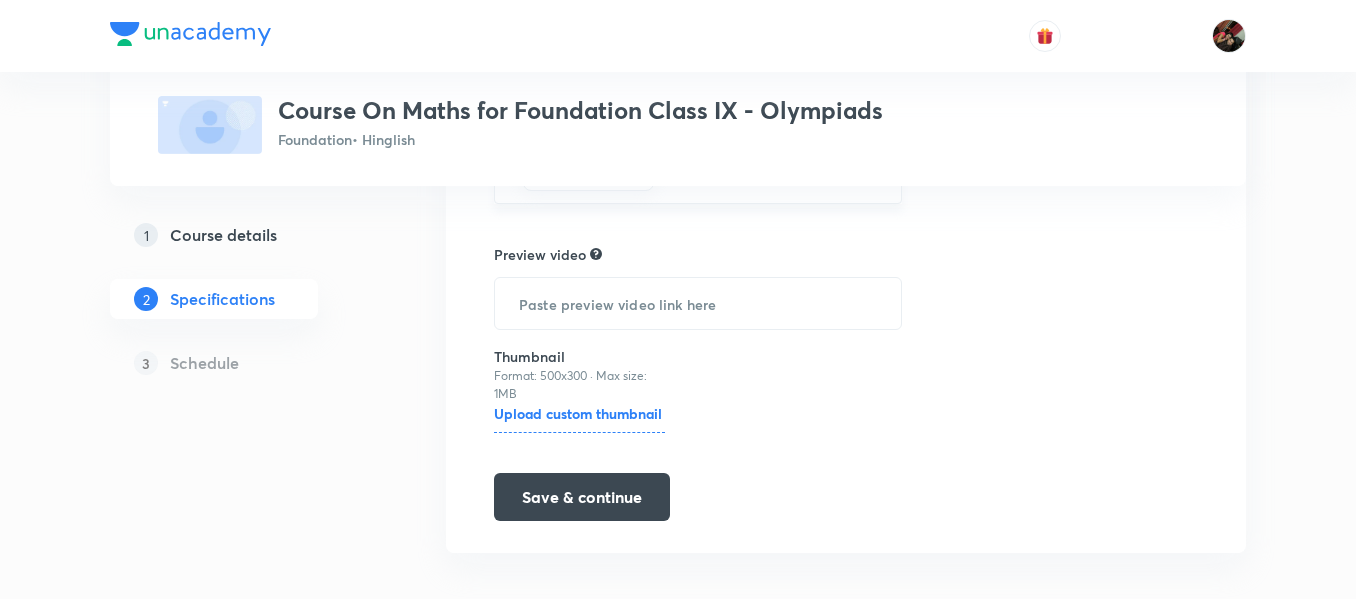 scroll, scrollTop: 556, scrollLeft: 0, axis: vertical 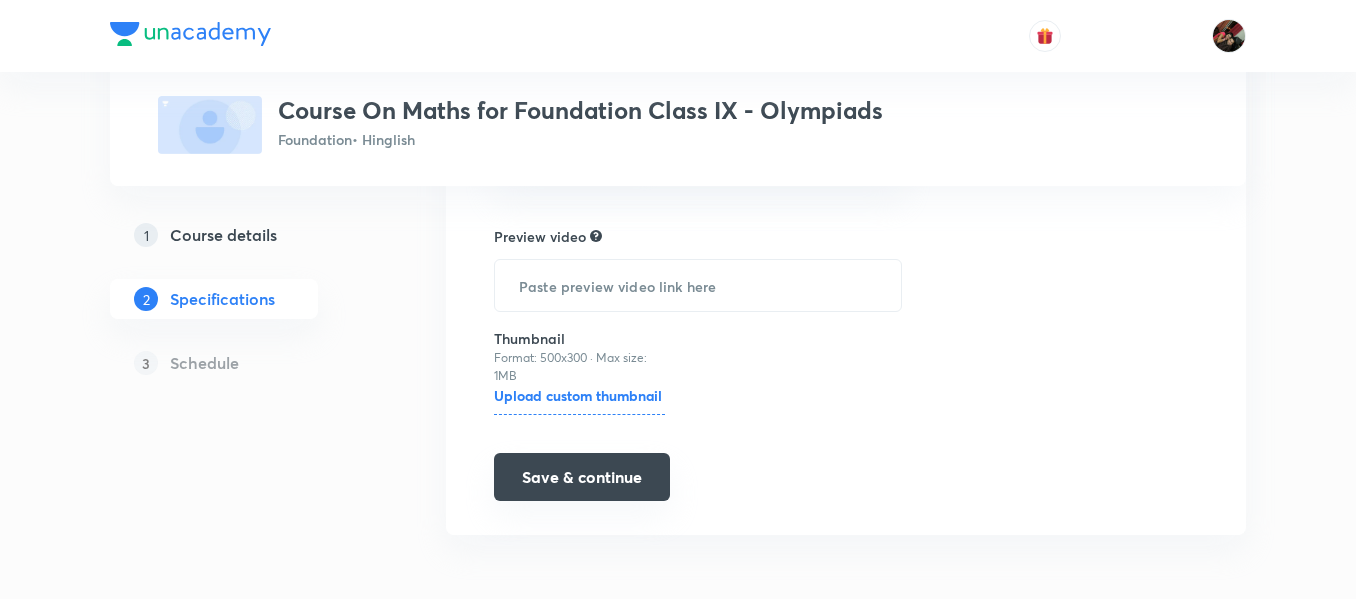 click on "Save & continue" at bounding box center [582, 477] 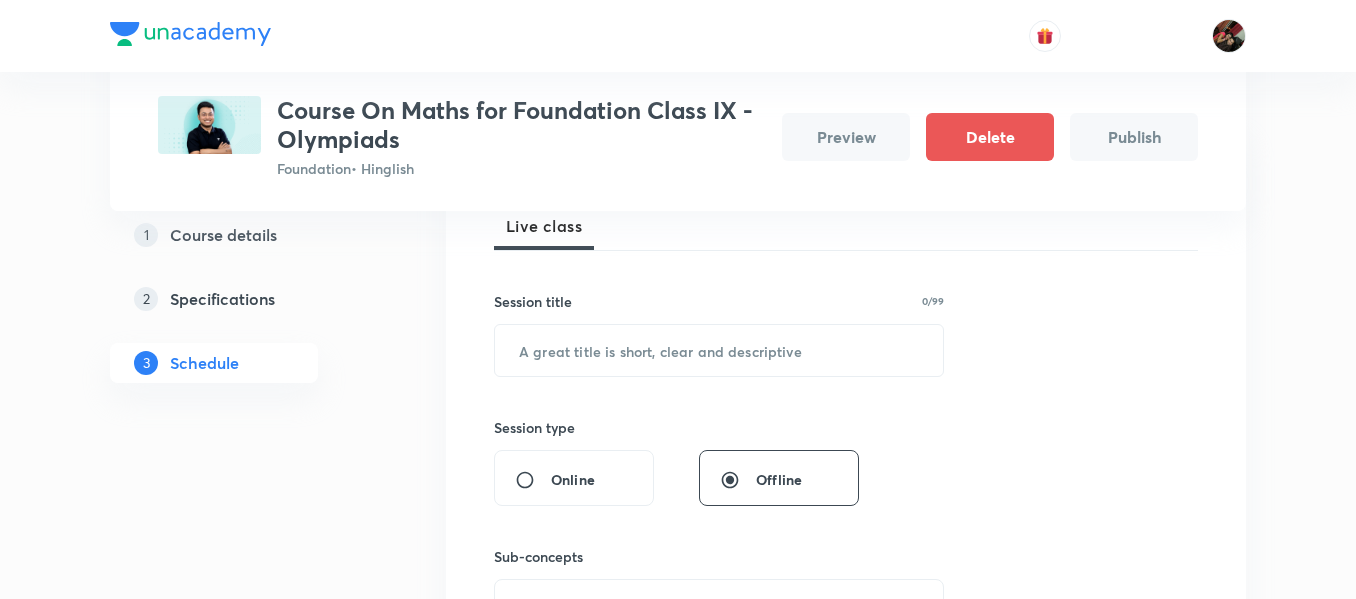 scroll, scrollTop: 304, scrollLeft: 0, axis: vertical 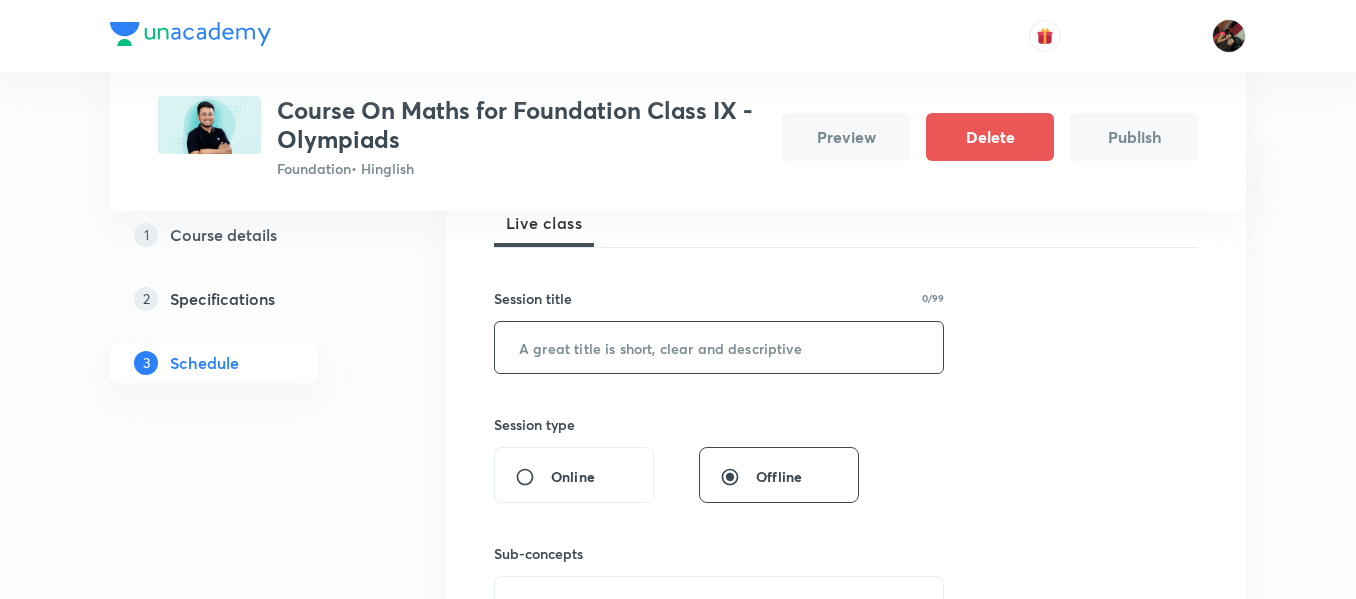 click at bounding box center (719, 347) 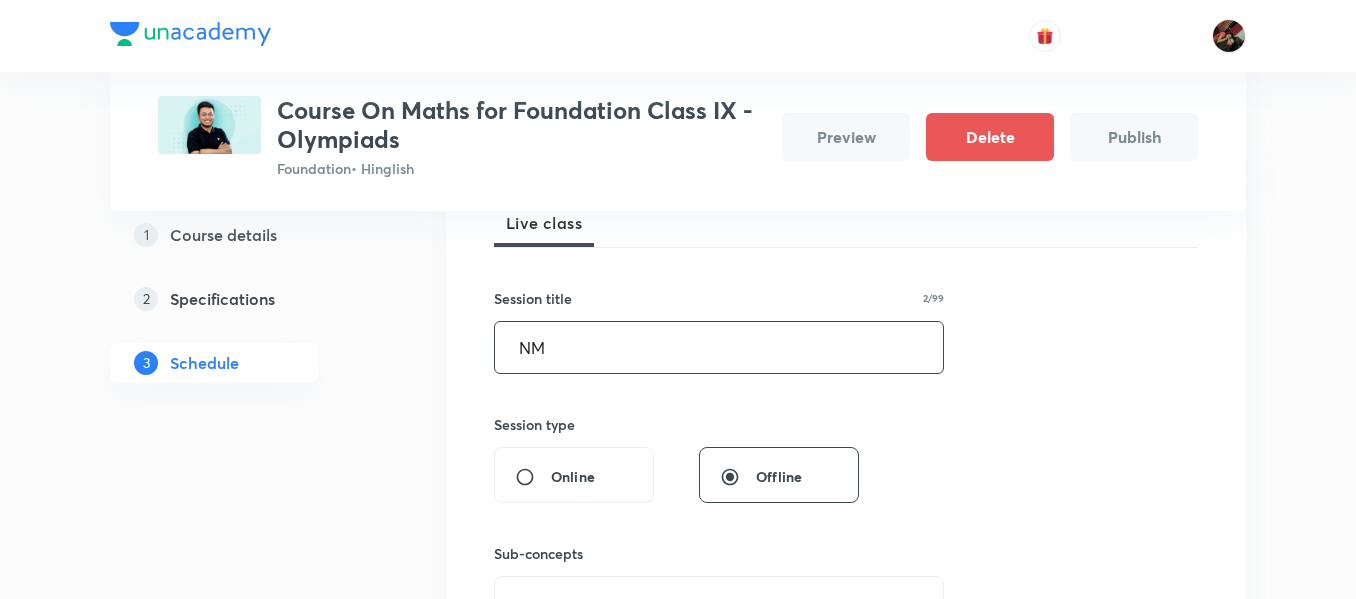 type on "N" 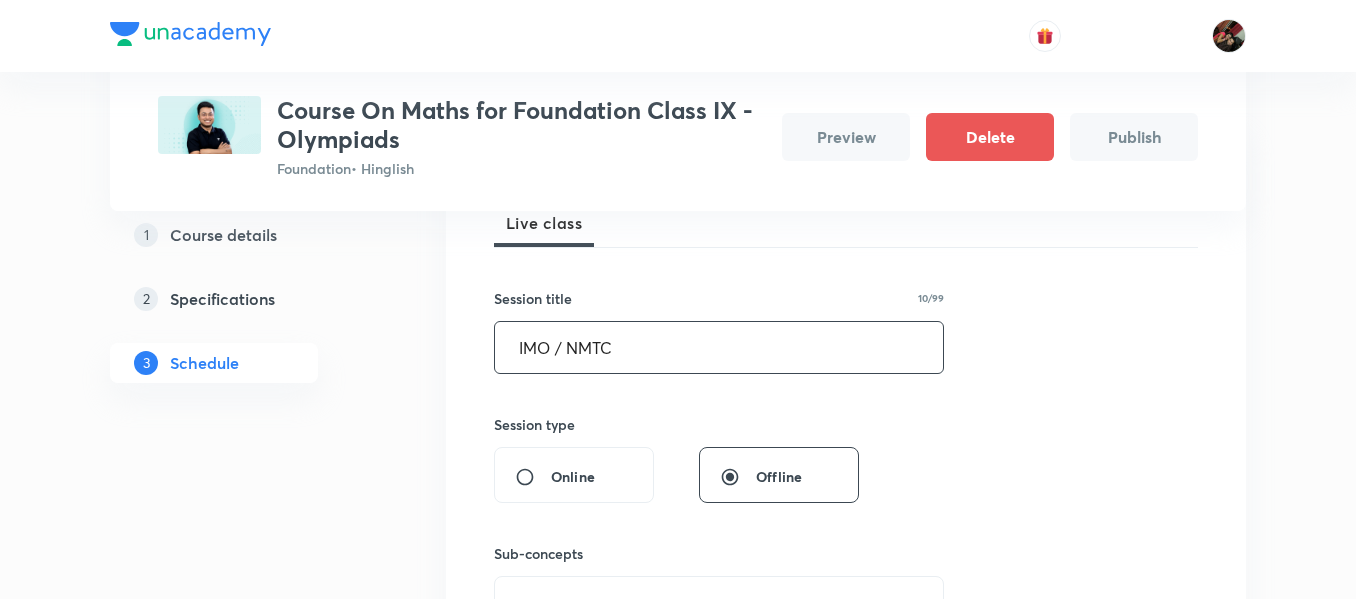 type on "IMO / NMTC" 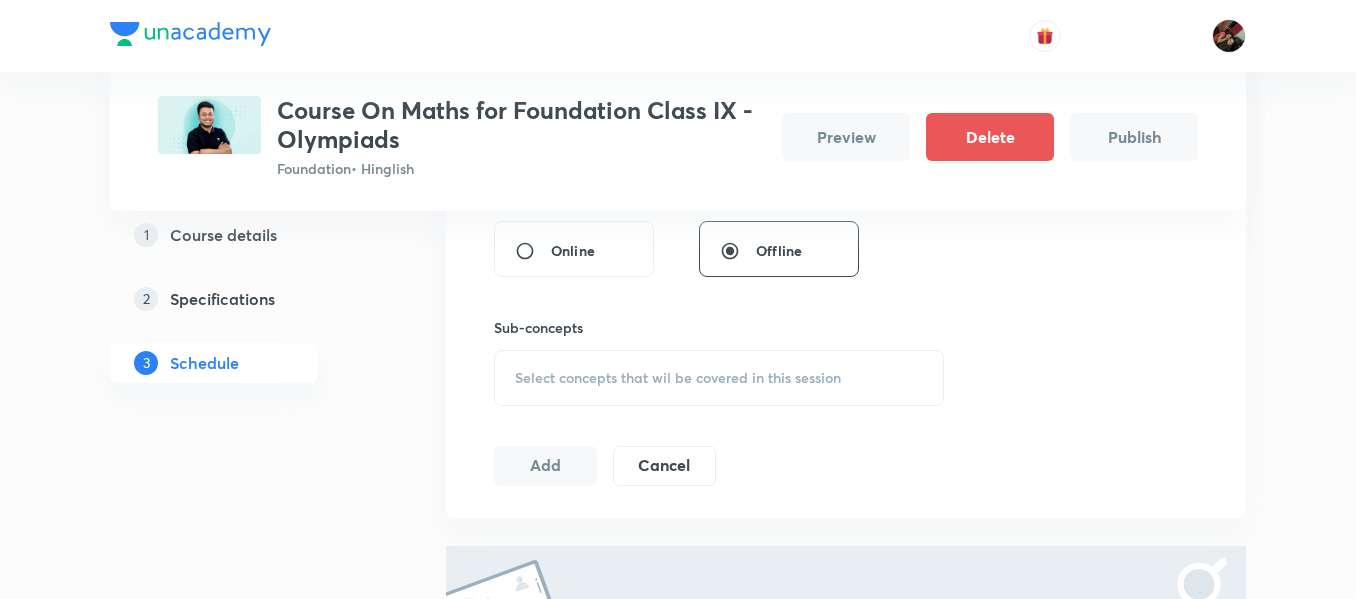 scroll, scrollTop: 531, scrollLeft: 0, axis: vertical 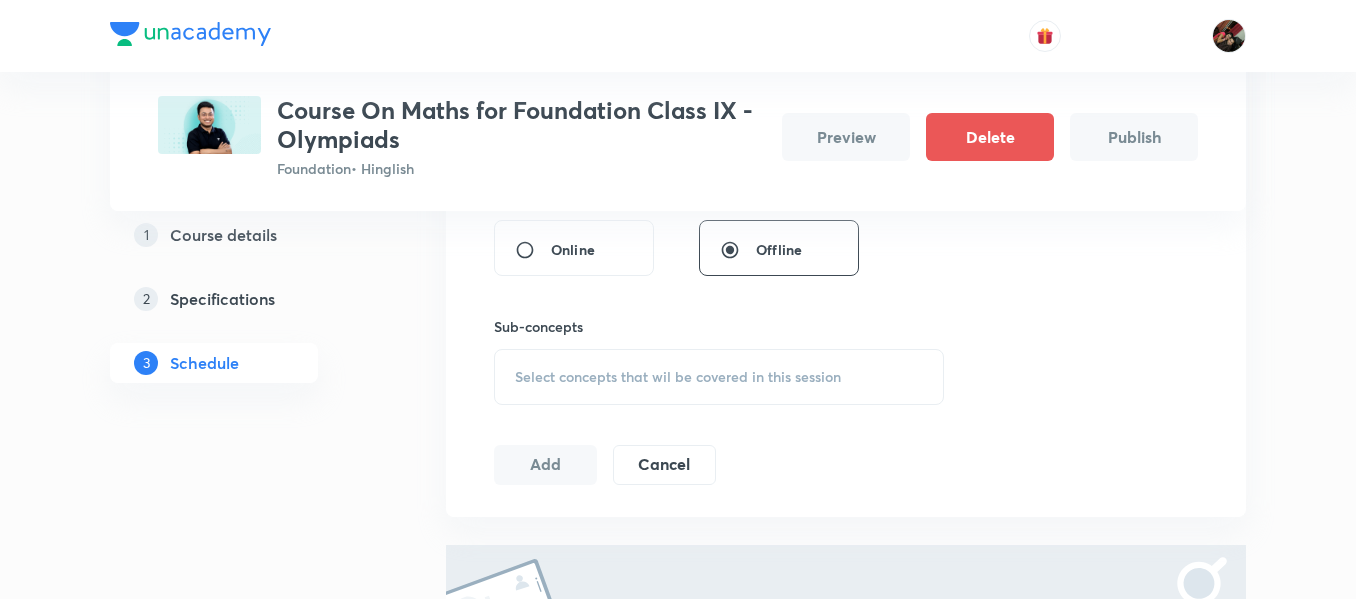 click on "Select concepts that wil be covered in this session" at bounding box center (678, 377) 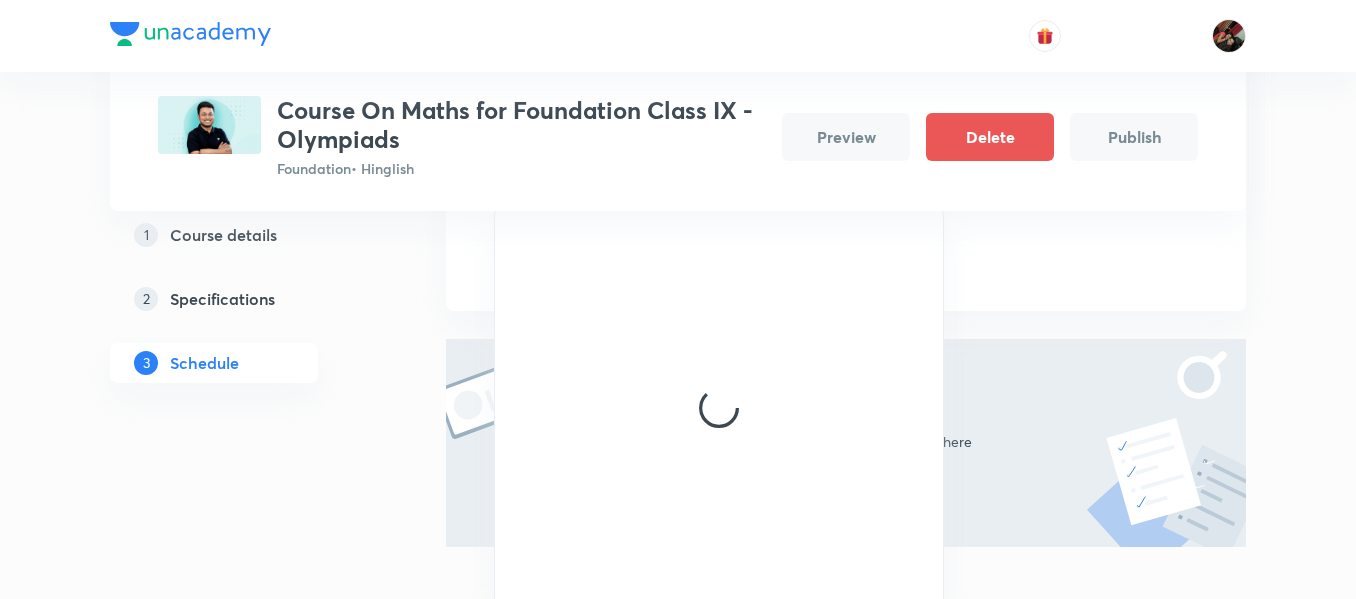 scroll, scrollTop: 739, scrollLeft: 0, axis: vertical 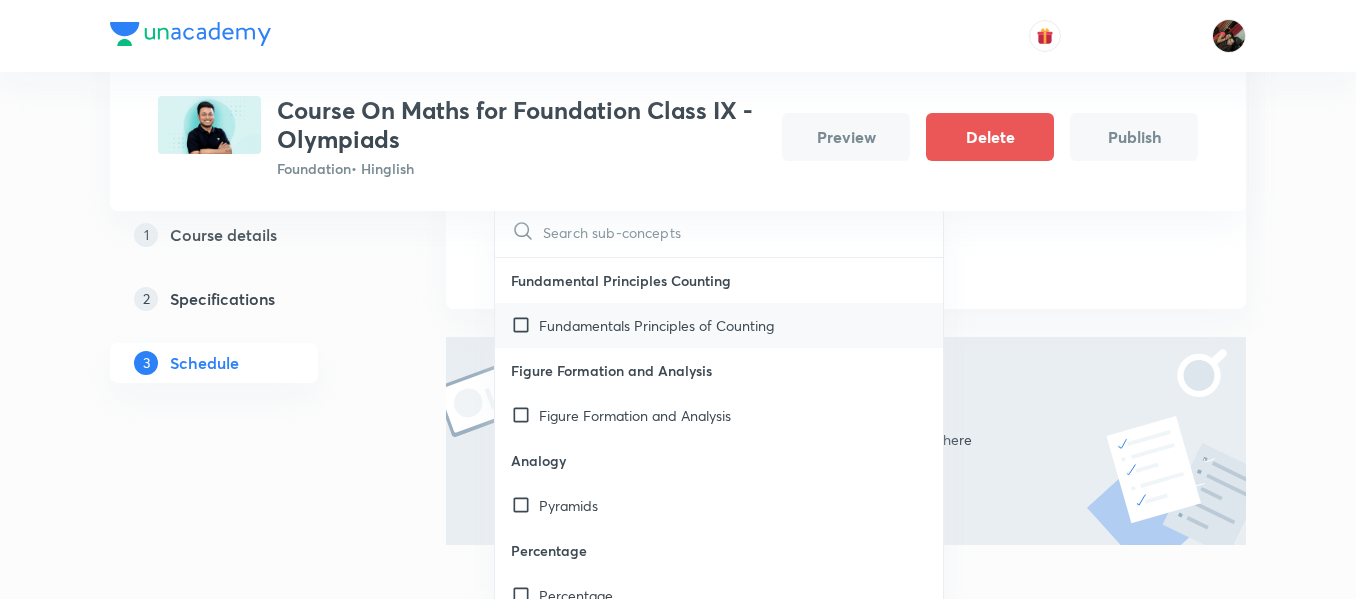 click on "Fundamentals Principles of Counting" at bounding box center [719, 325] 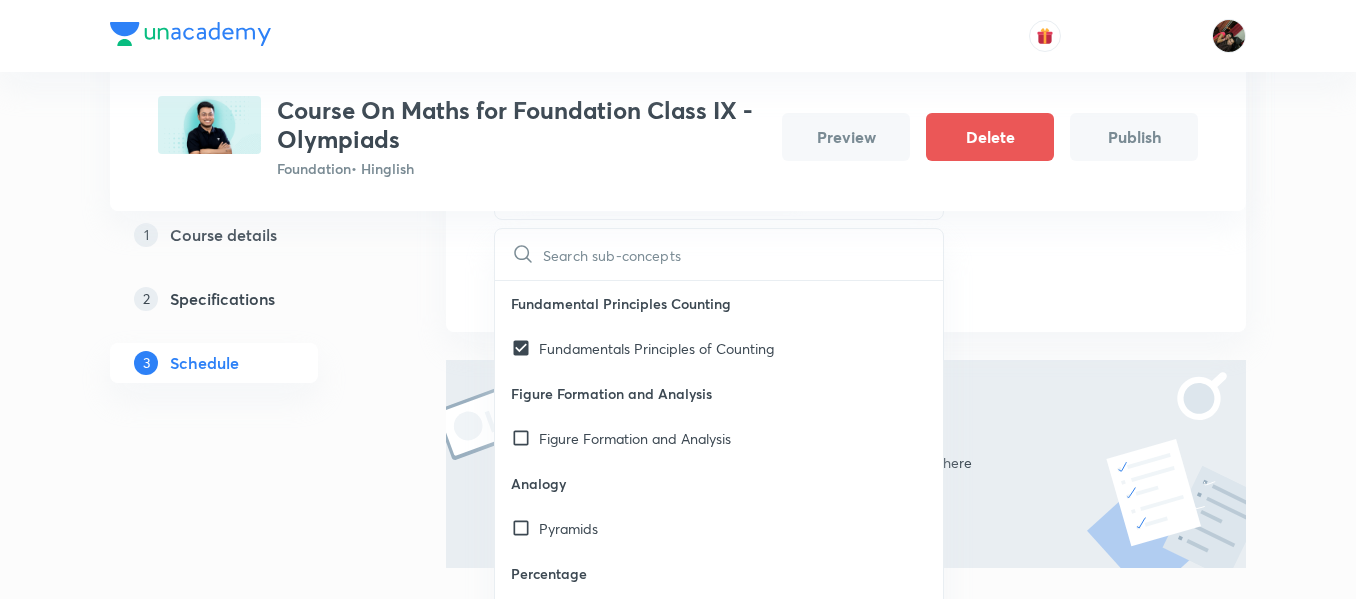 click on "Plus Courses Course On Maths for Foundation Class IX - Olympiads Foundation  • Hinglish Preview Delete Publish 1 Course details 2 Specifications 3 Schedule Schedule Session  1 Live class Session title 10/99 IMO / NMTC ​   Session type Online Offline Sub-concepts Fundamentals Principles of Counting CLEAR ​ Fundamental Principles Counting Fundamentals Principles of Counting Figure Formation and Analysis Figure Formation and Analysis Analogy Pyramids Percentage Percentage Profit and Loss Profit and Loss Discount and Commission Discount and Commission Simple Interest Simple Interest Compound Interest Compound Interest Ratio and Proportion Ratio and Proportion Partnership Partnership Average Average Time and Work Time and Work Pipes and Cistern Pipes and Cistern Speed Distance and Time Speed Distance and Time Concept of Trains Boat and Streams Mixture and Allegations Mixture and Allegations Basics of Number System Basics of Number System Grouping of Identical Figures Grouping of Identical Figures Polynomials" at bounding box center [678, 34] 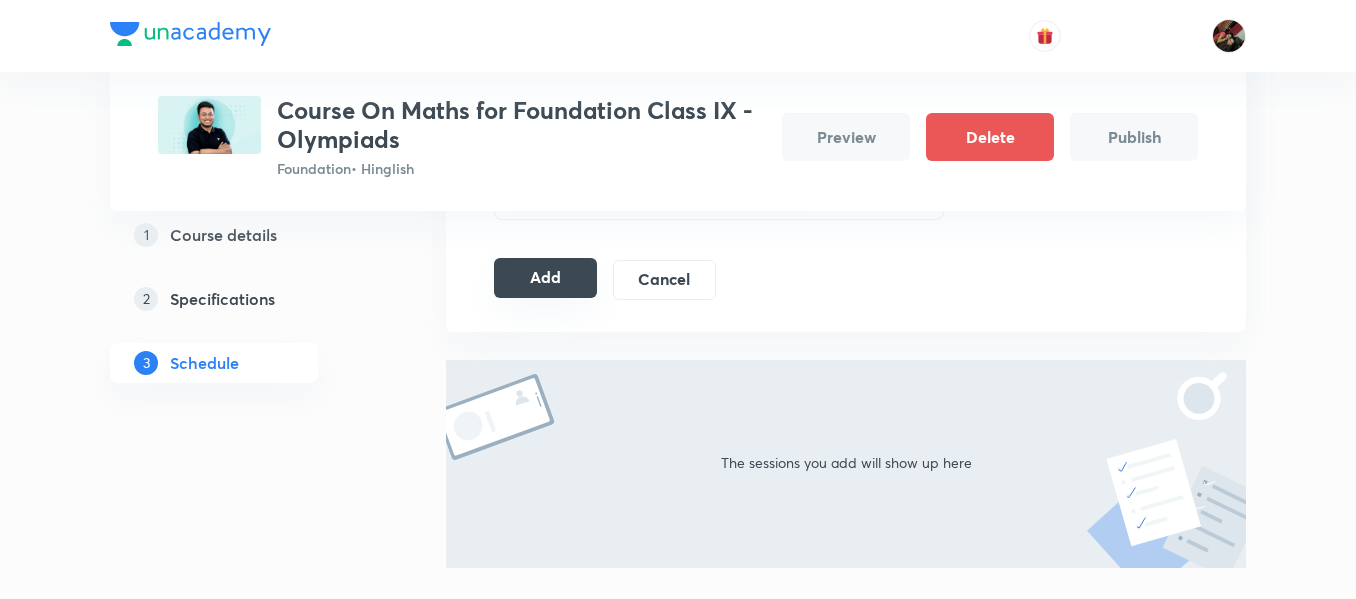 click on "Add" at bounding box center (545, 278) 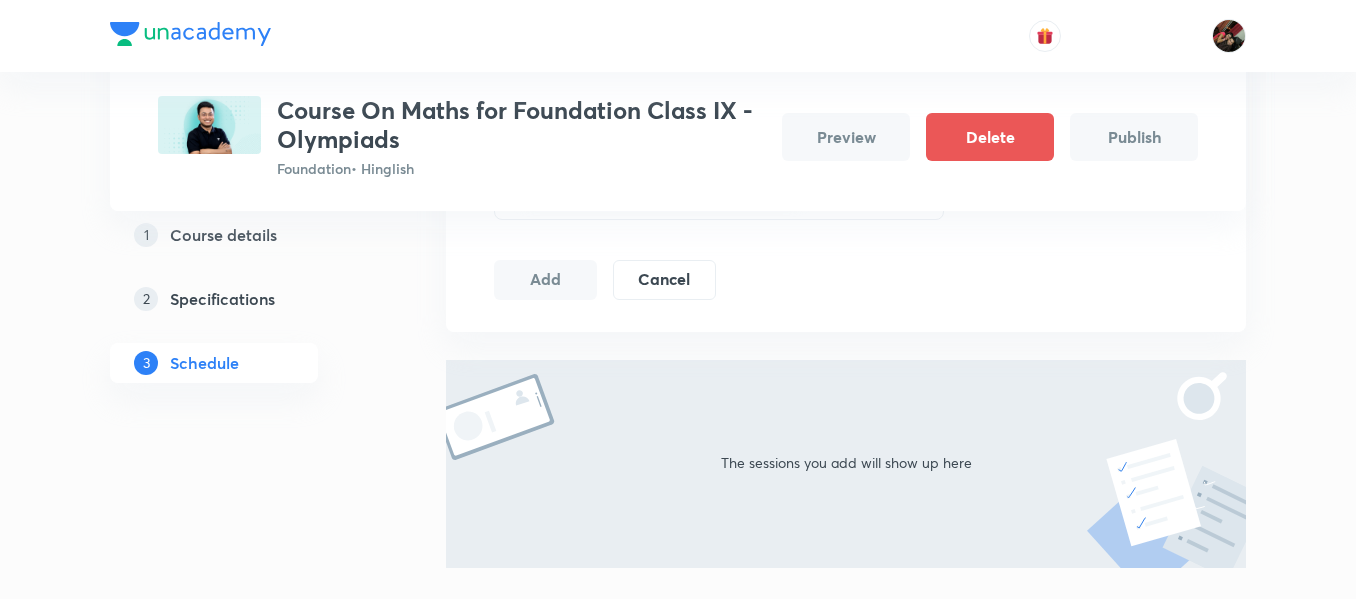 type 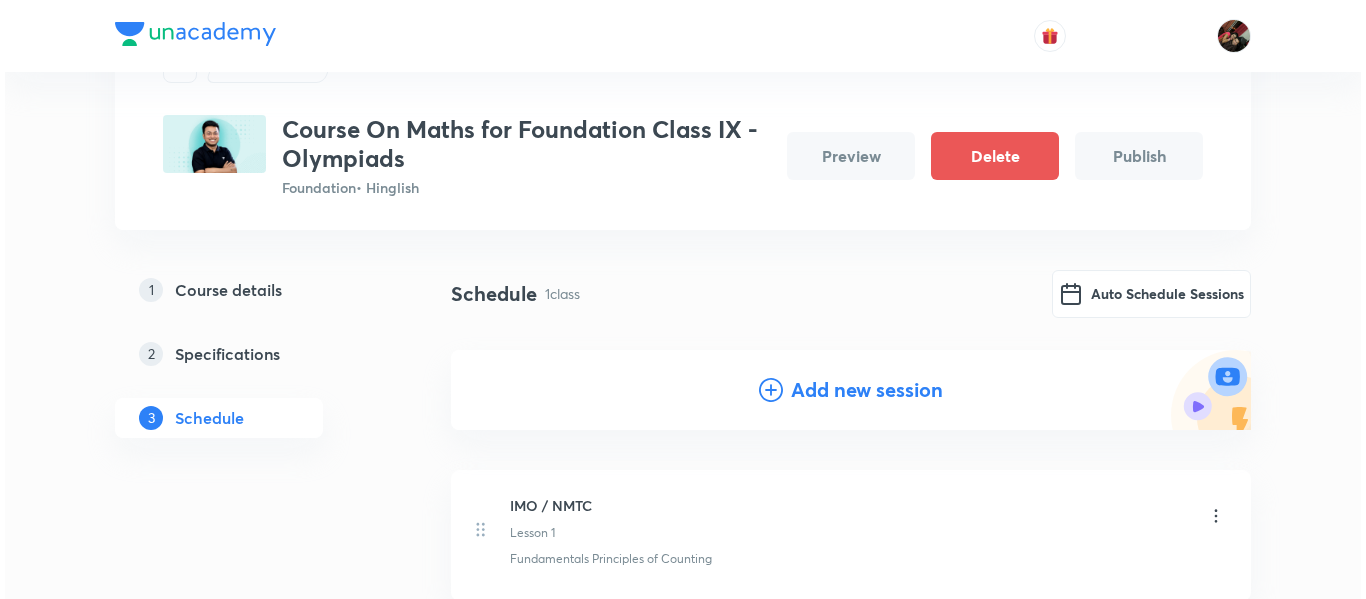 scroll, scrollTop: 89, scrollLeft: 0, axis: vertical 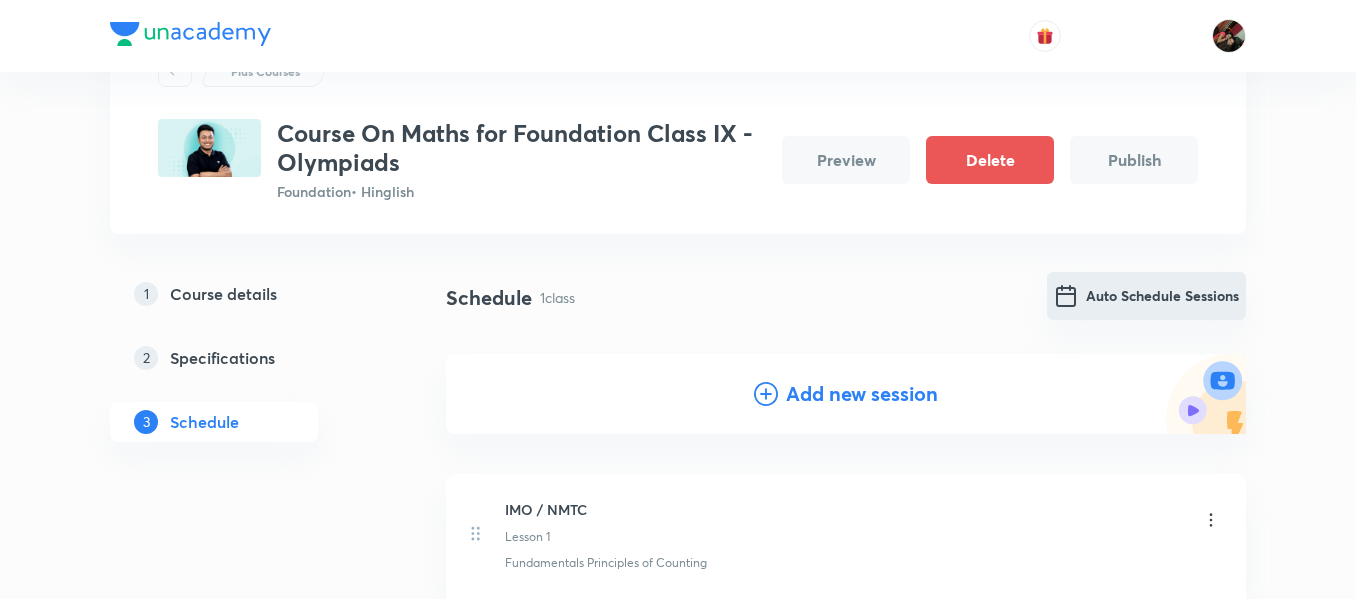 click on "Auto Schedule Sessions" at bounding box center (1146, 296) 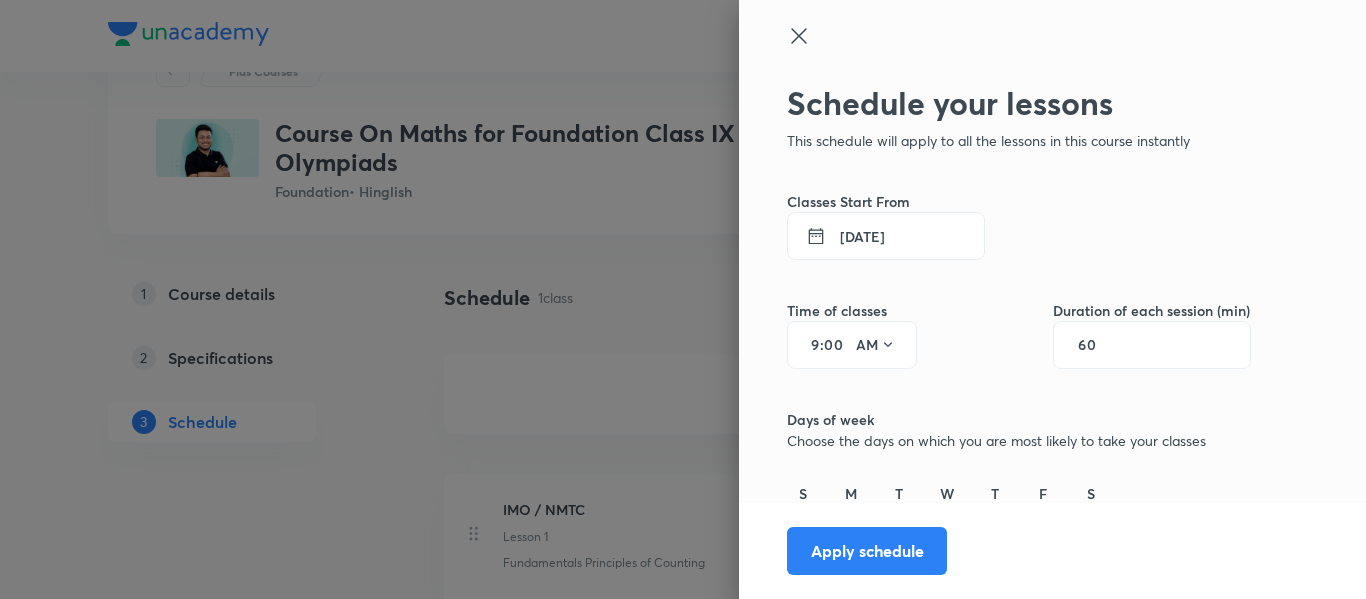 click on "12 Jul 2025" at bounding box center [886, 236] 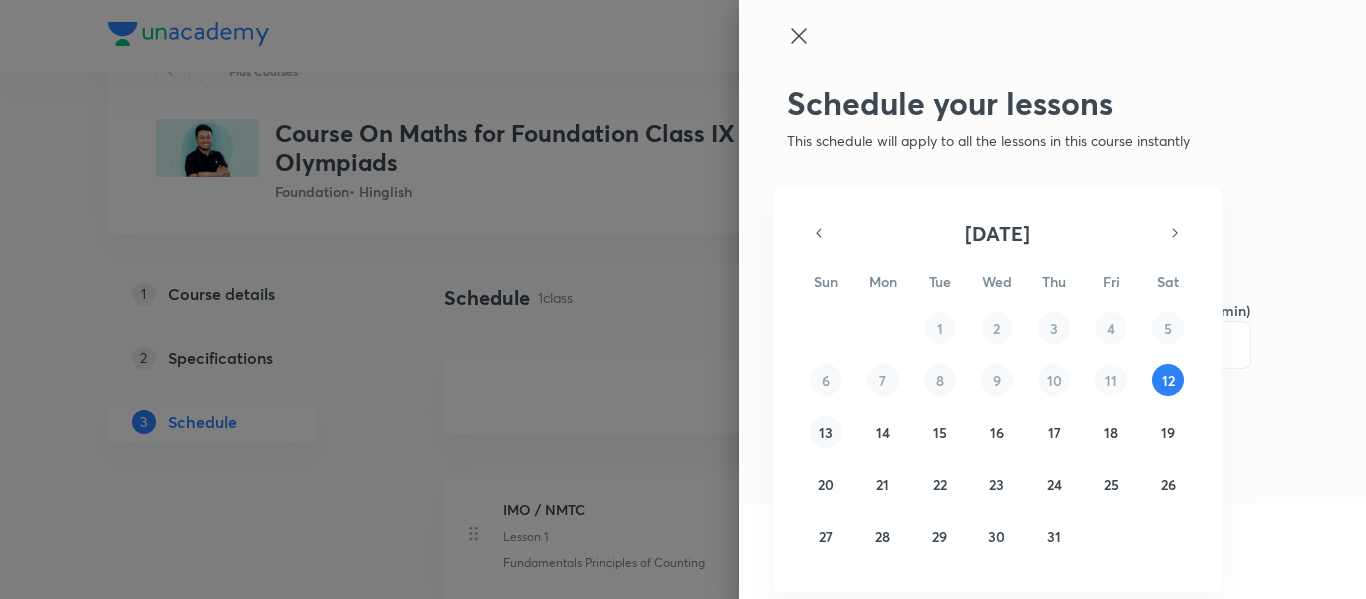 click on "13" at bounding box center (826, 432) 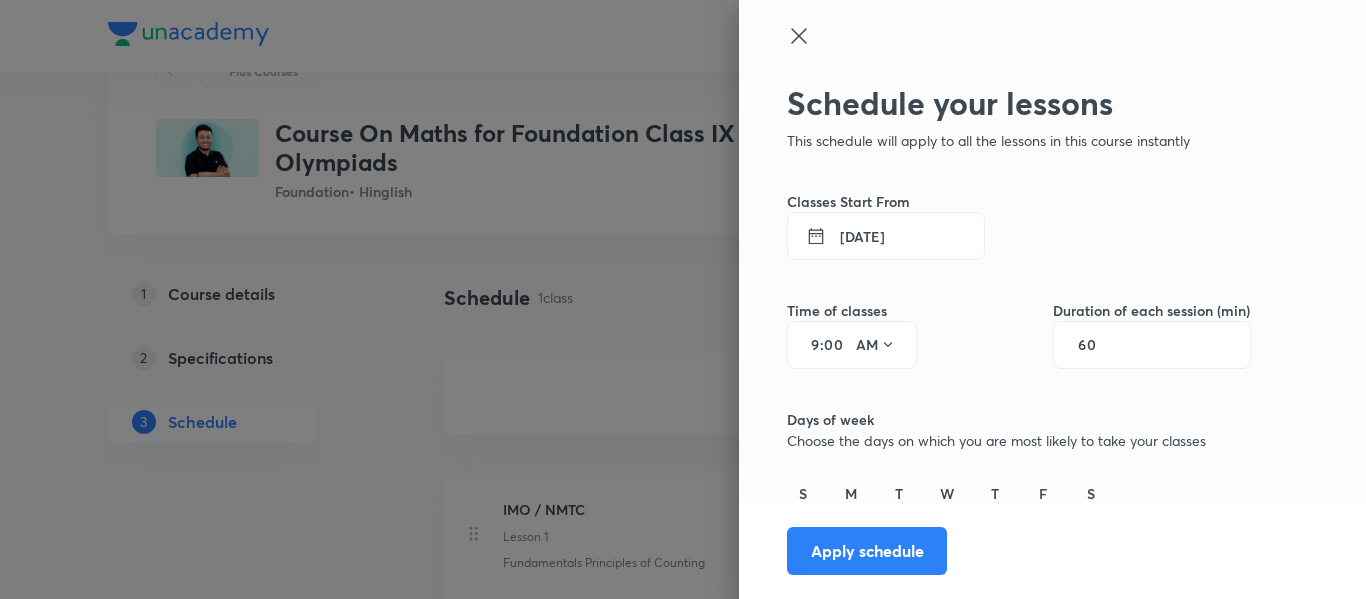 click on "9   : 00 AM" at bounding box center (852, 345) 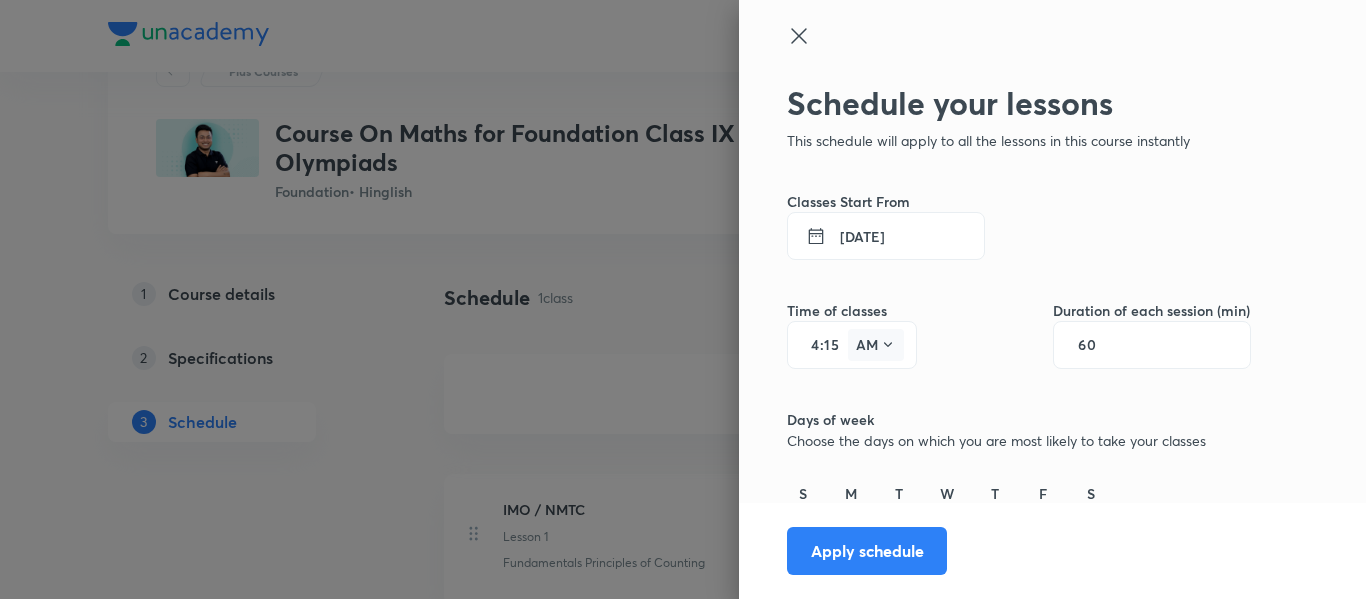 type on "15" 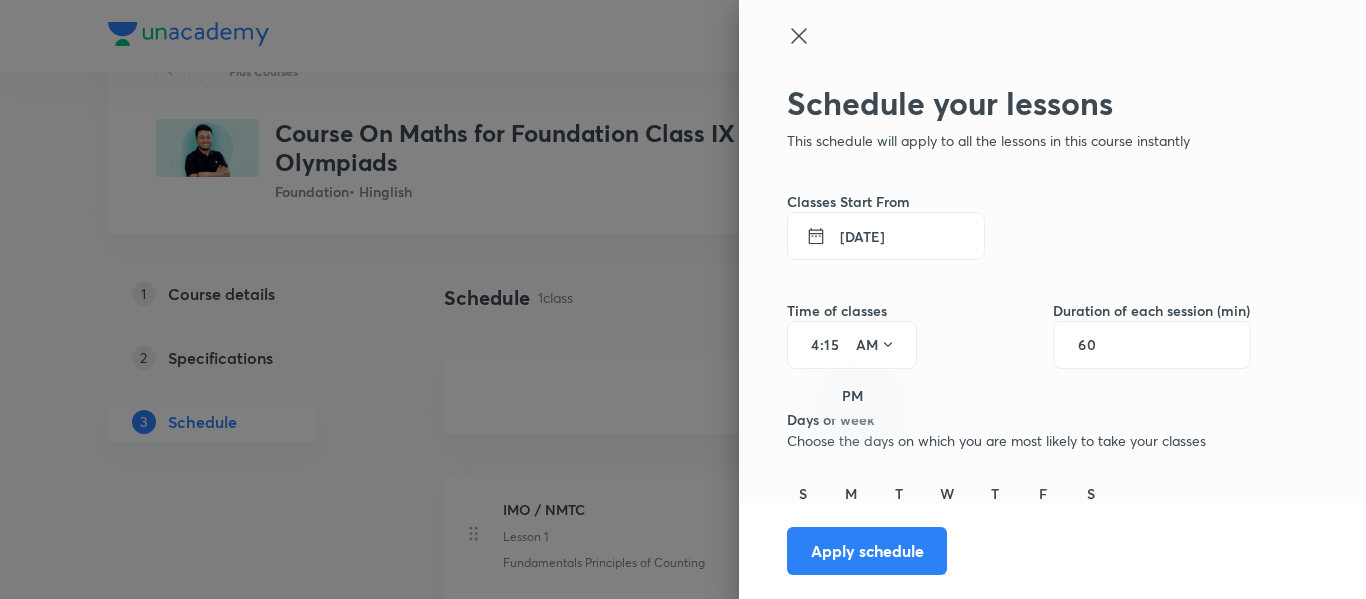 click on "PM" at bounding box center [862, 396] 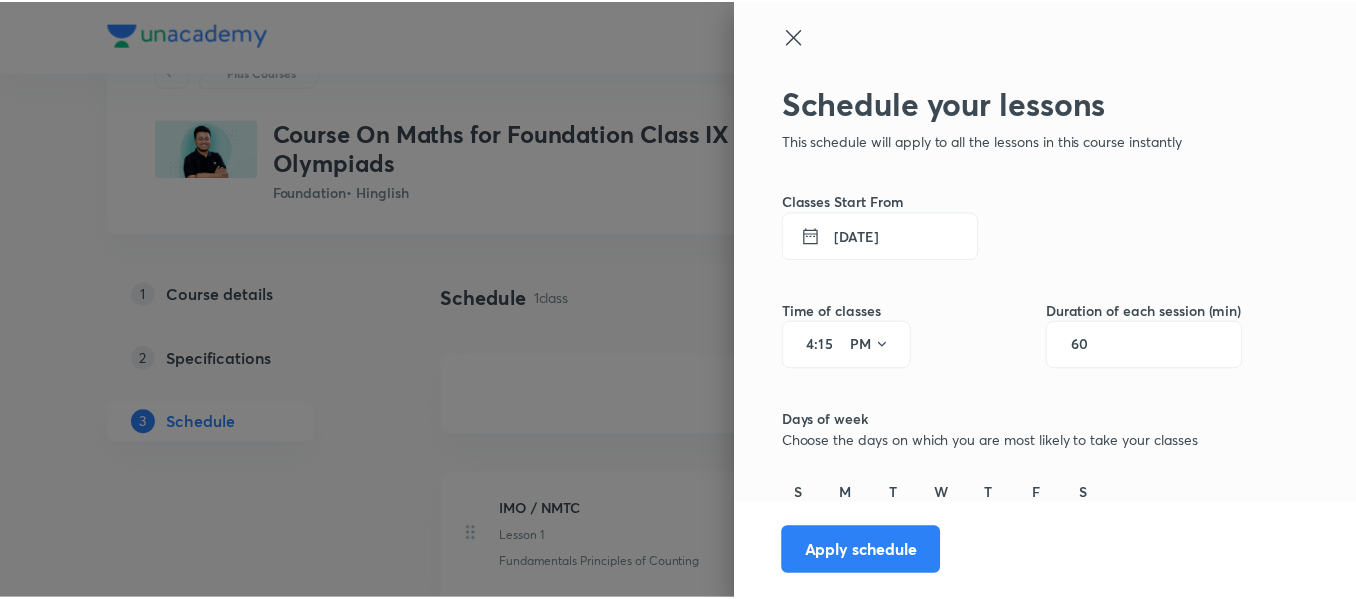 scroll, scrollTop: 141, scrollLeft: 0, axis: vertical 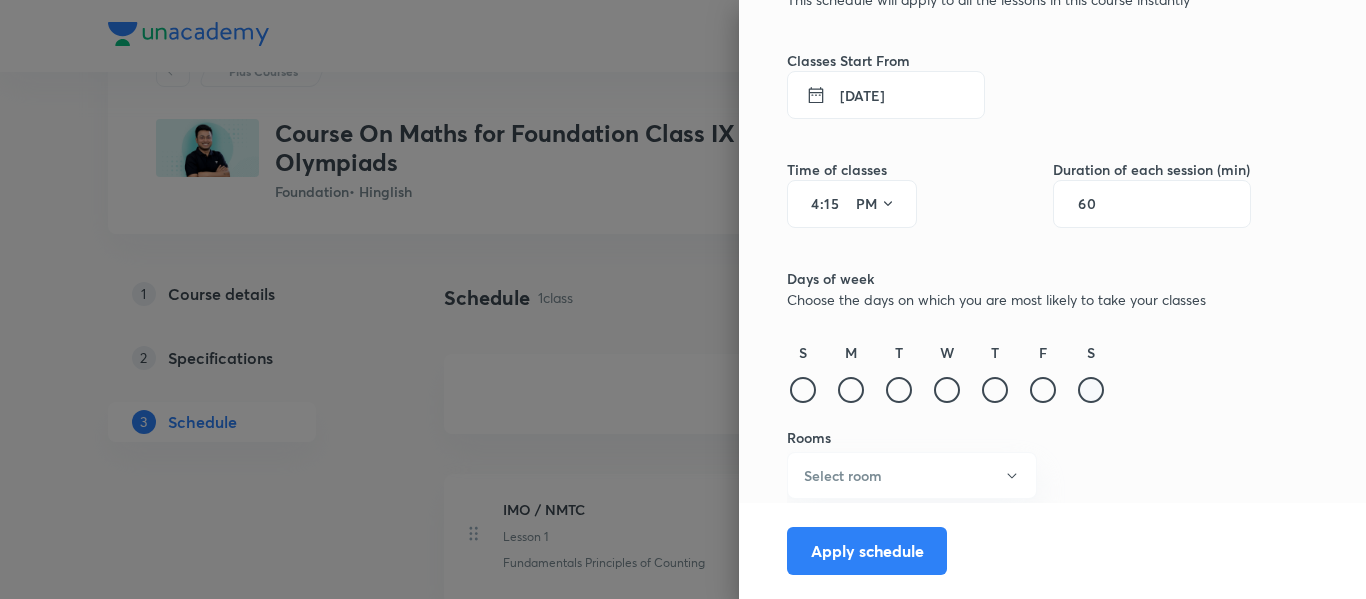 click at bounding box center [1091, 390] 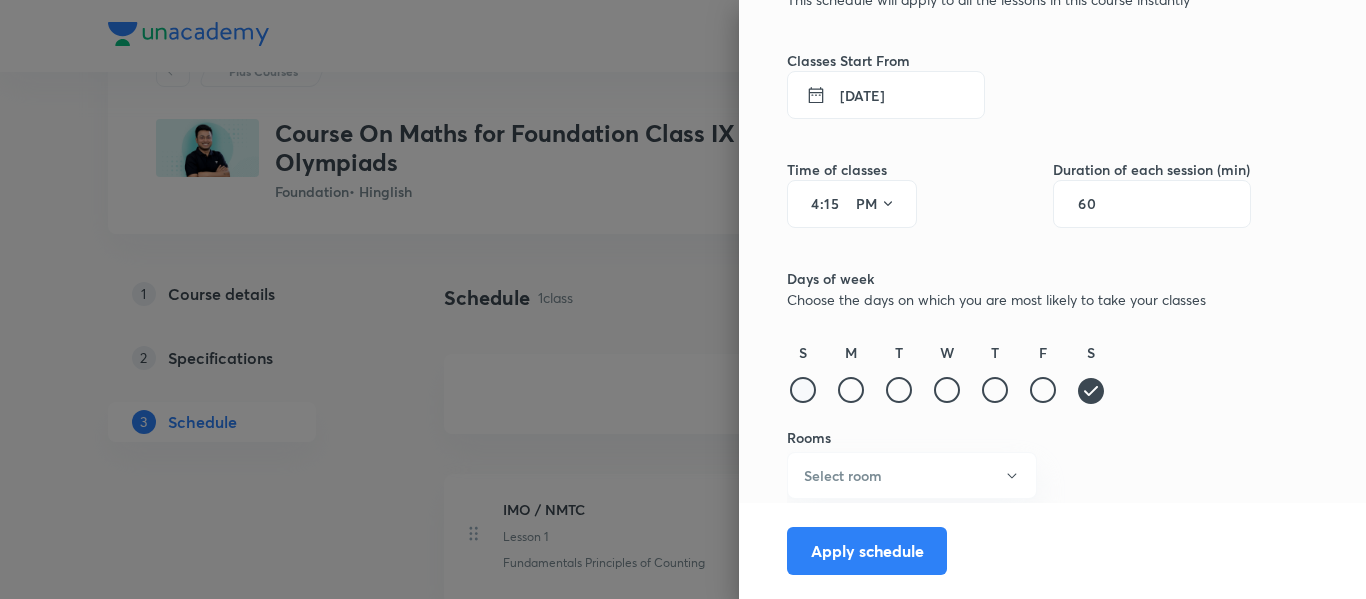 click at bounding box center [803, 390] 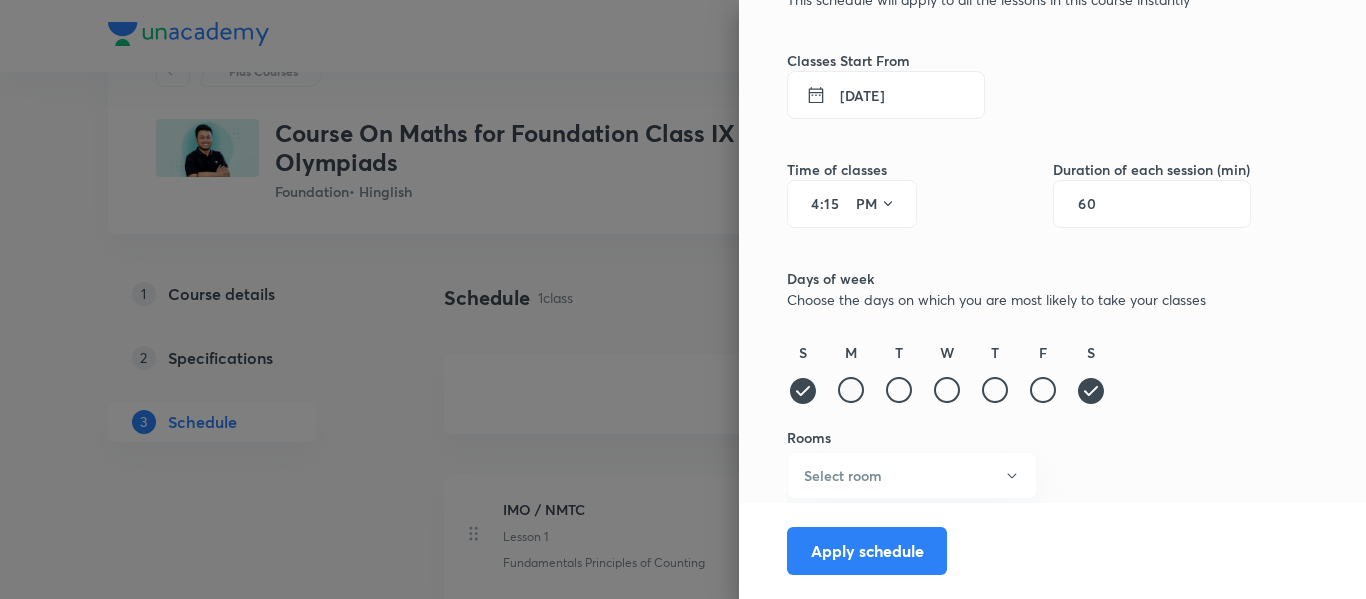 click at bounding box center [851, 390] 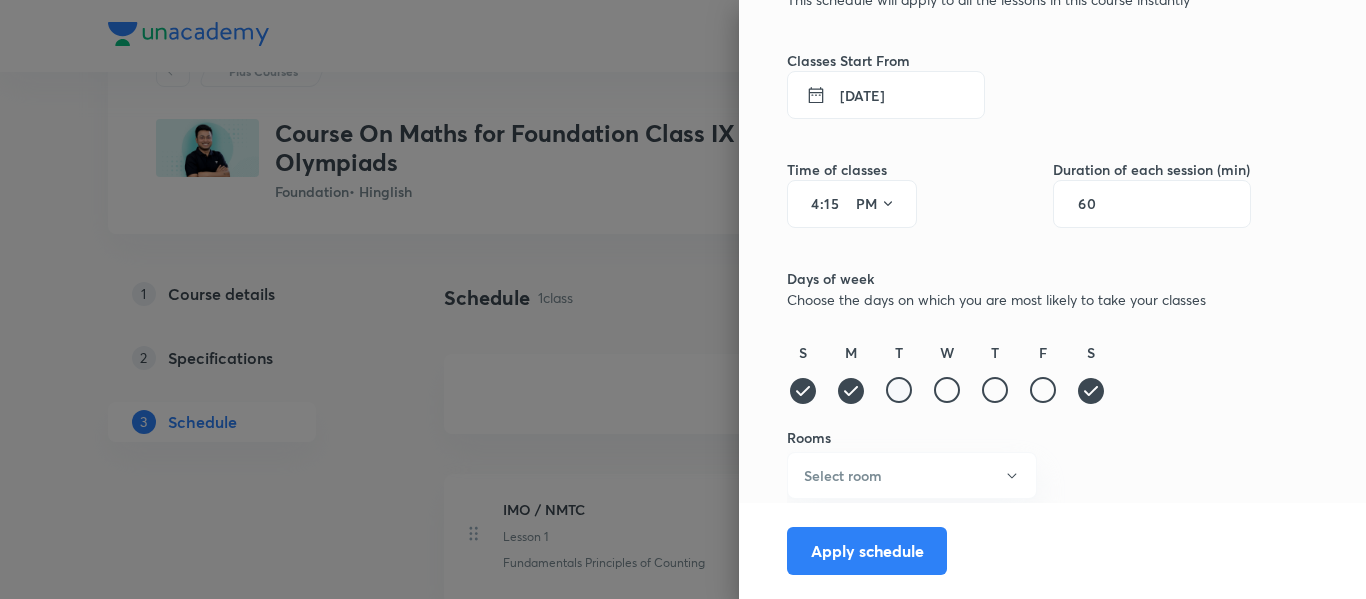 click at bounding box center (899, 390) 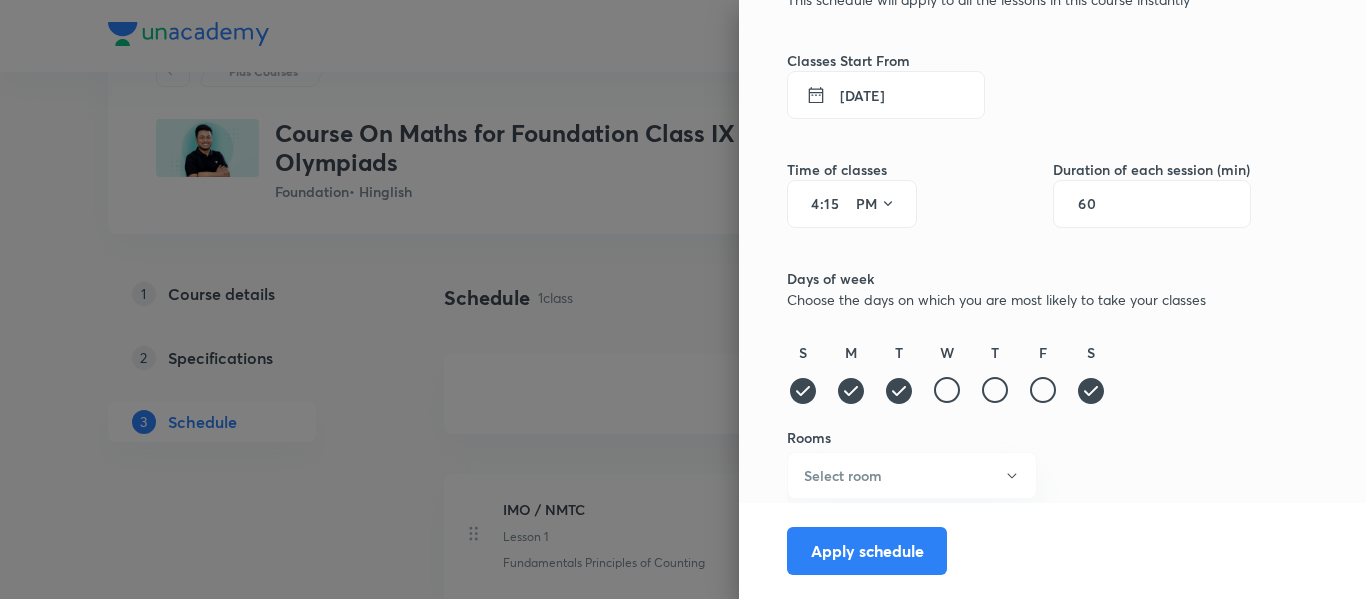 click on "S M T W T F S" at bounding box center [1019, 374] 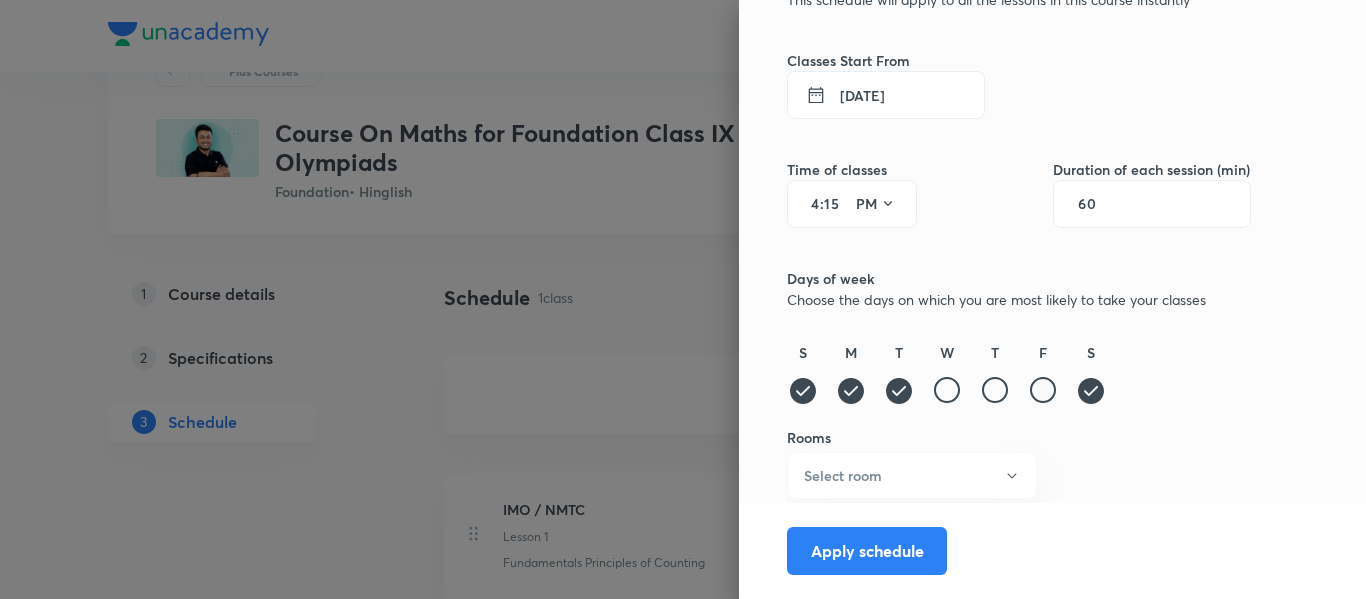 click at bounding box center [1043, 390] 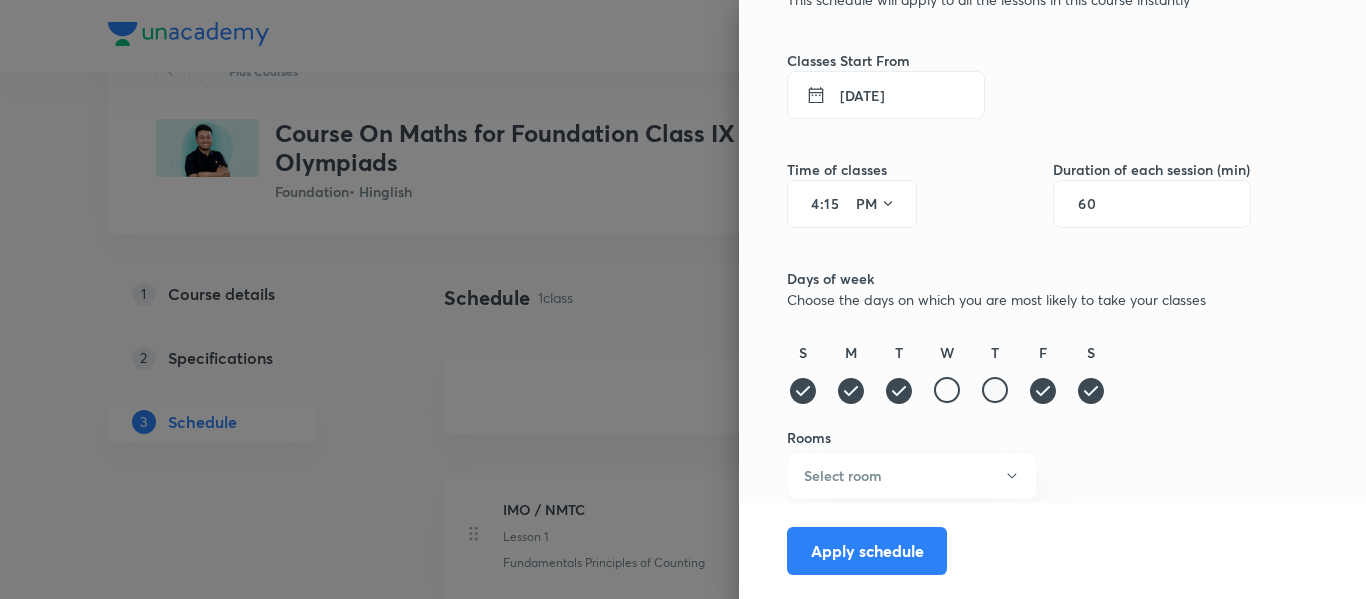 click at bounding box center (995, 390) 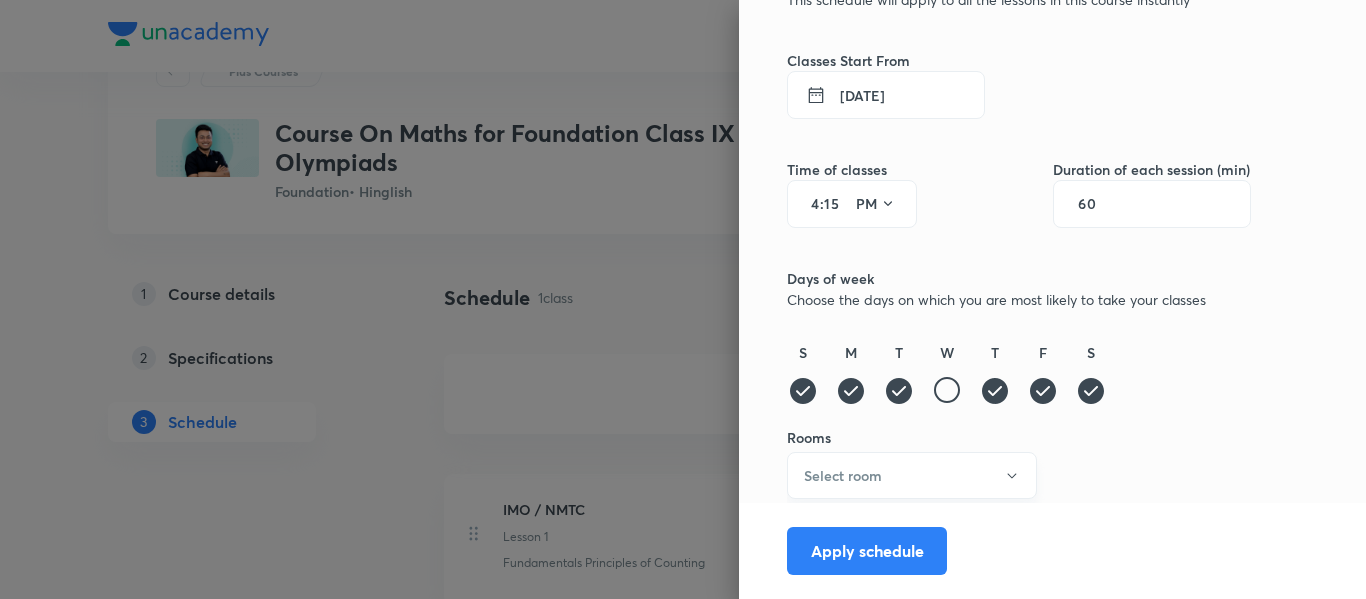 click on "Select room" at bounding box center (912, 475) 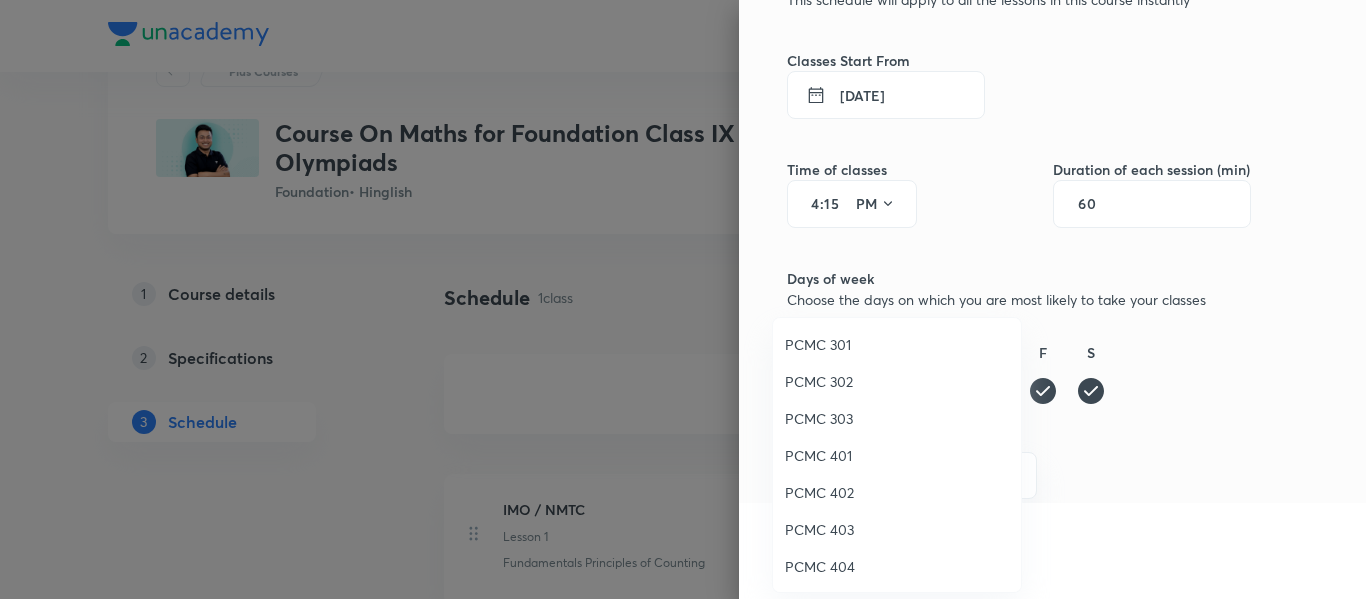 click on "PCMC 301" at bounding box center (897, 344) 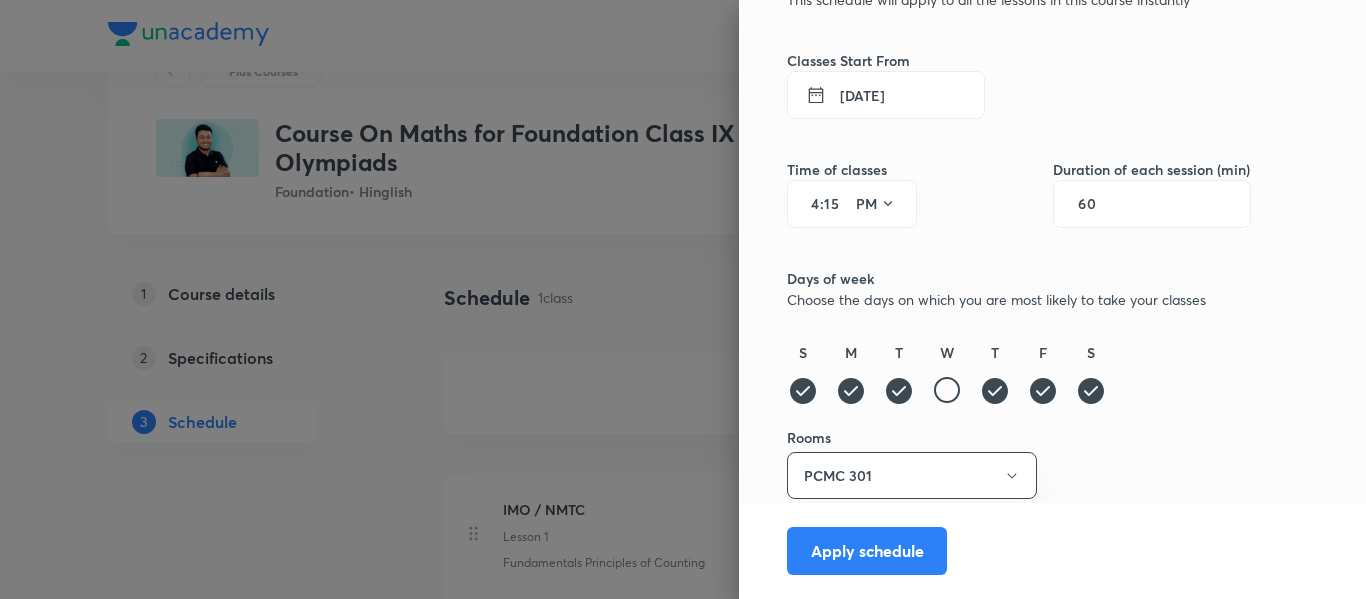 click on "Schedule your lessons  This schedule will apply to all the lessons in this course instantly Classes Start From 13 Jul 2025 Time of classes 4   : 15 PM   Duration of each session (min) 60 Days of week Choose the days on which you are most likely to take your classes S M T W T F S Rooms PCMC 301 Apply schedule" at bounding box center (1052, 299) 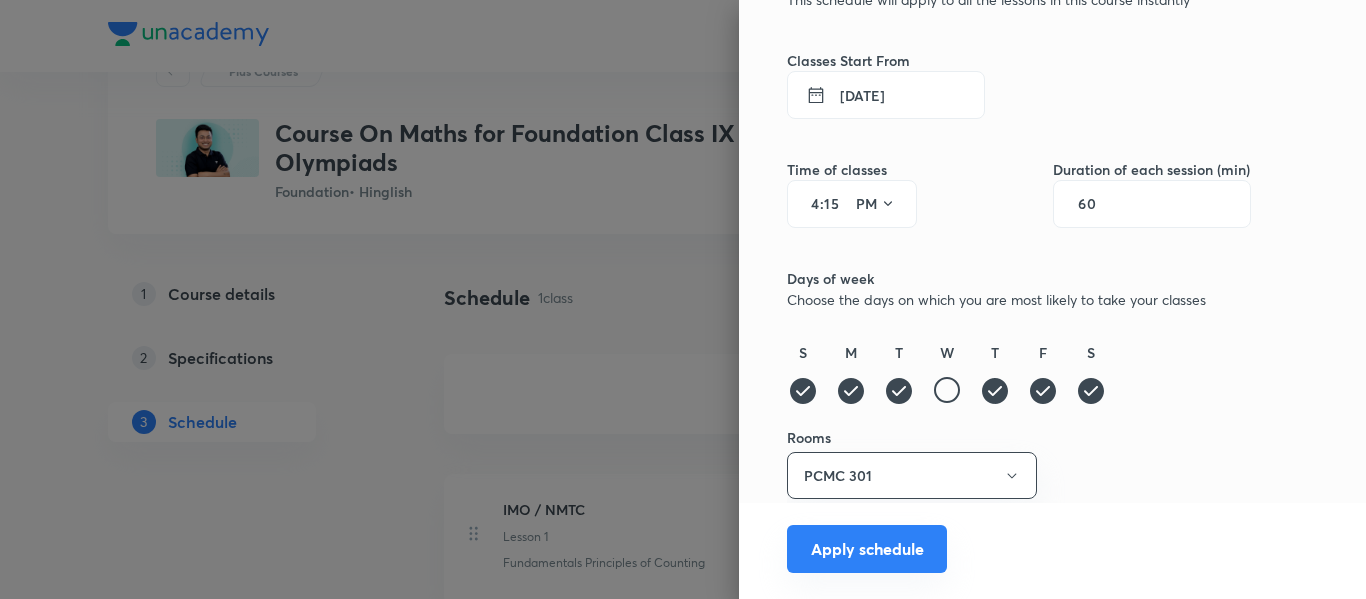 click on "Apply schedule" at bounding box center (867, 549) 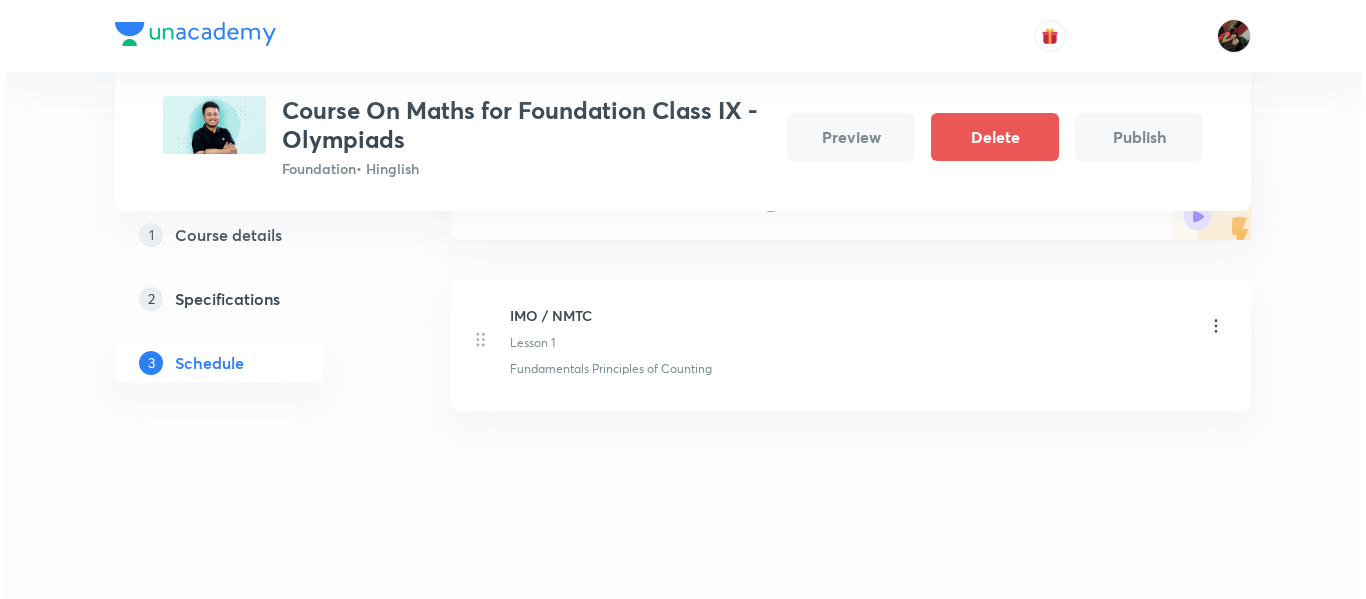 scroll, scrollTop: 137, scrollLeft: 0, axis: vertical 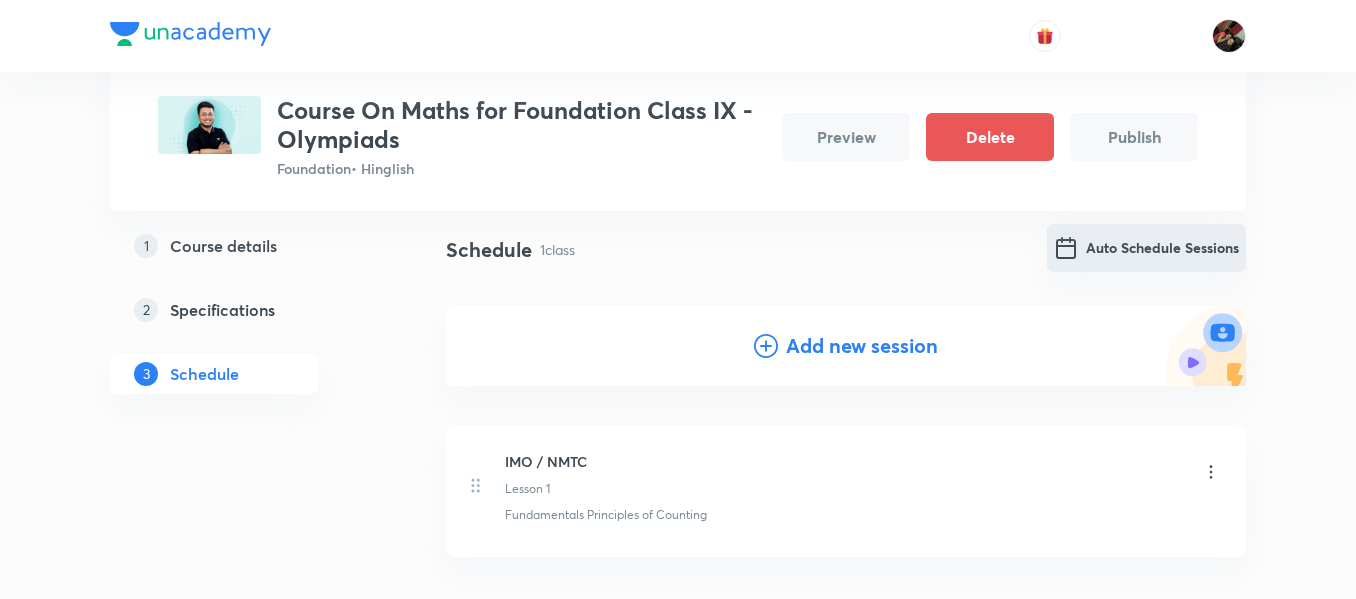 click at bounding box center [1066, 248] 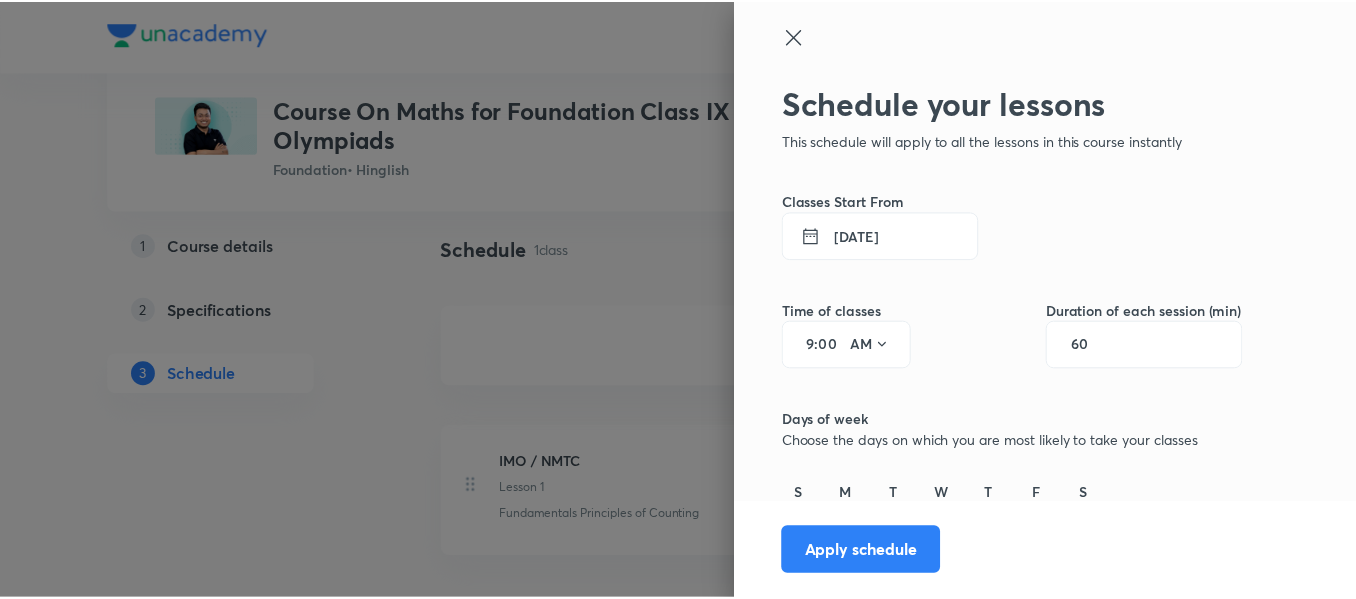 scroll, scrollTop: 141, scrollLeft: 0, axis: vertical 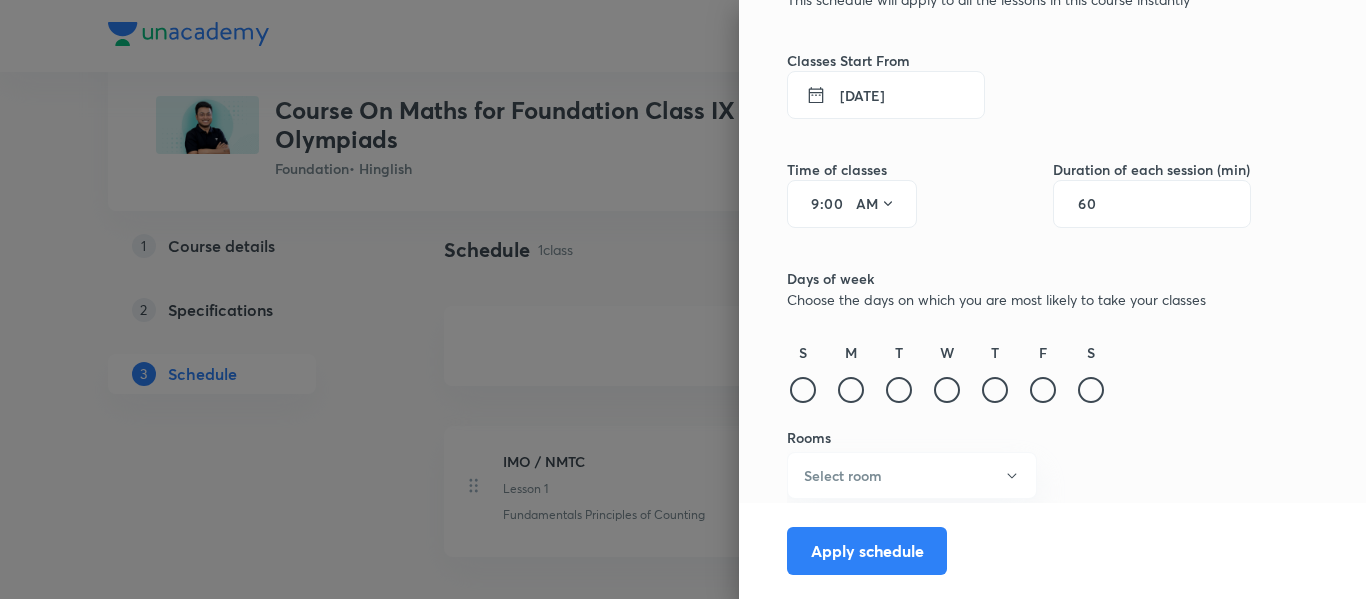 click on "12 Jul 2025" at bounding box center [886, 95] 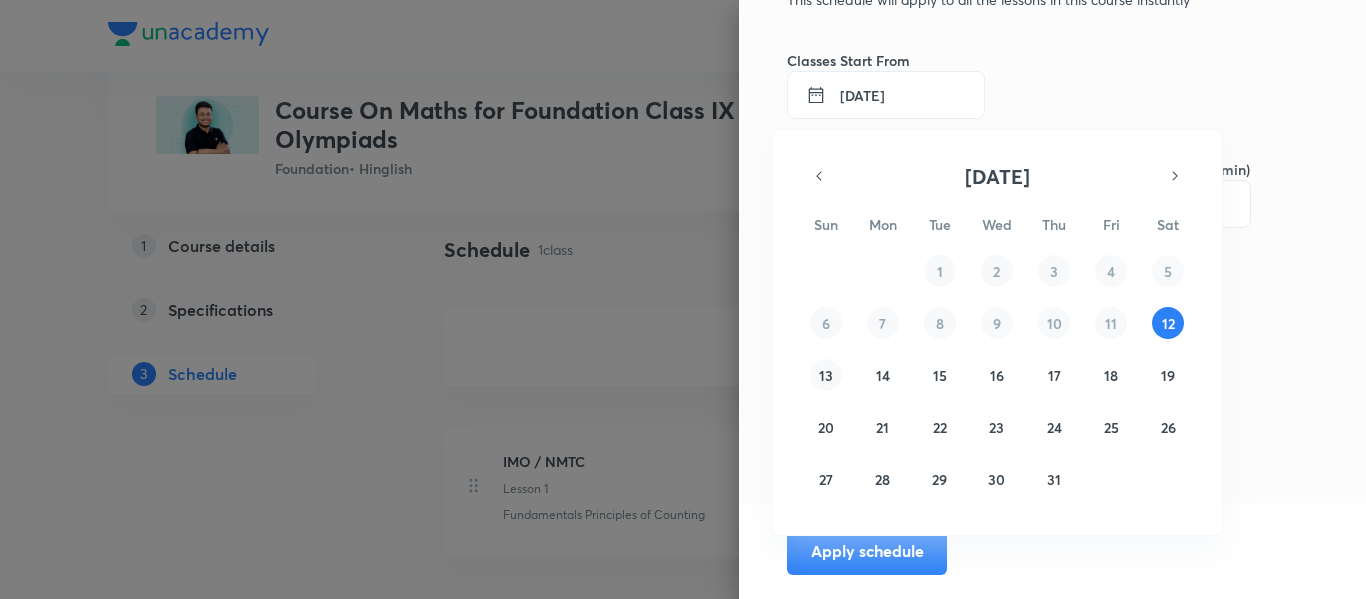 drag, startPoint x: 812, startPoint y: 391, endPoint x: 819, endPoint y: 383, distance: 10.630146 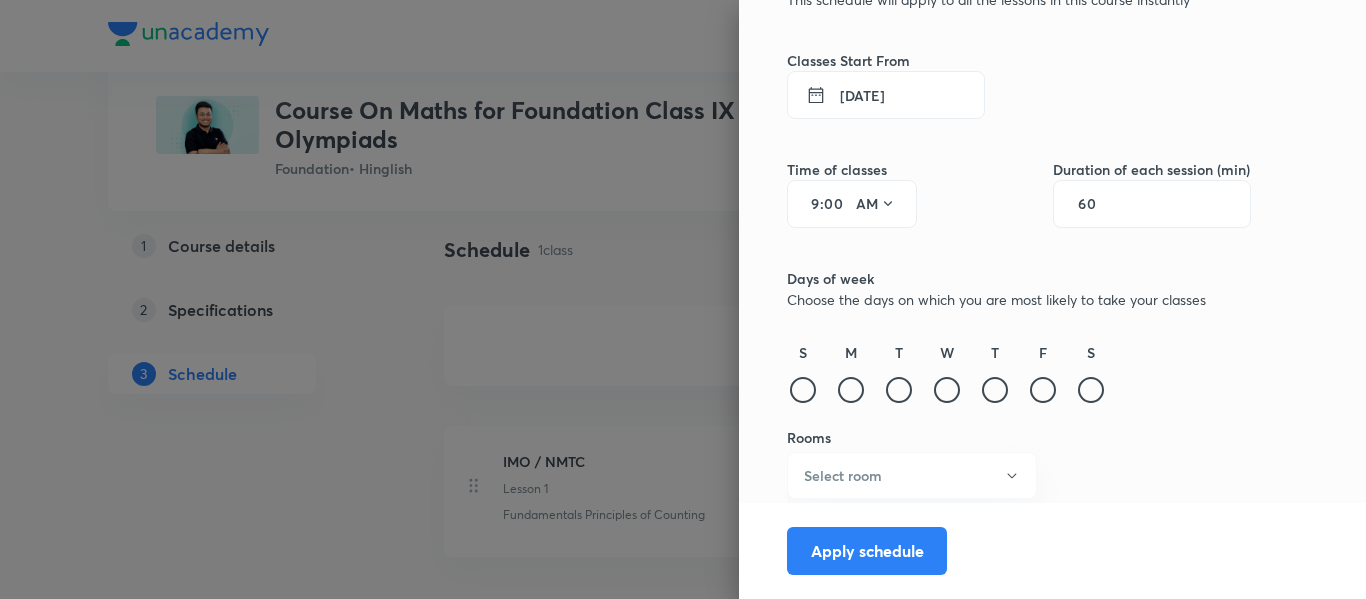 click on "9" at bounding box center (808, 204) 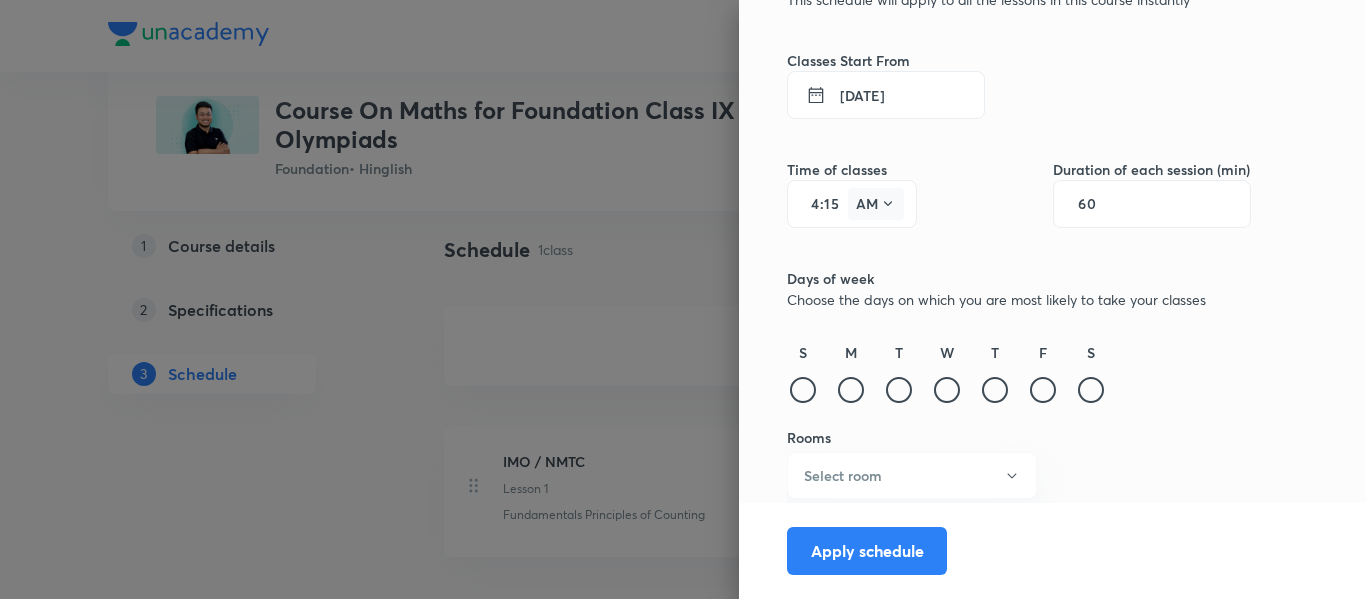 type on "15" 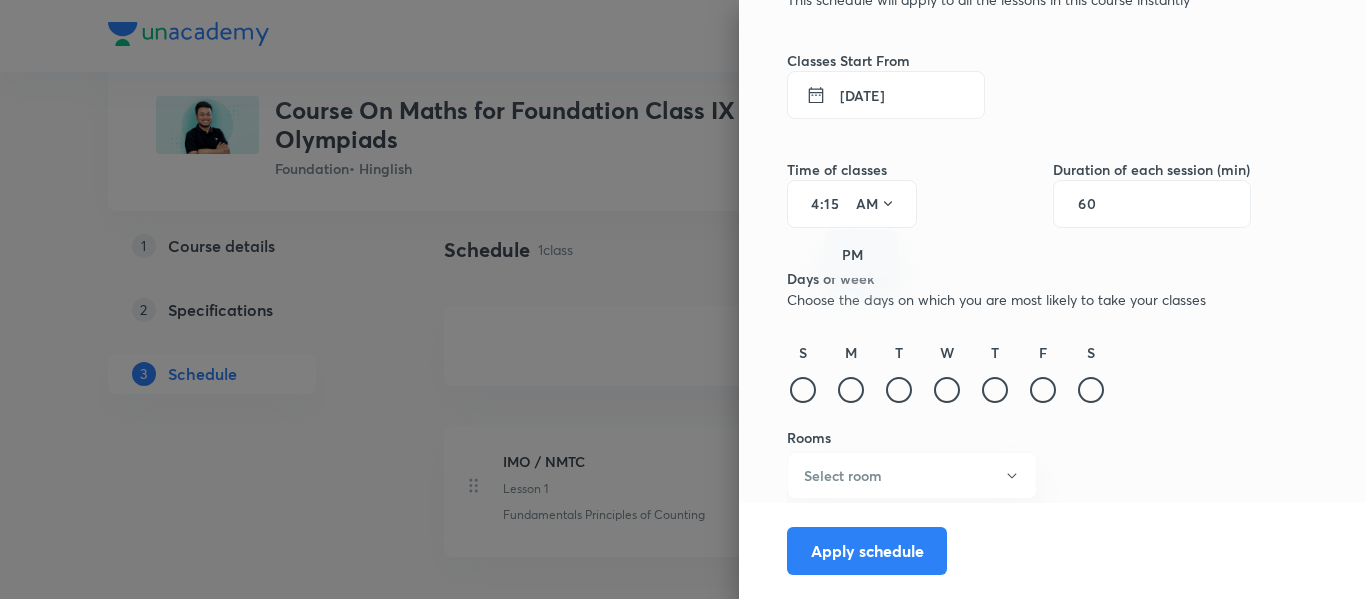 click on "PM" at bounding box center (862, 255) 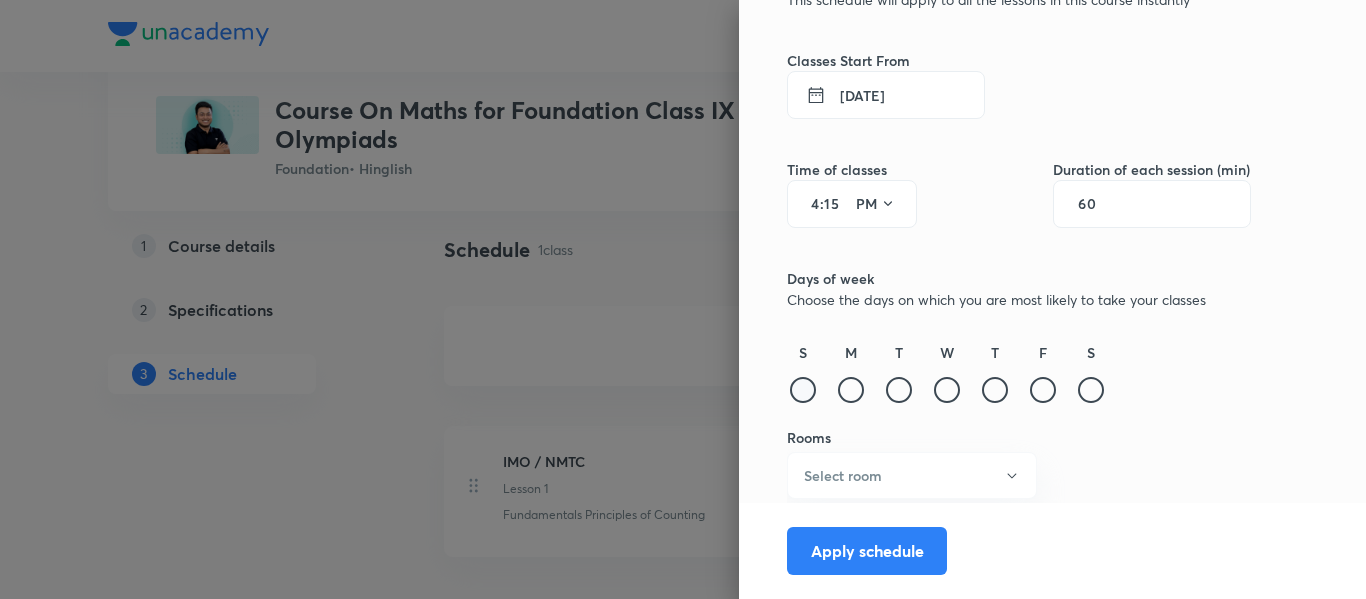 click at bounding box center [803, 390] 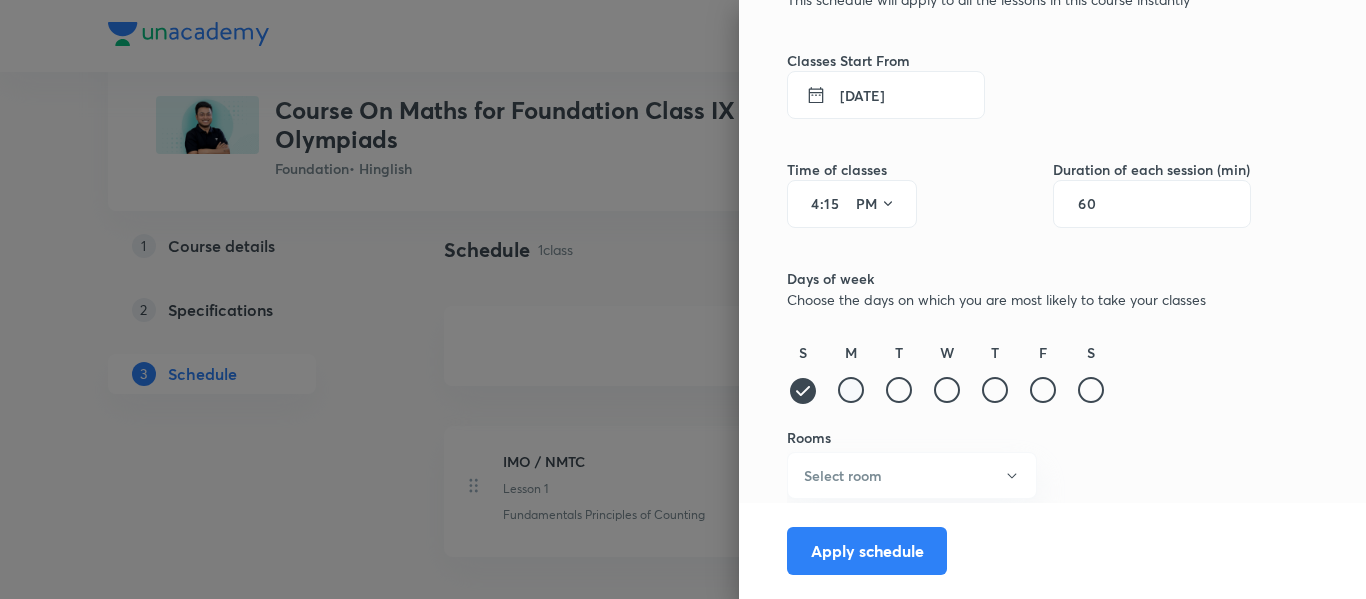 click at bounding box center (851, 390) 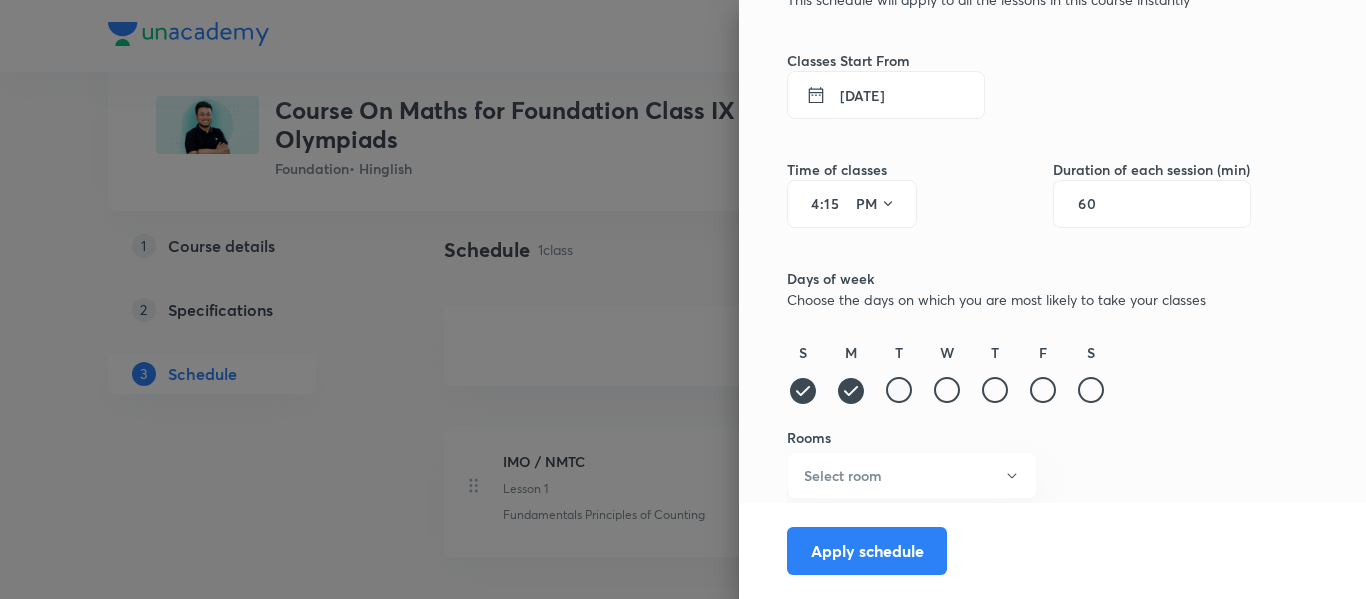 click at bounding box center [899, 390] 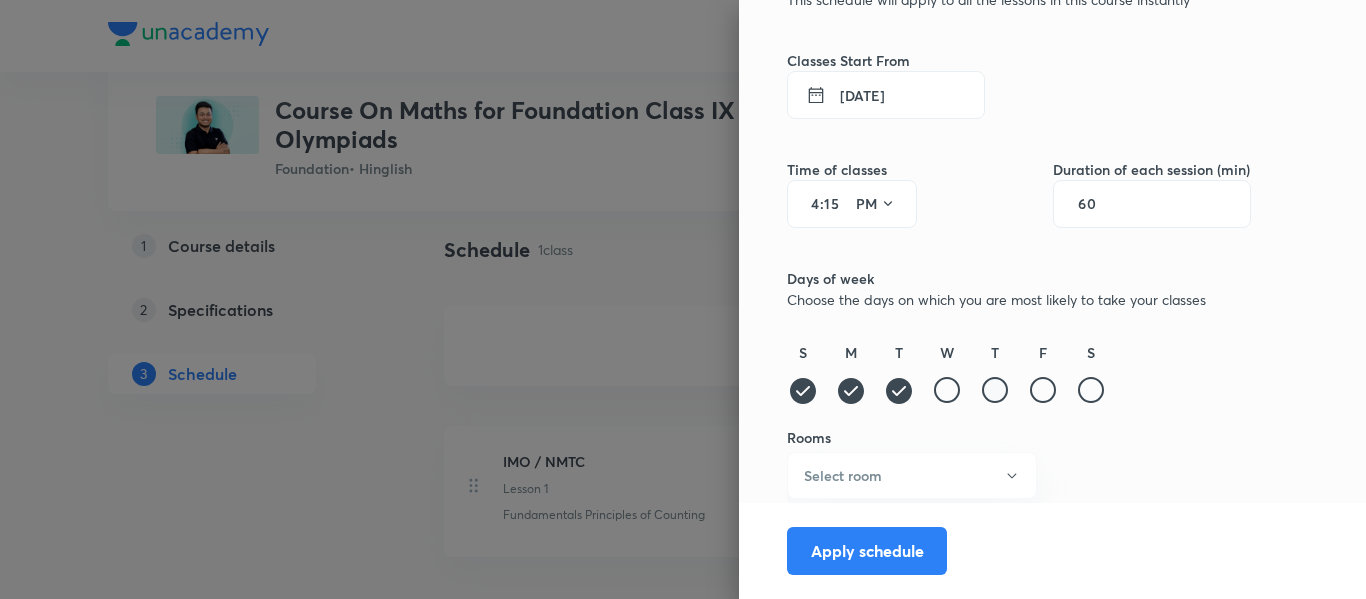 click at bounding box center (995, 390) 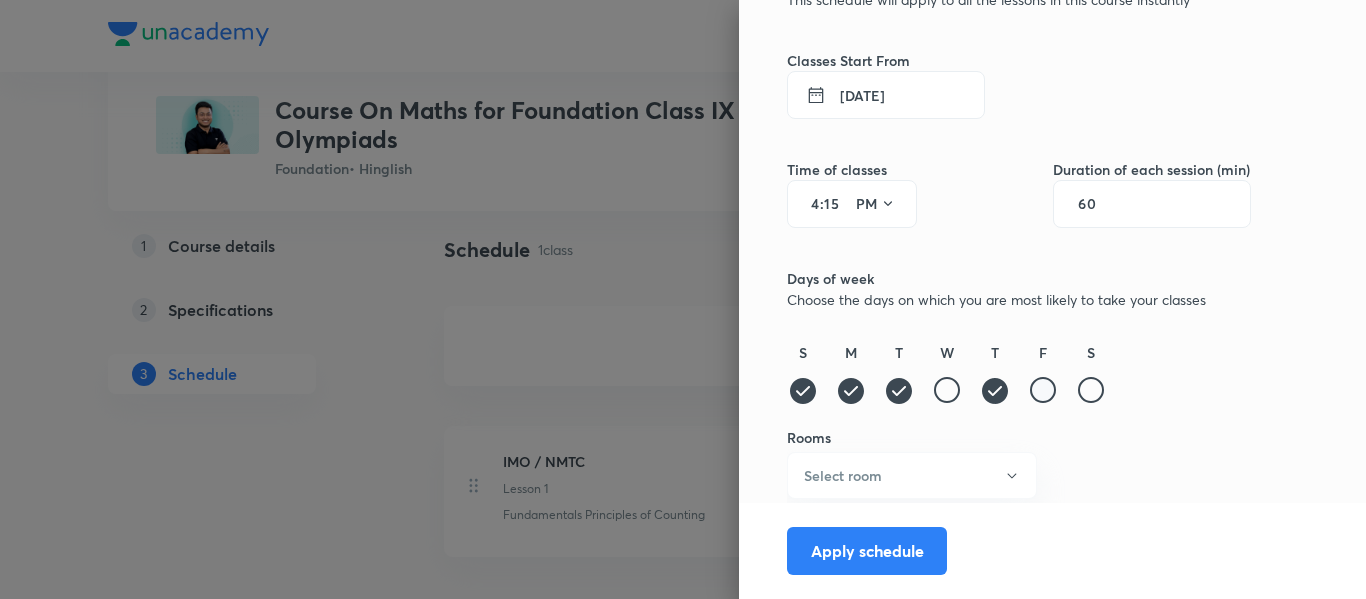 drag, startPoint x: 1042, startPoint y: 389, endPoint x: 1028, endPoint y: 391, distance: 14.142136 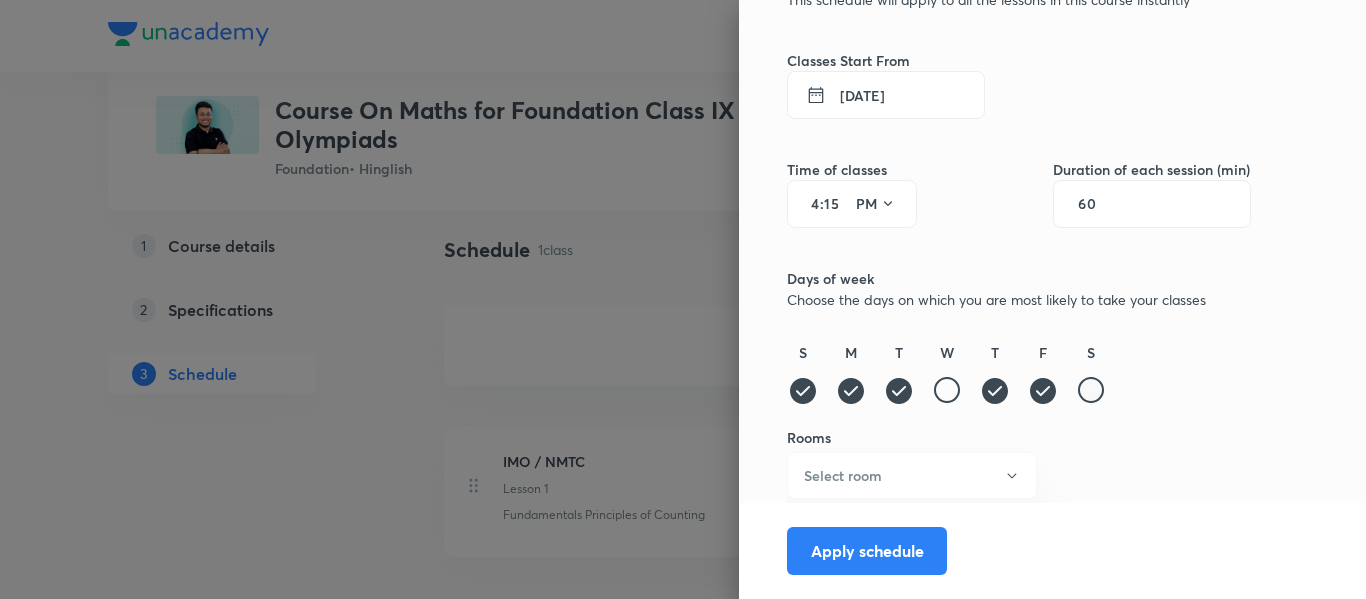 click at bounding box center [1091, 390] 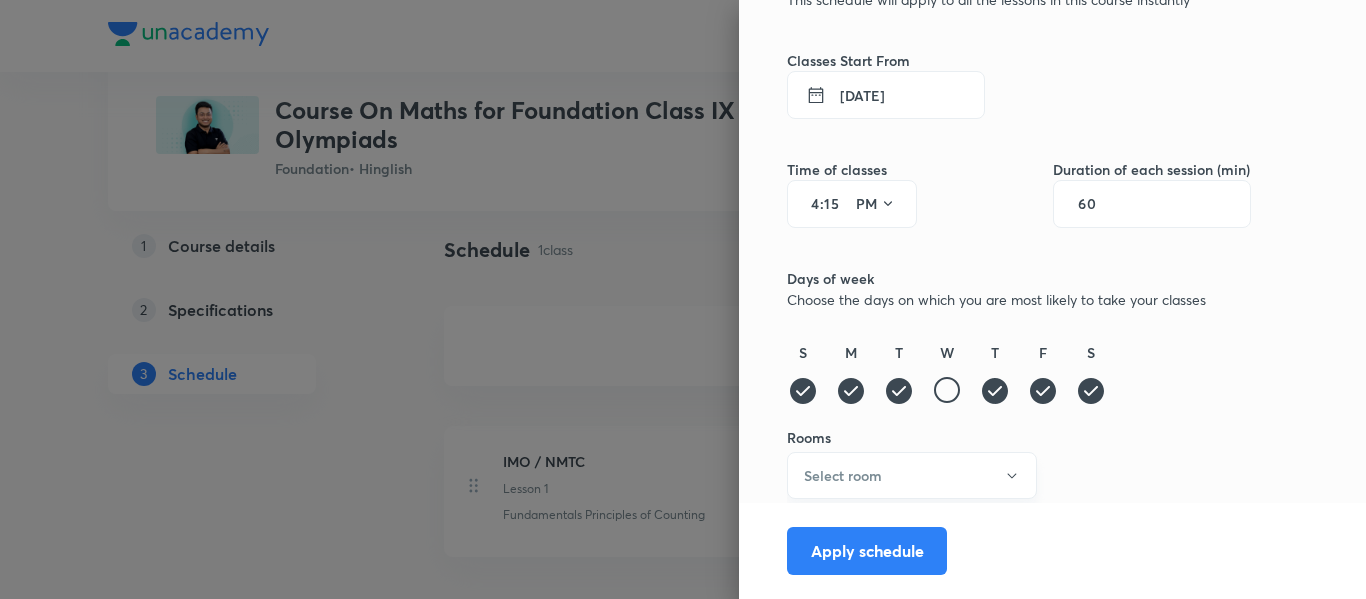 click on "Select room" at bounding box center (912, 475) 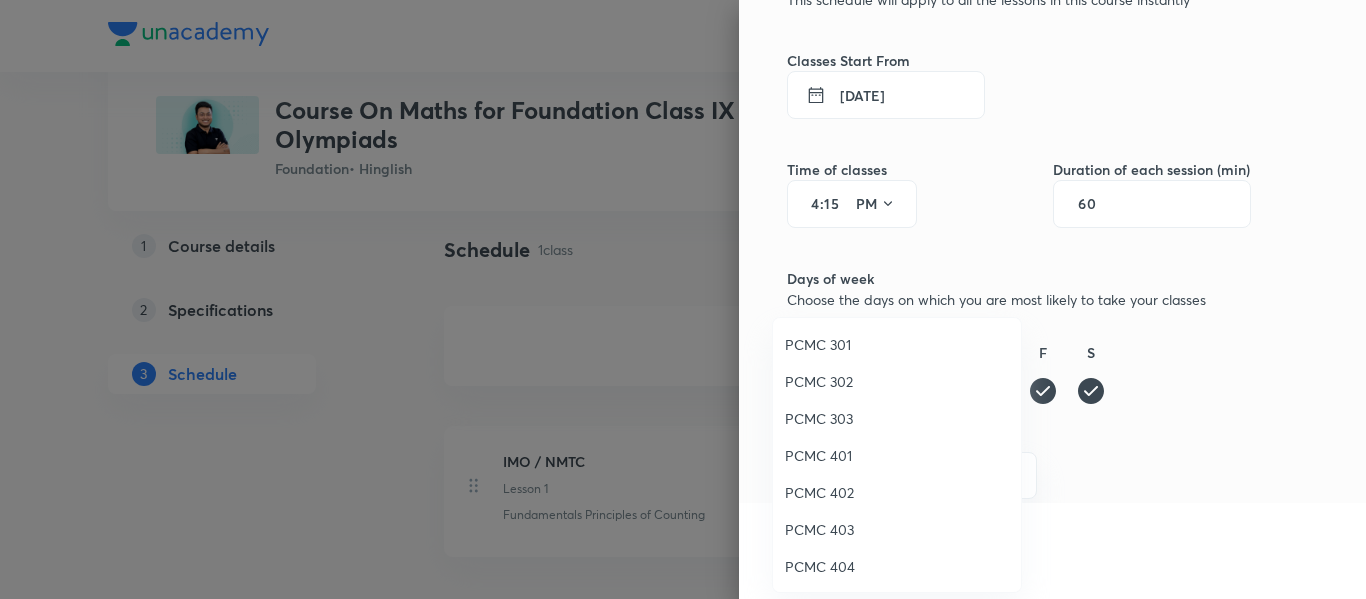 click on "PCMC 301" at bounding box center (897, 344) 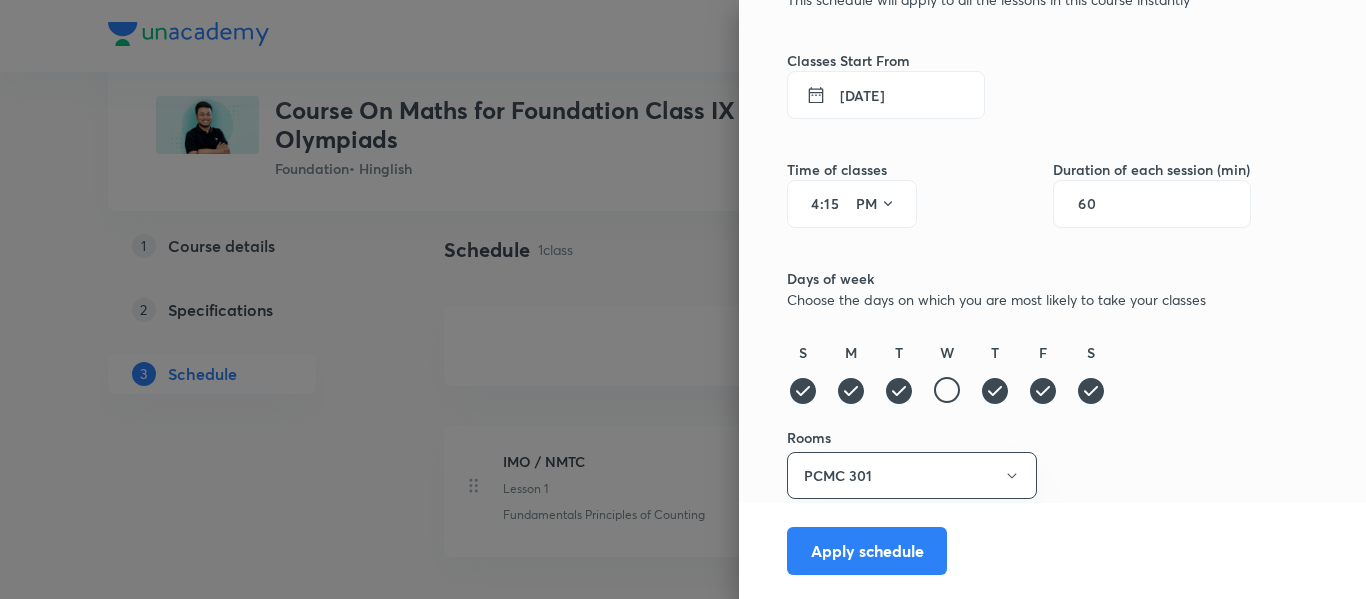 click on "Choose the days on which you are most likely to take your classes" at bounding box center [1019, 299] 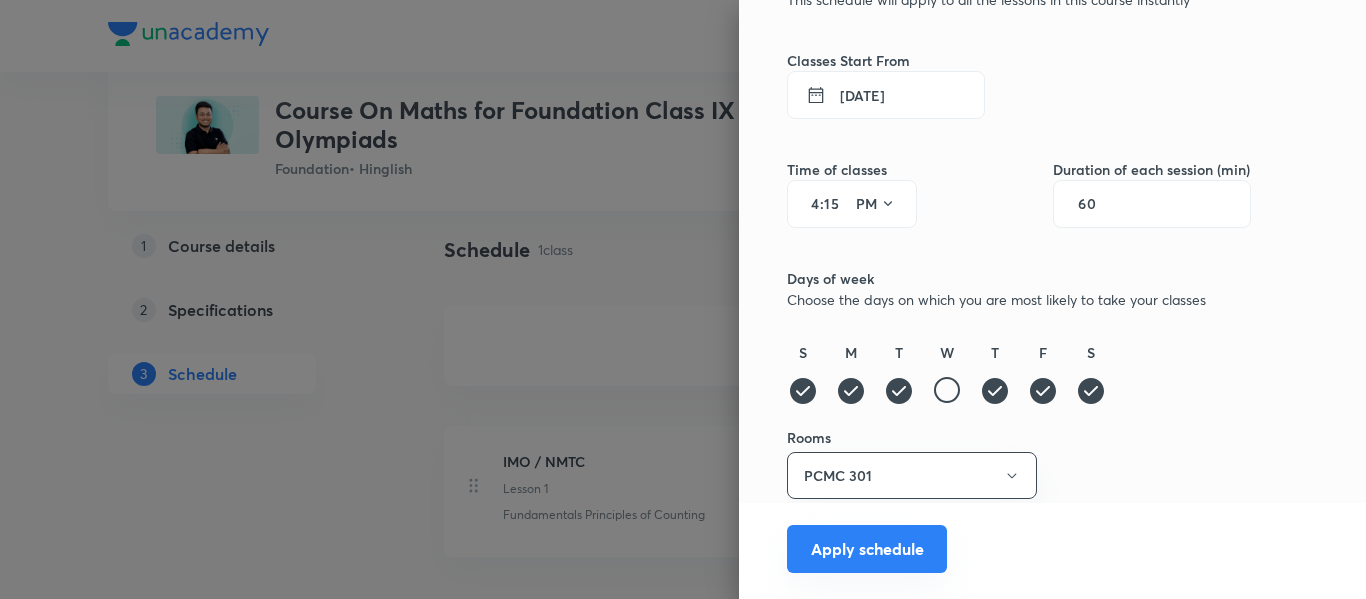 click on "Apply schedule" at bounding box center (867, 549) 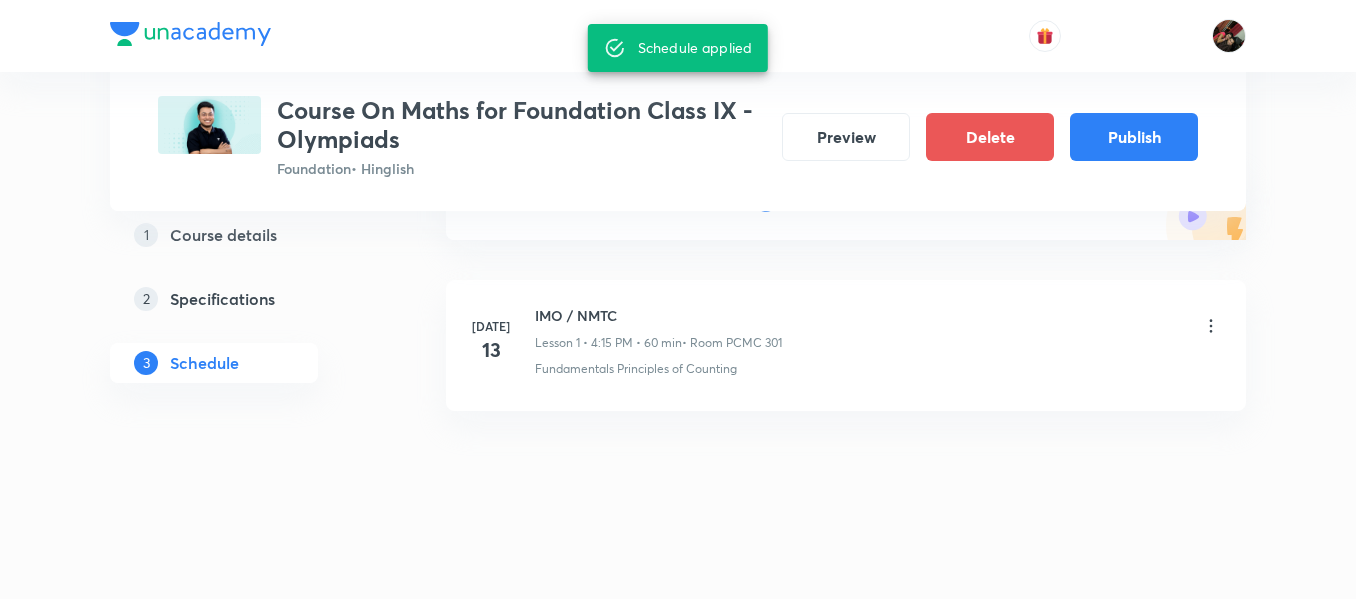 scroll, scrollTop: 0, scrollLeft: 0, axis: both 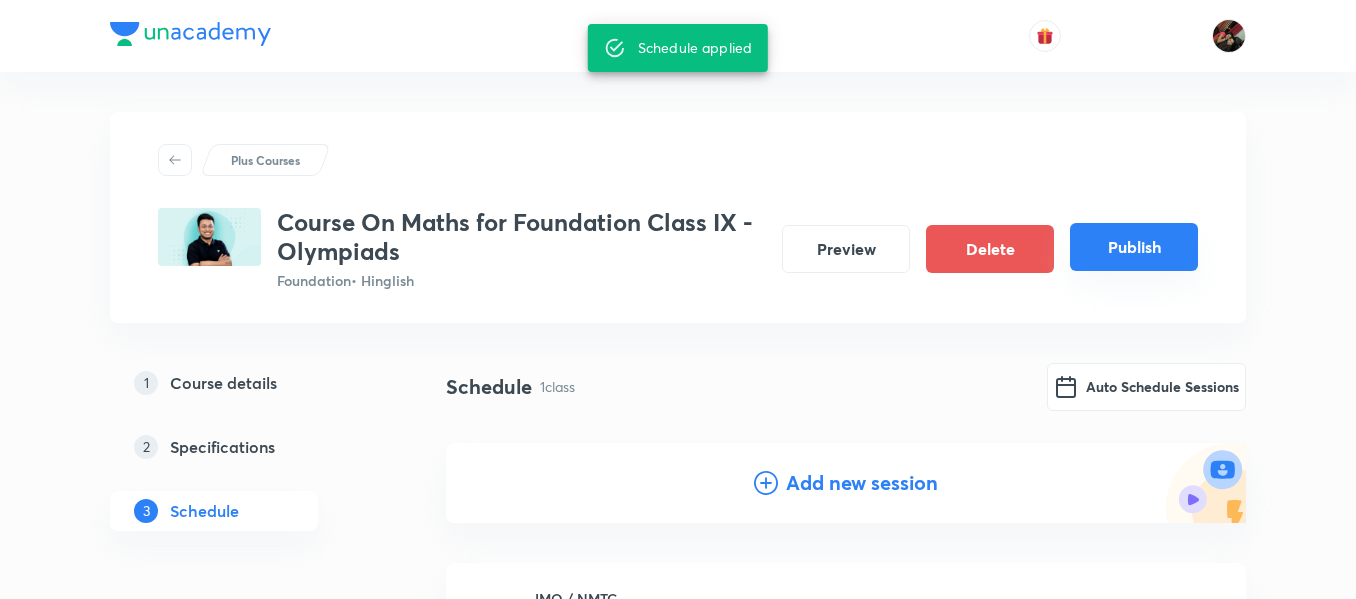 click on "Publish" at bounding box center (1134, 247) 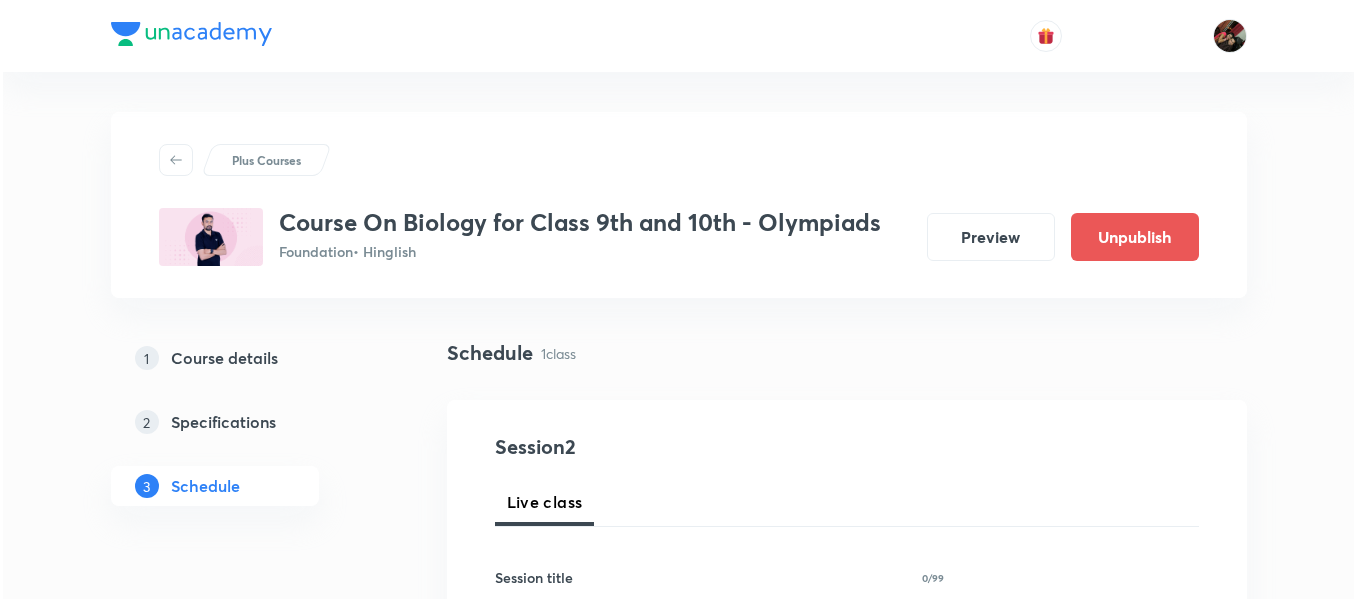 scroll, scrollTop: 0, scrollLeft: 0, axis: both 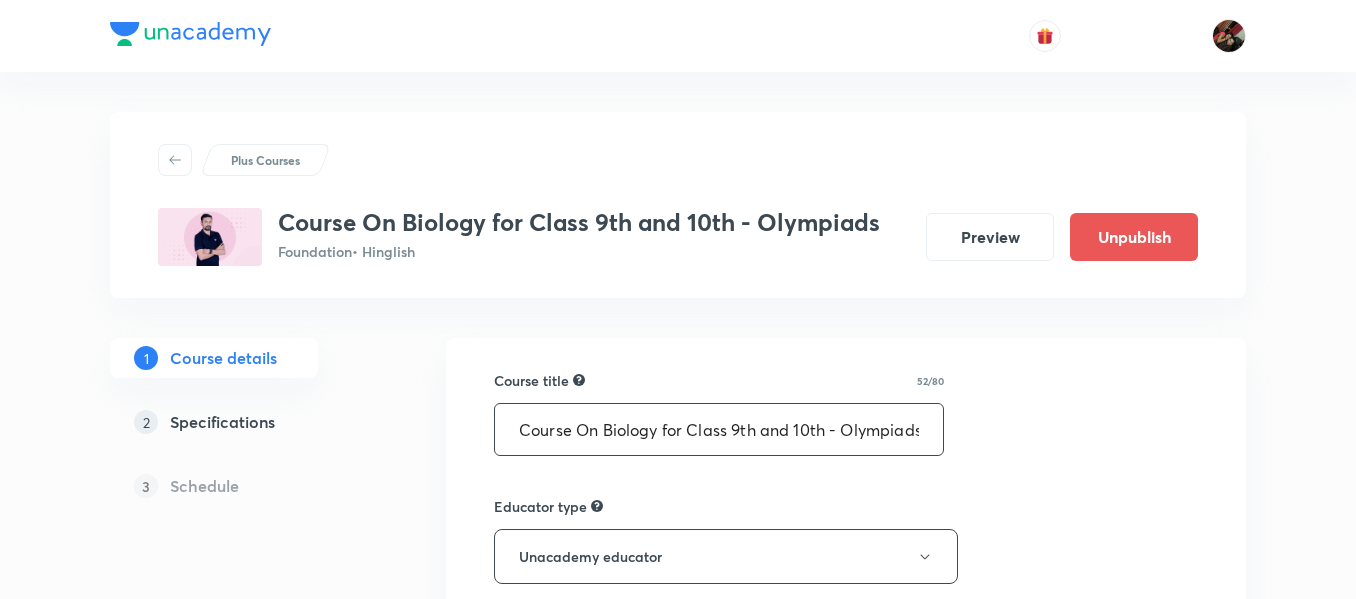click on "Course On Biology for Class 9th and 10th - Olympiads" at bounding box center [719, 429] 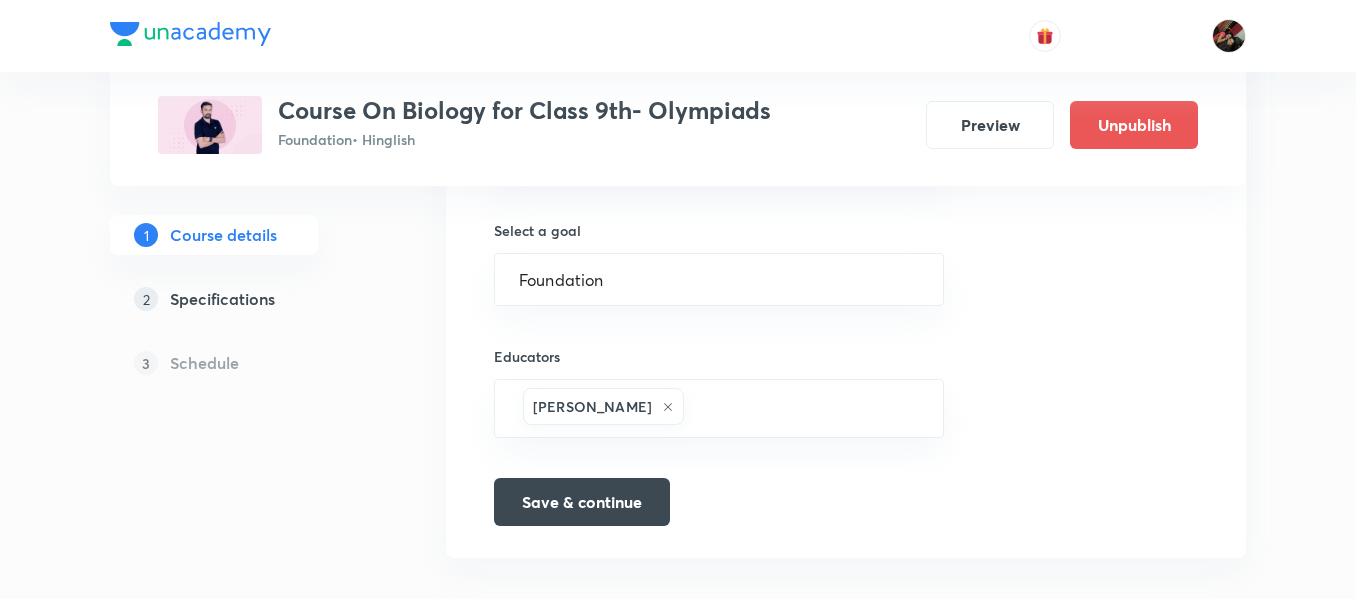 scroll, scrollTop: 1381, scrollLeft: 0, axis: vertical 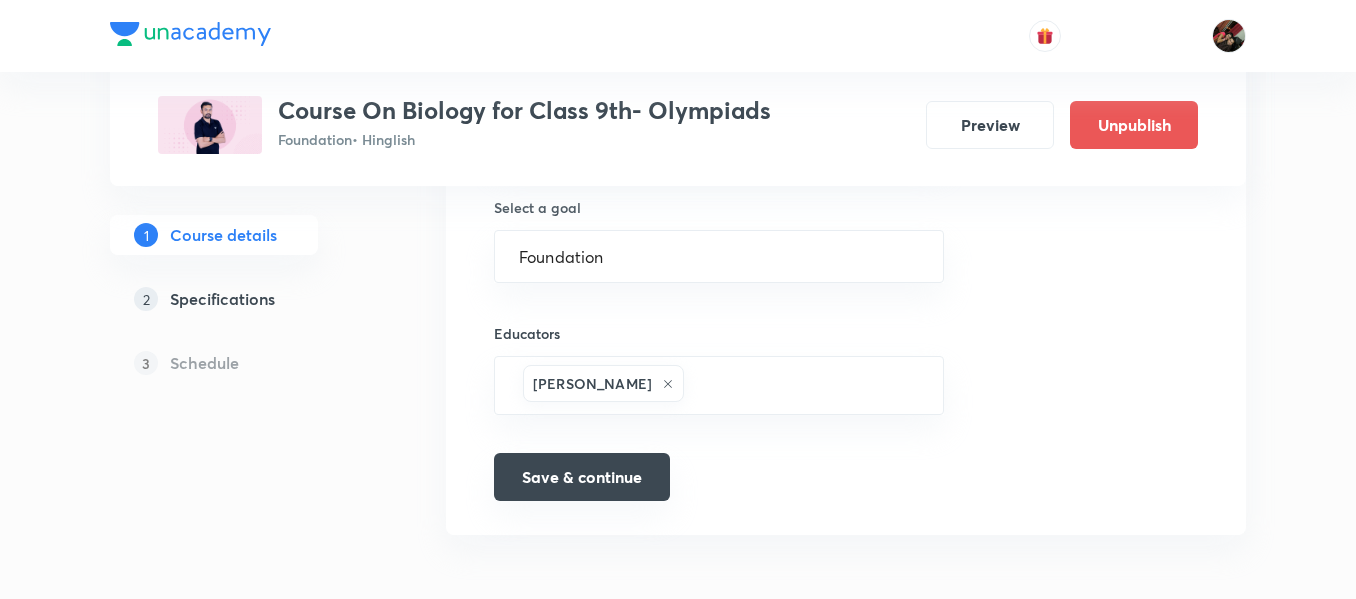 type on "Course On Biology for Class 9th- Olympiads" 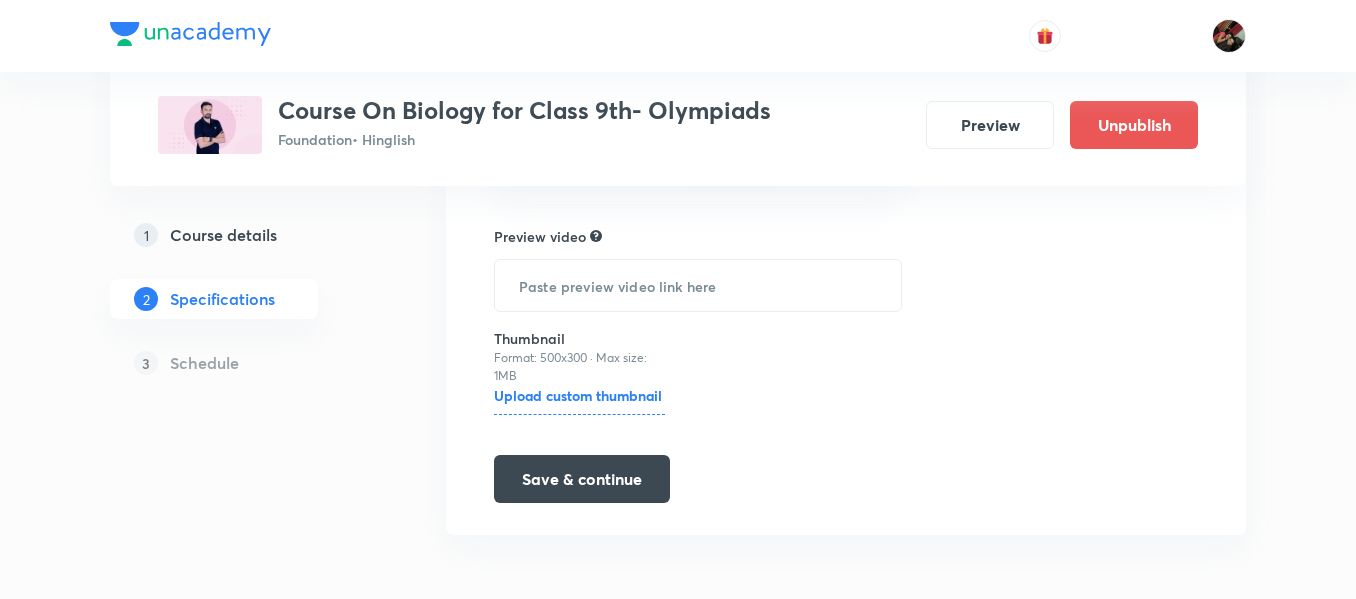 scroll, scrollTop: 0, scrollLeft: 0, axis: both 